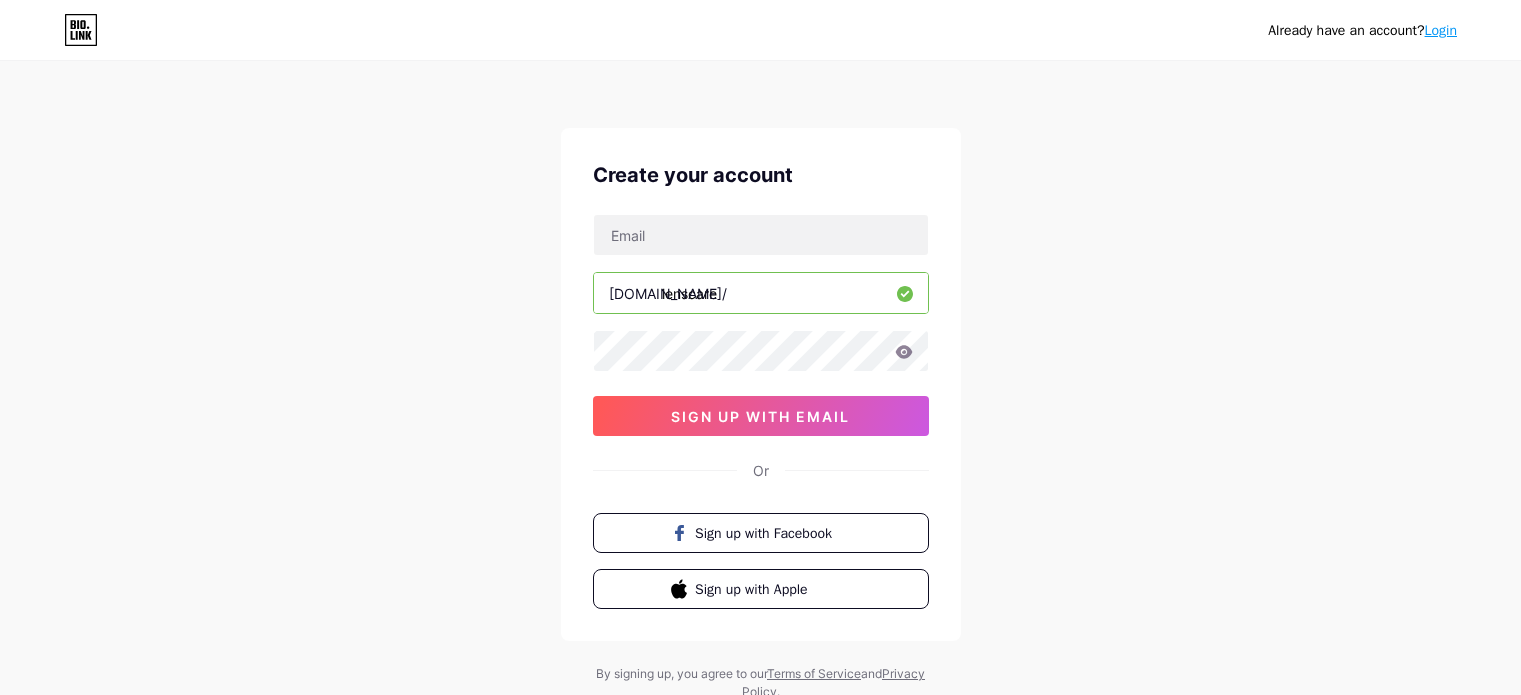 scroll, scrollTop: 0, scrollLeft: 0, axis: both 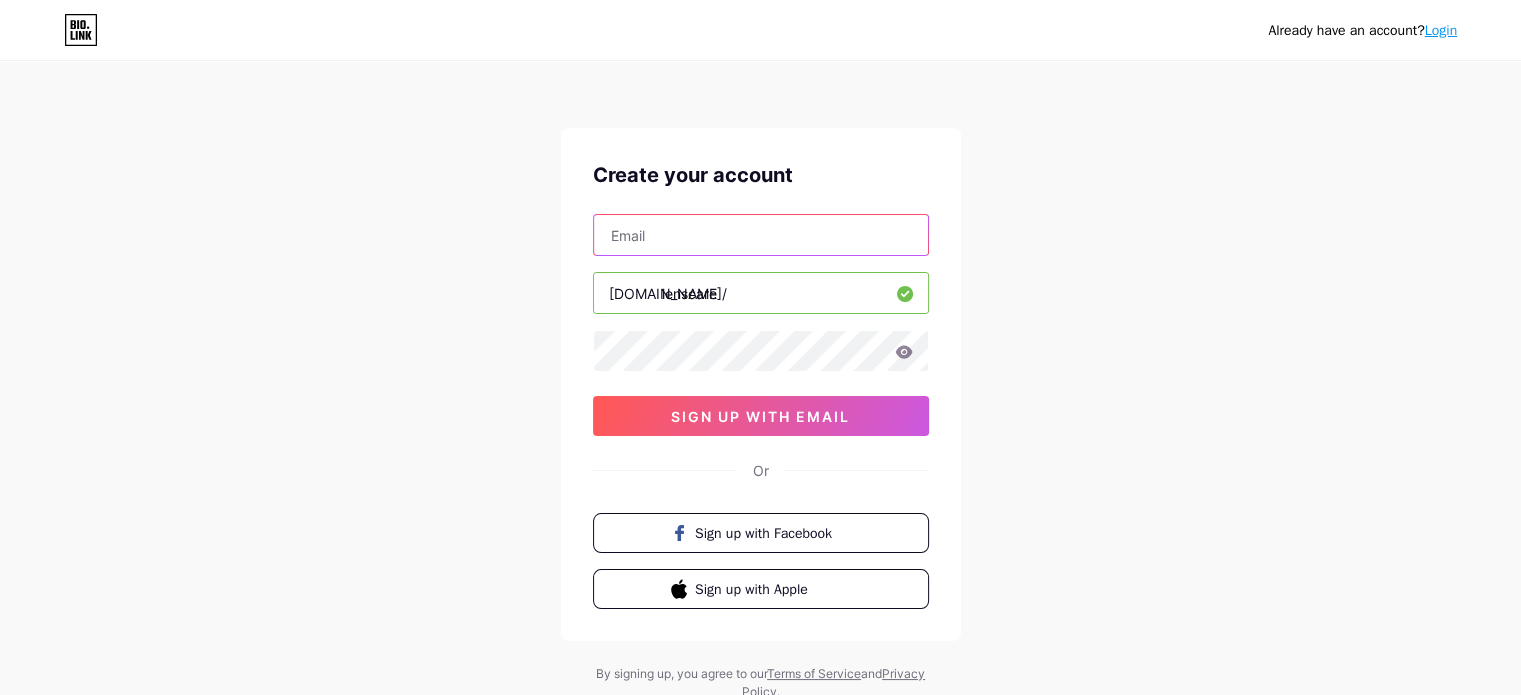 click at bounding box center [761, 235] 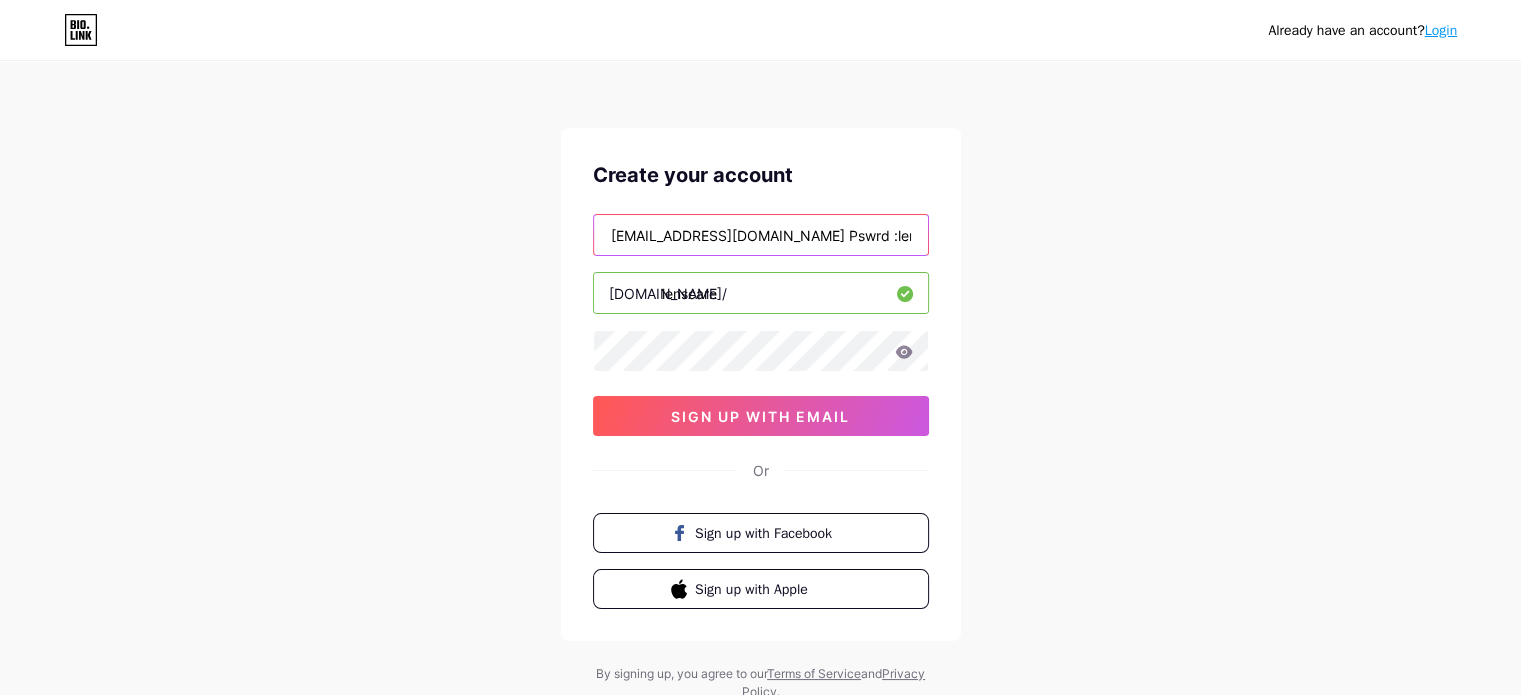 drag, startPoint x: 796, startPoint y: 236, endPoint x: 759, endPoint y: 235, distance: 37.01351 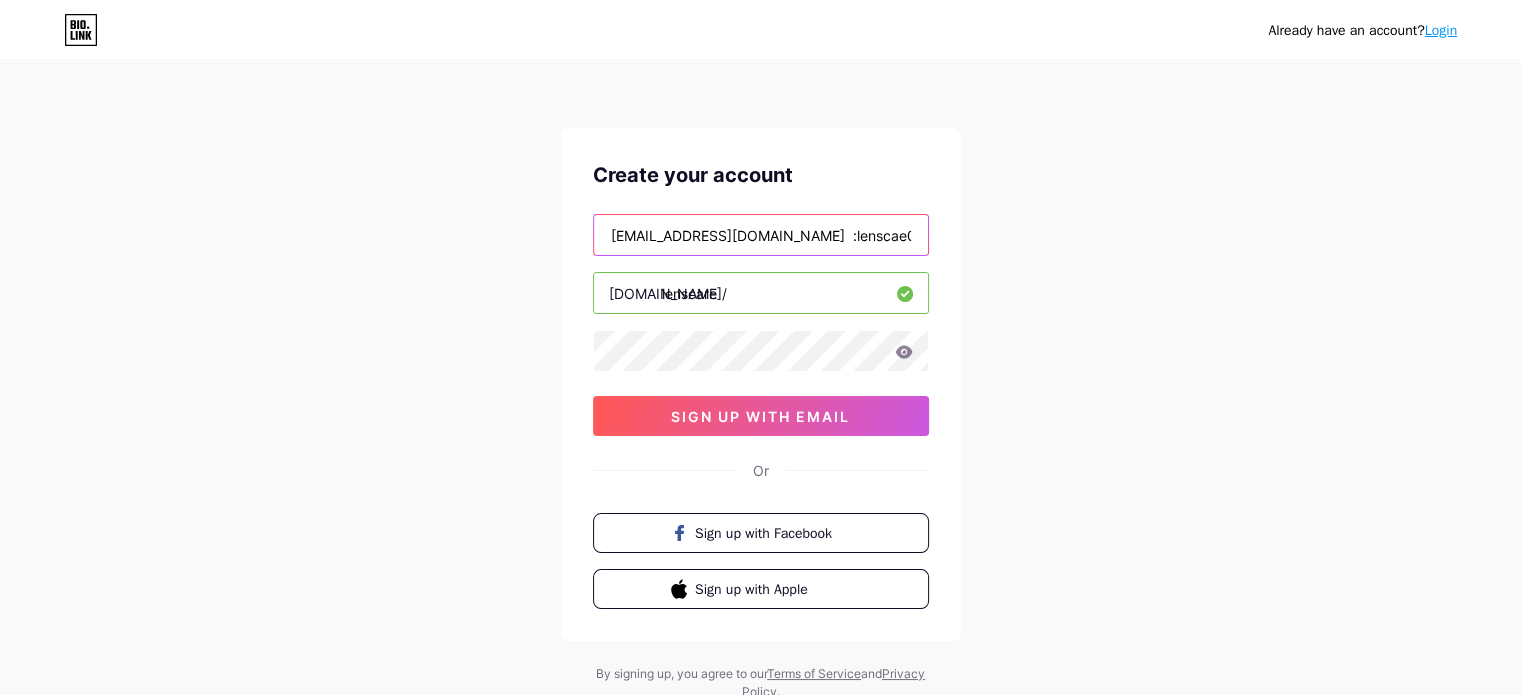 click on "[EMAIL_ADDRESS][DOMAIN_NAME]  :lenscae098765" at bounding box center [761, 235] 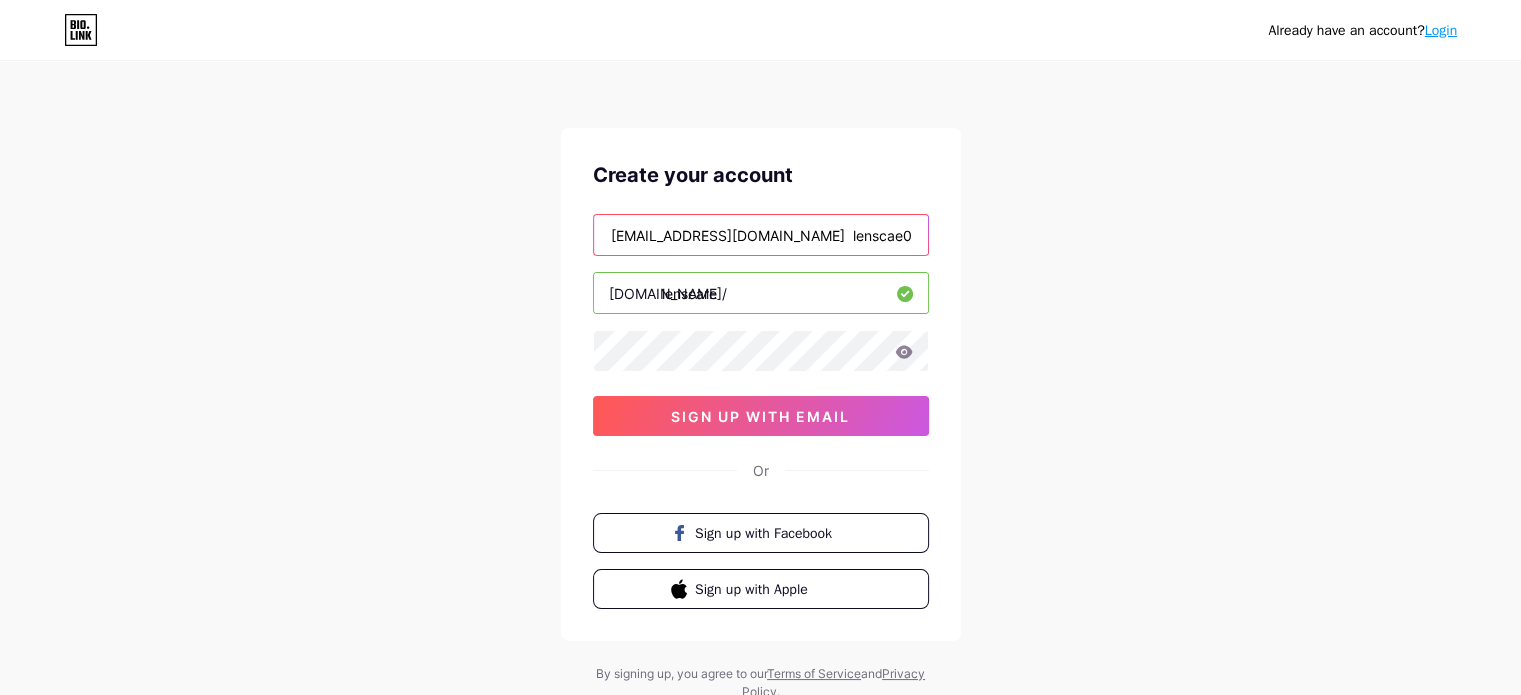 drag, startPoint x: 763, startPoint y: 234, endPoint x: 874, endPoint y: 241, distance: 111.220505 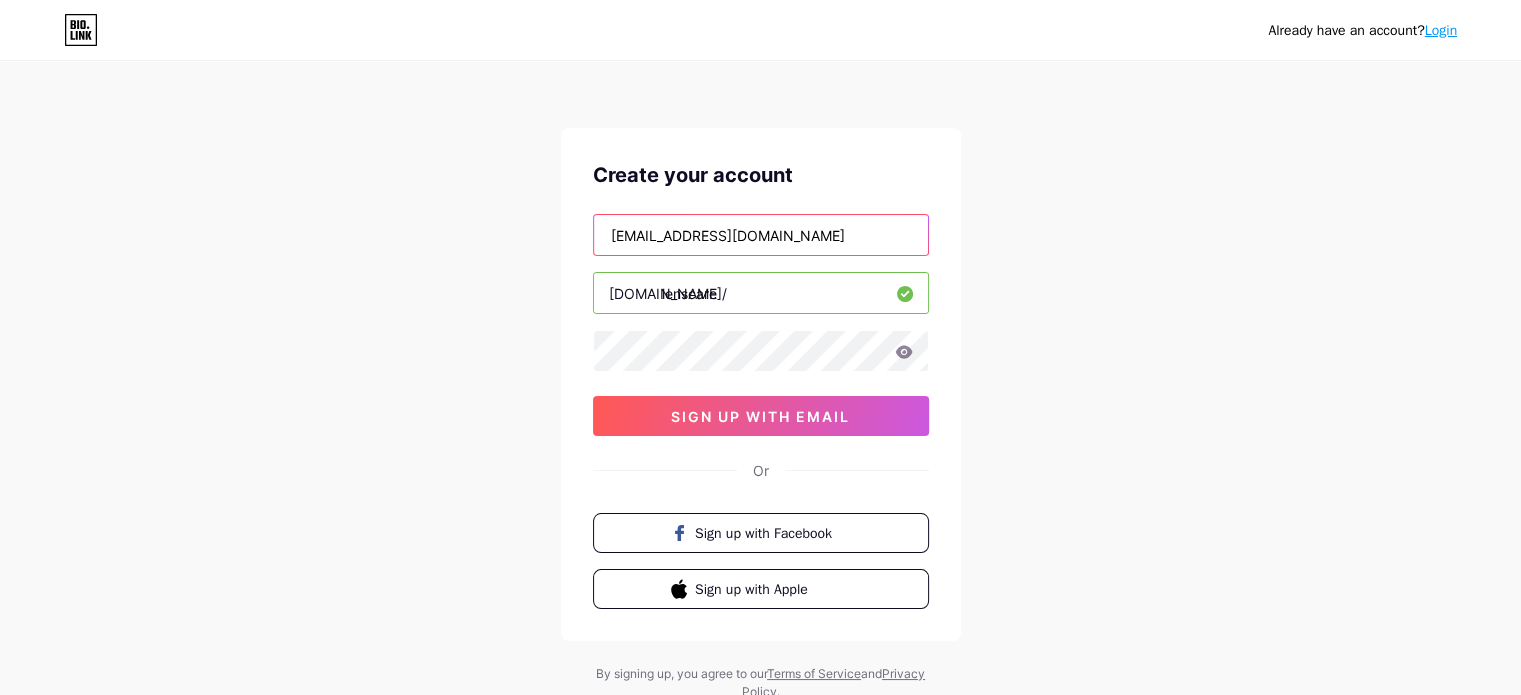 type on "[EMAIL_ADDRESS][DOMAIN_NAME]" 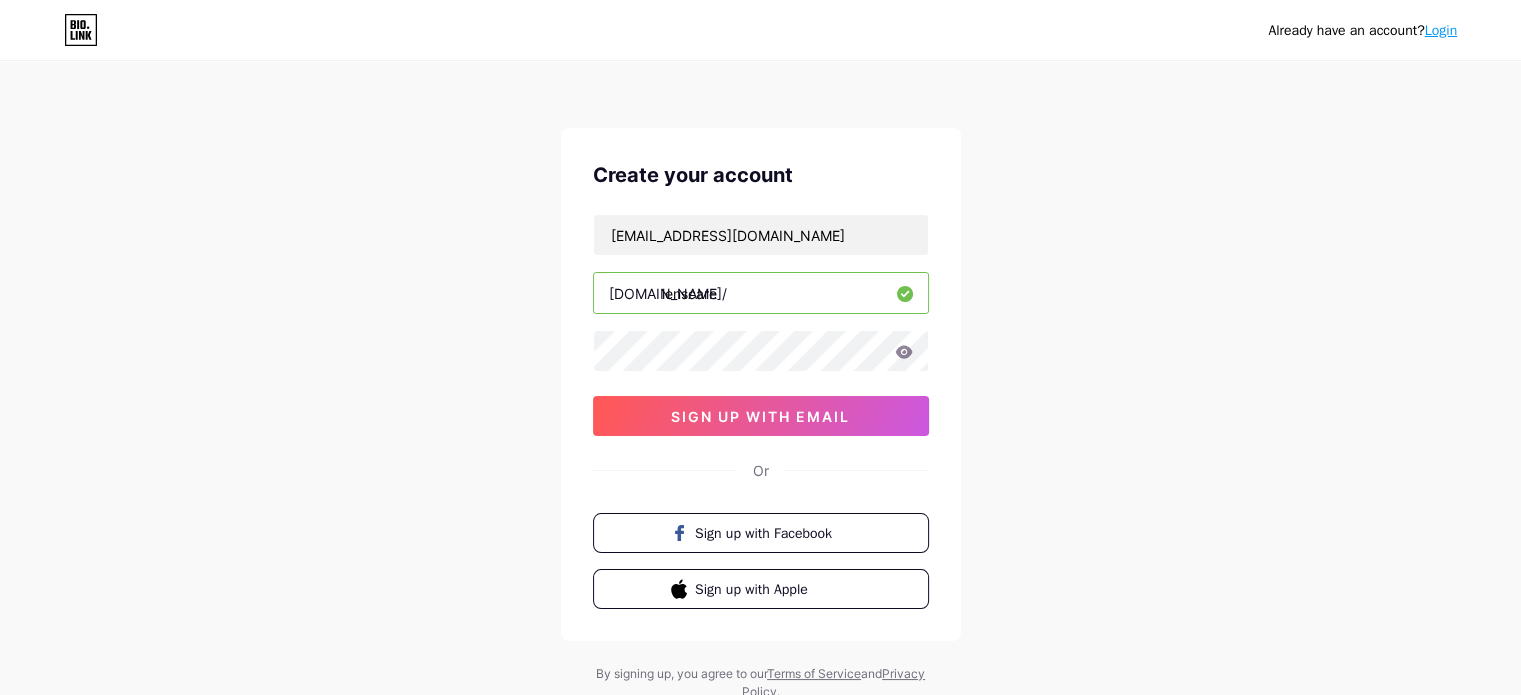 click 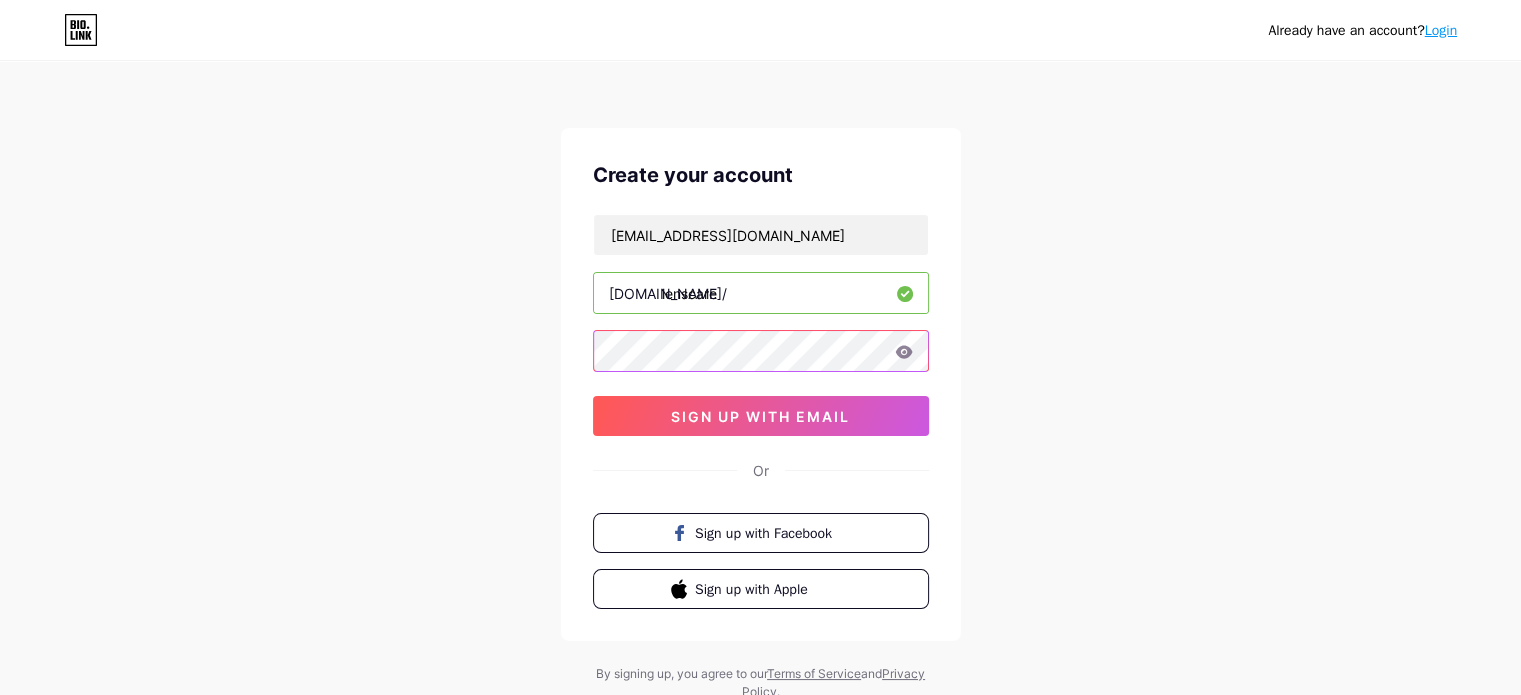 click on "Create your account     [EMAIL_ADDRESS][DOMAIN_NAME]     [DOMAIN_NAME]/   lenscare                     sign up with email         Or       Sign up with Facebook
Sign up with Apple" at bounding box center (761, 384) 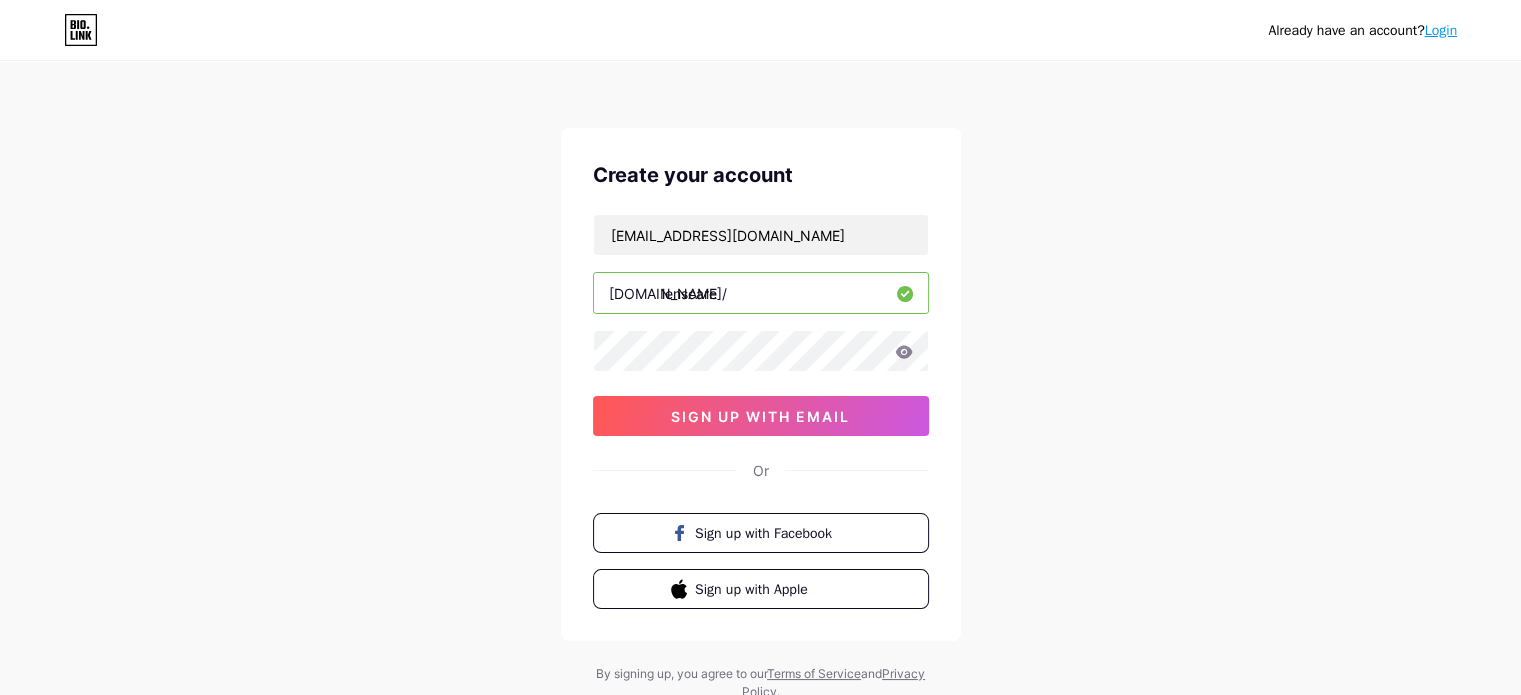 click on "Already have an account?  Login   Create your account     [EMAIL_ADDRESS][DOMAIN_NAME]     [DOMAIN_NAME]/   lenscare                     sign up with email         Or       Sign up with Facebook
Sign up with Apple
By signing up, you agree to our  Terms of Service  and  Privacy Policy ." at bounding box center (760, 382) 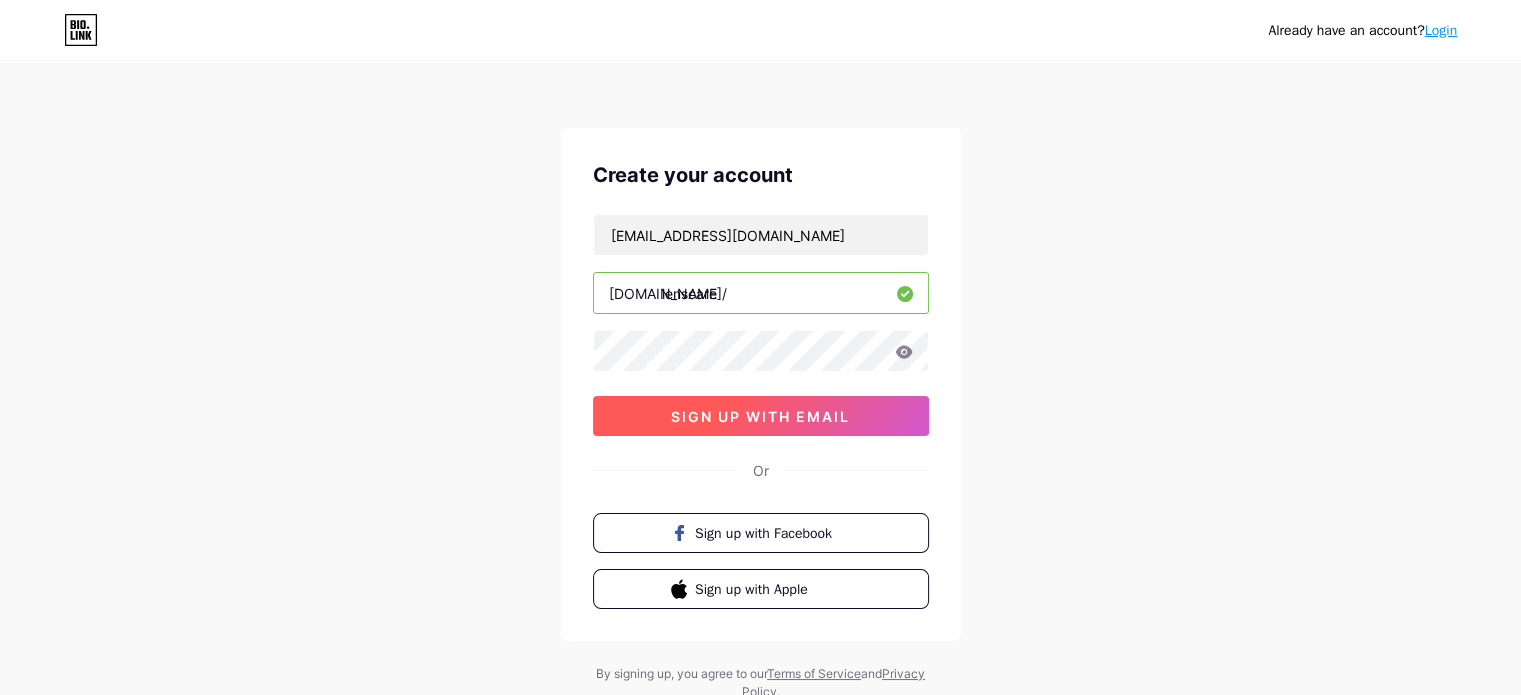 click on "sign up with email" at bounding box center [760, 416] 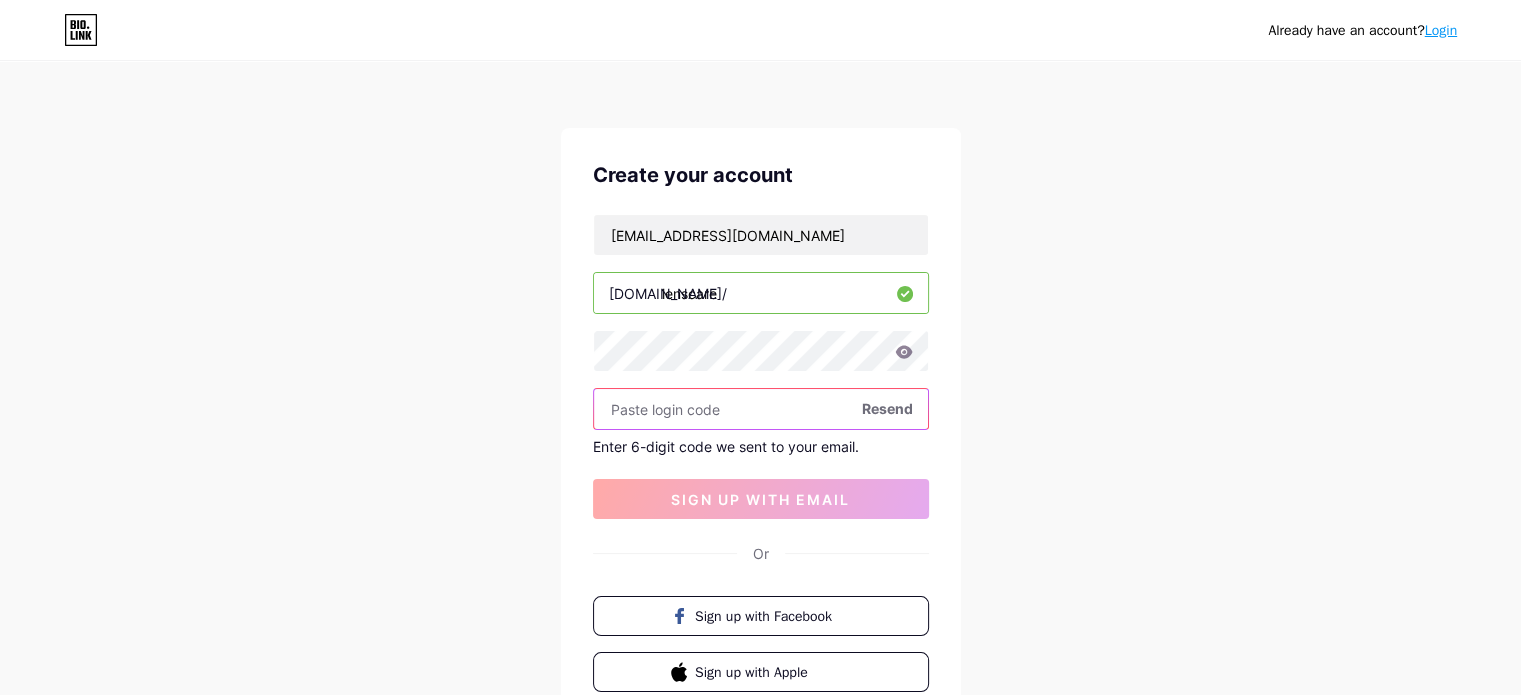 paste on "550764" 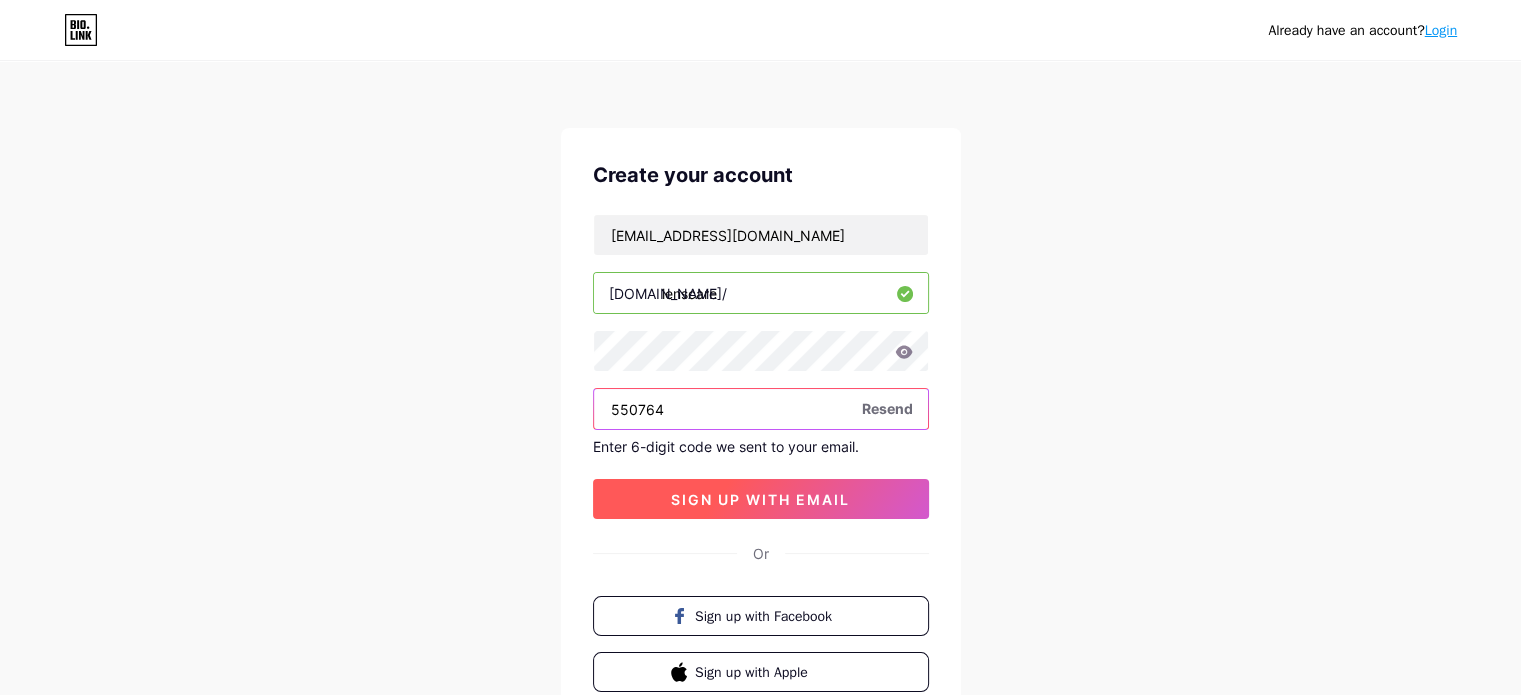 type on "550764" 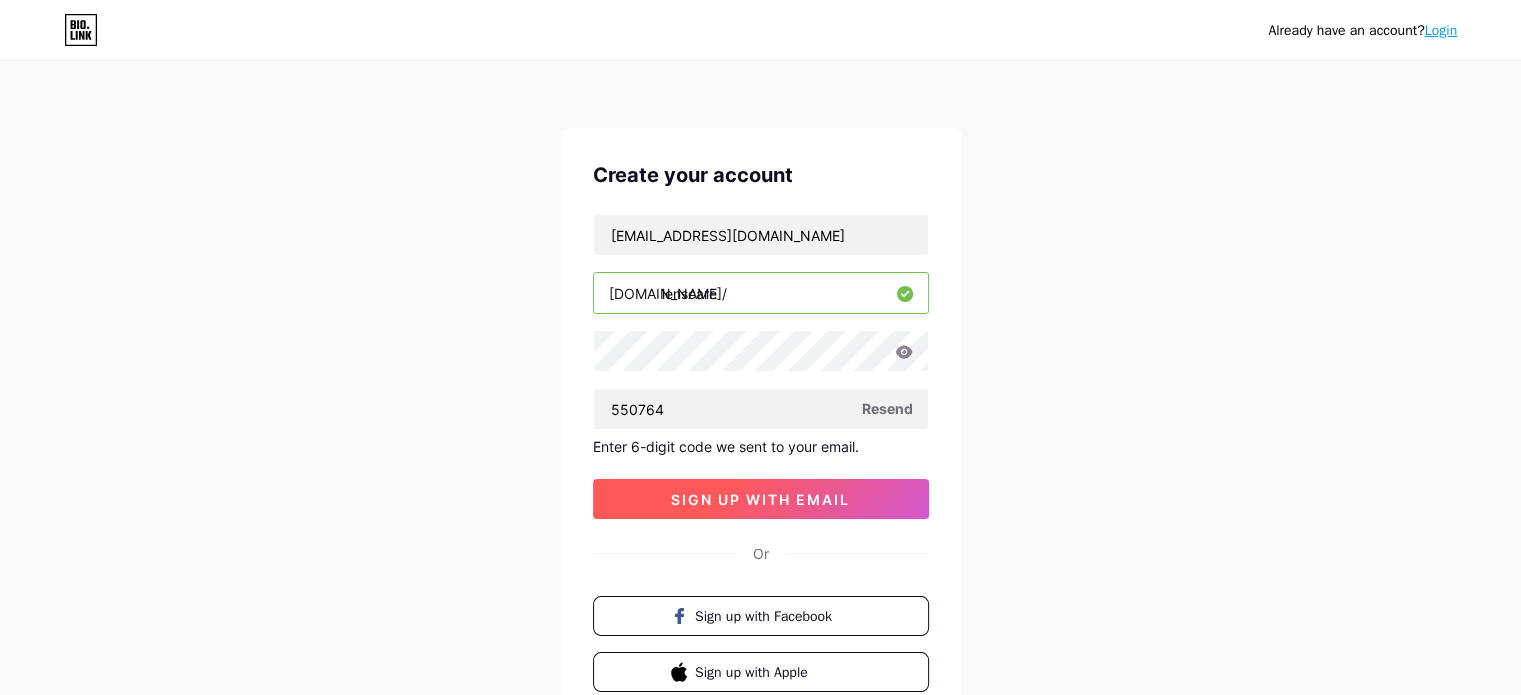 click on "sign up with email" at bounding box center [761, 499] 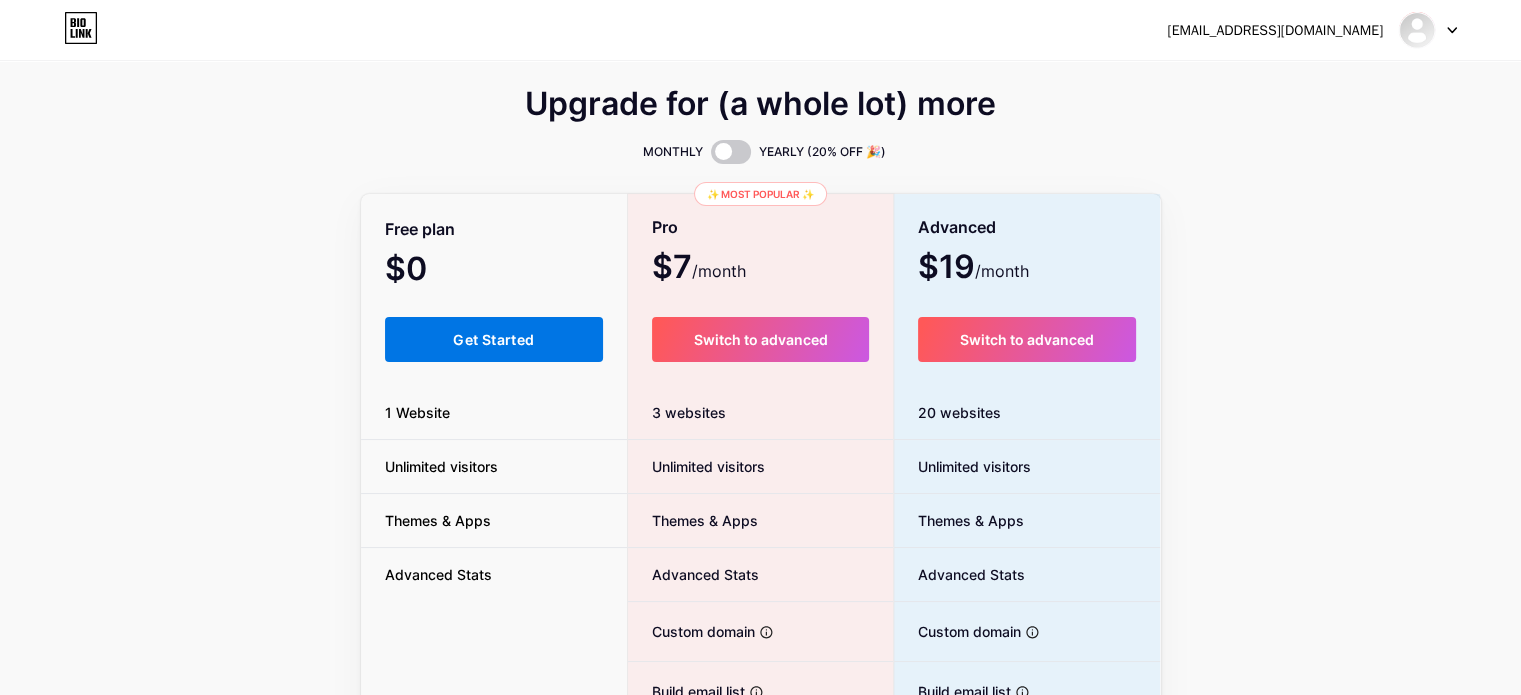 click on "Get Started" at bounding box center [494, 339] 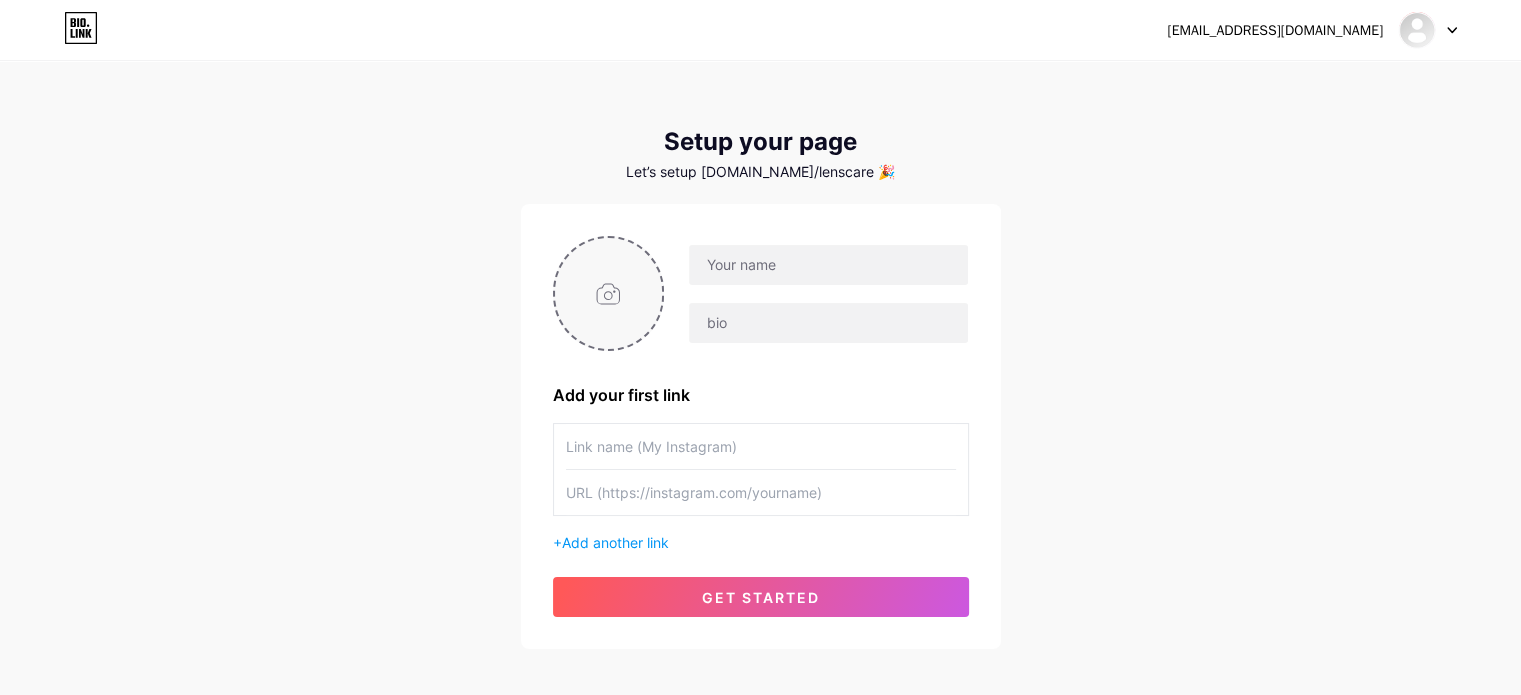 click at bounding box center [609, 293] 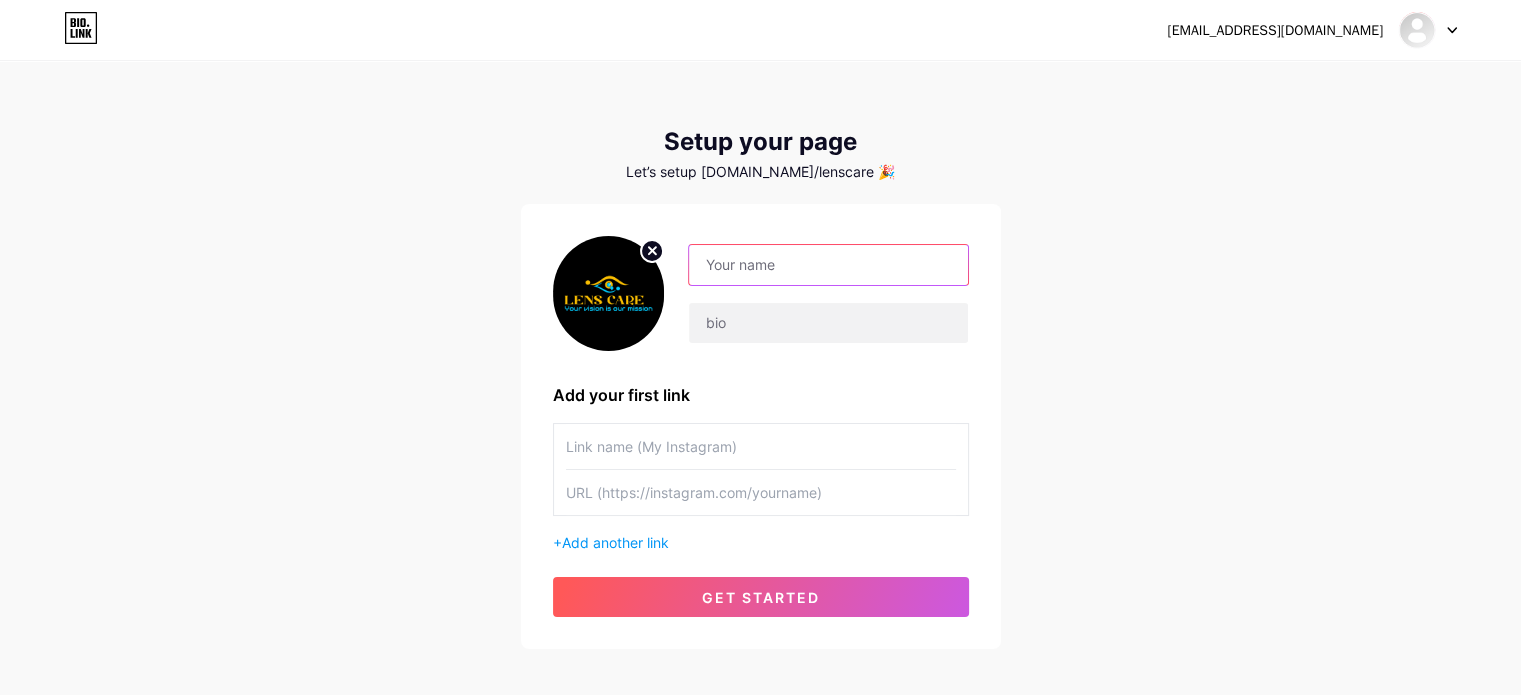 click at bounding box center (828, 265) 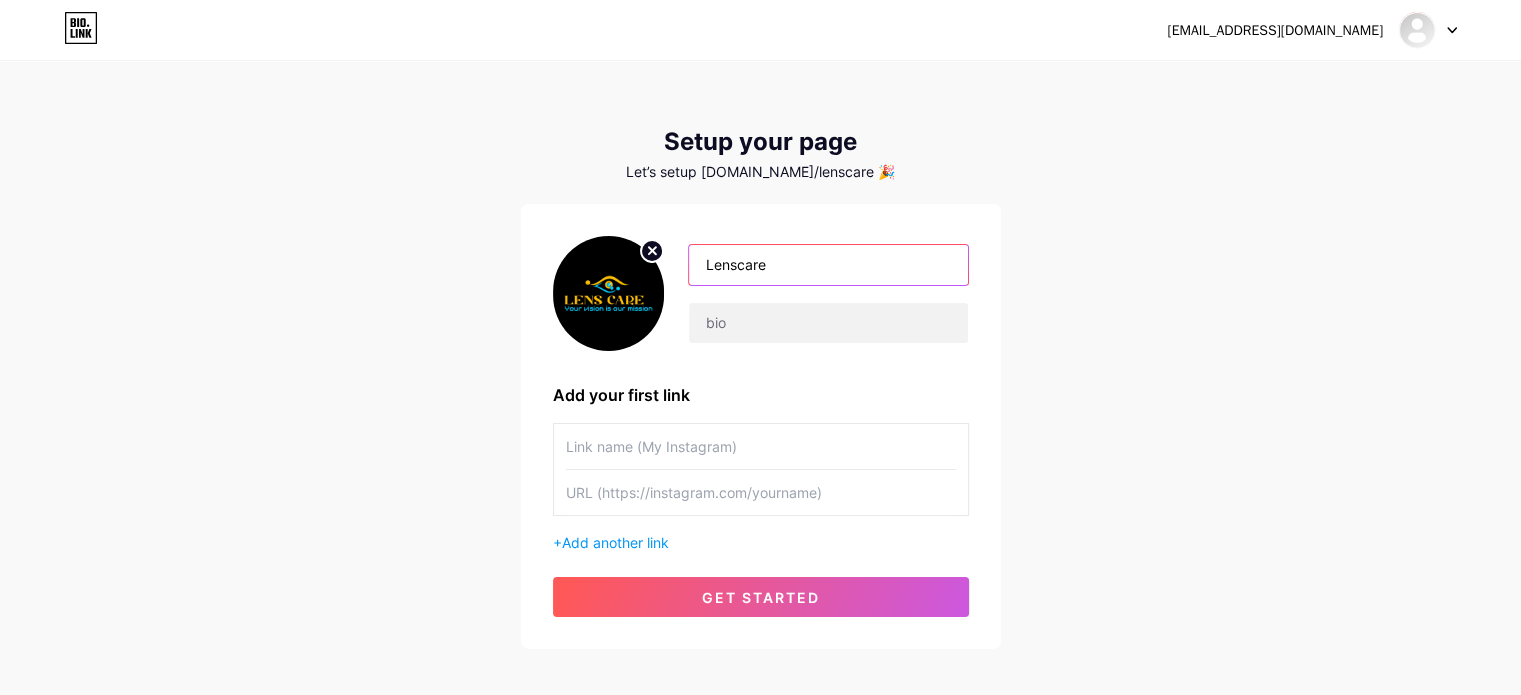paste on "Lens Care Opticals & Eye Care" 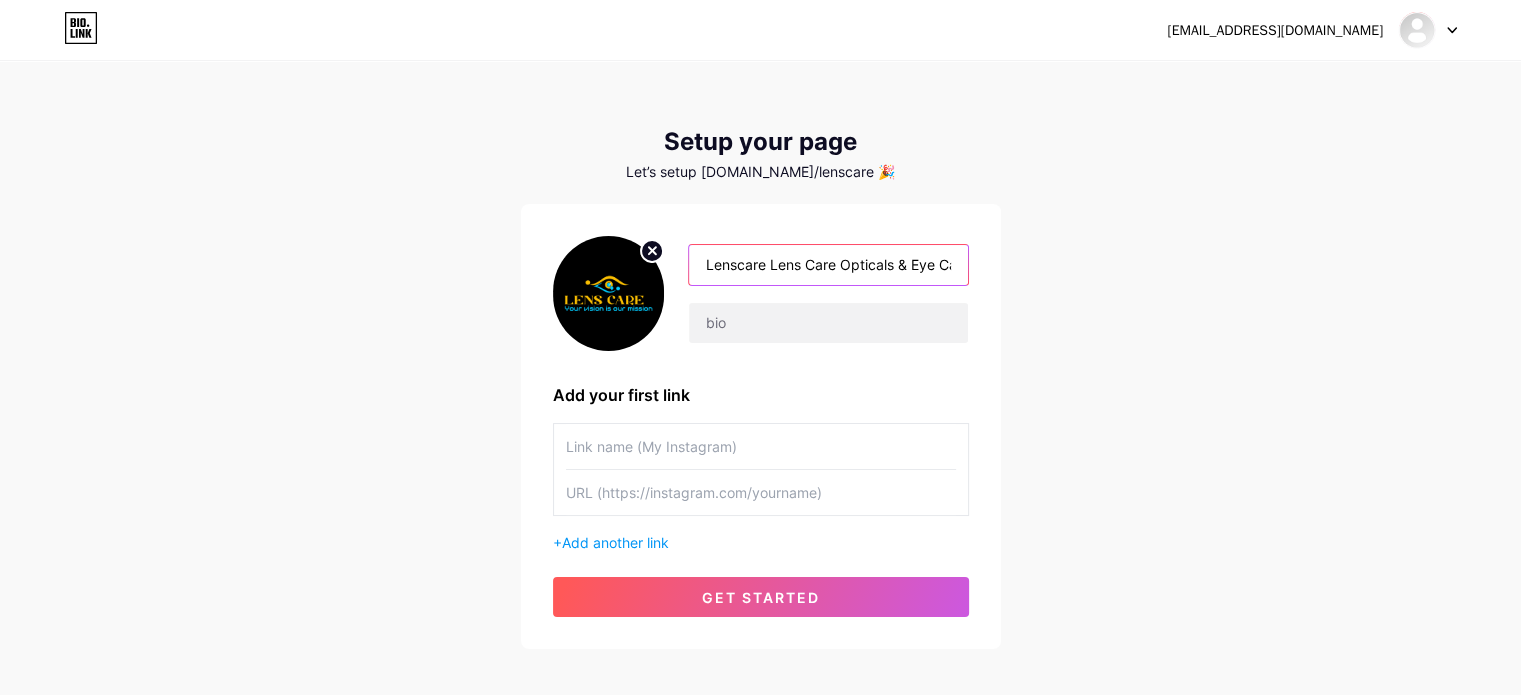 scroll, scrollTop: 0, scrollLeft: 24, axis: horizontal 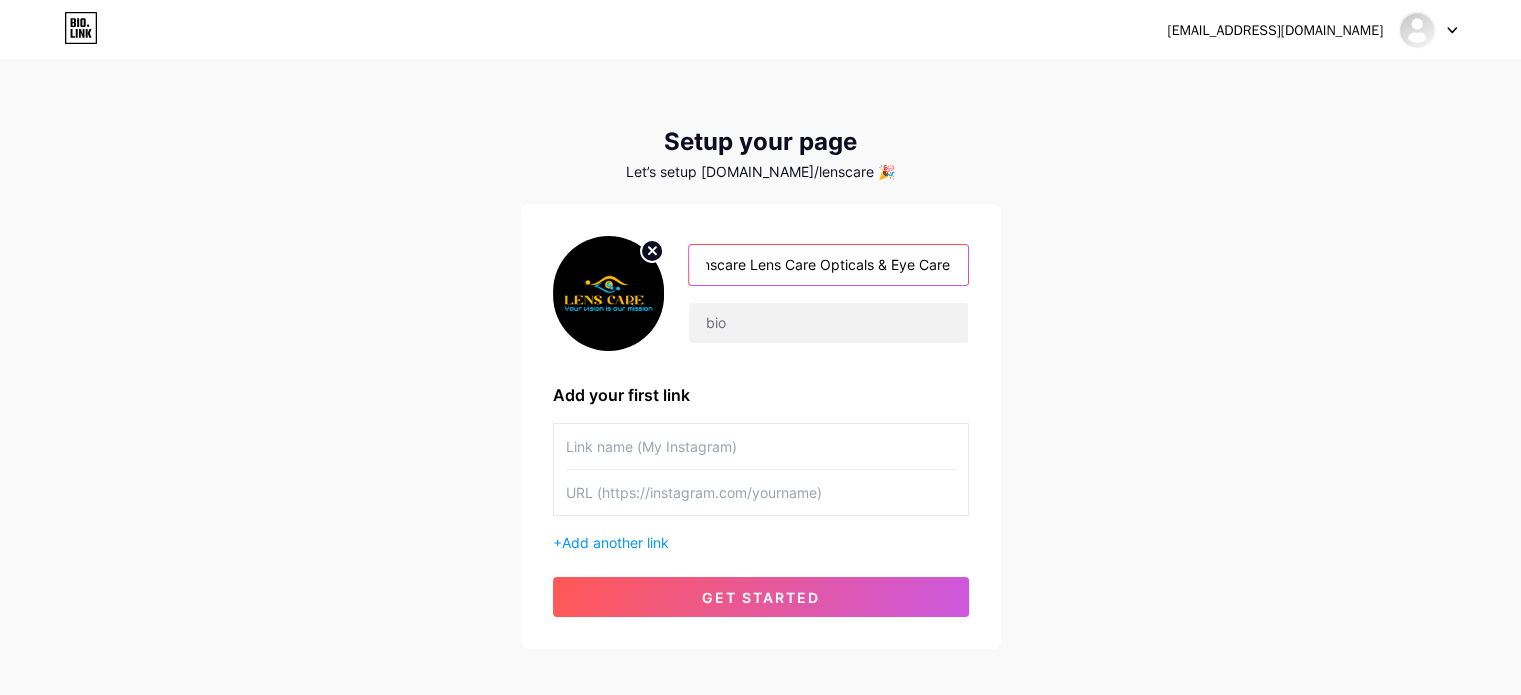 paste 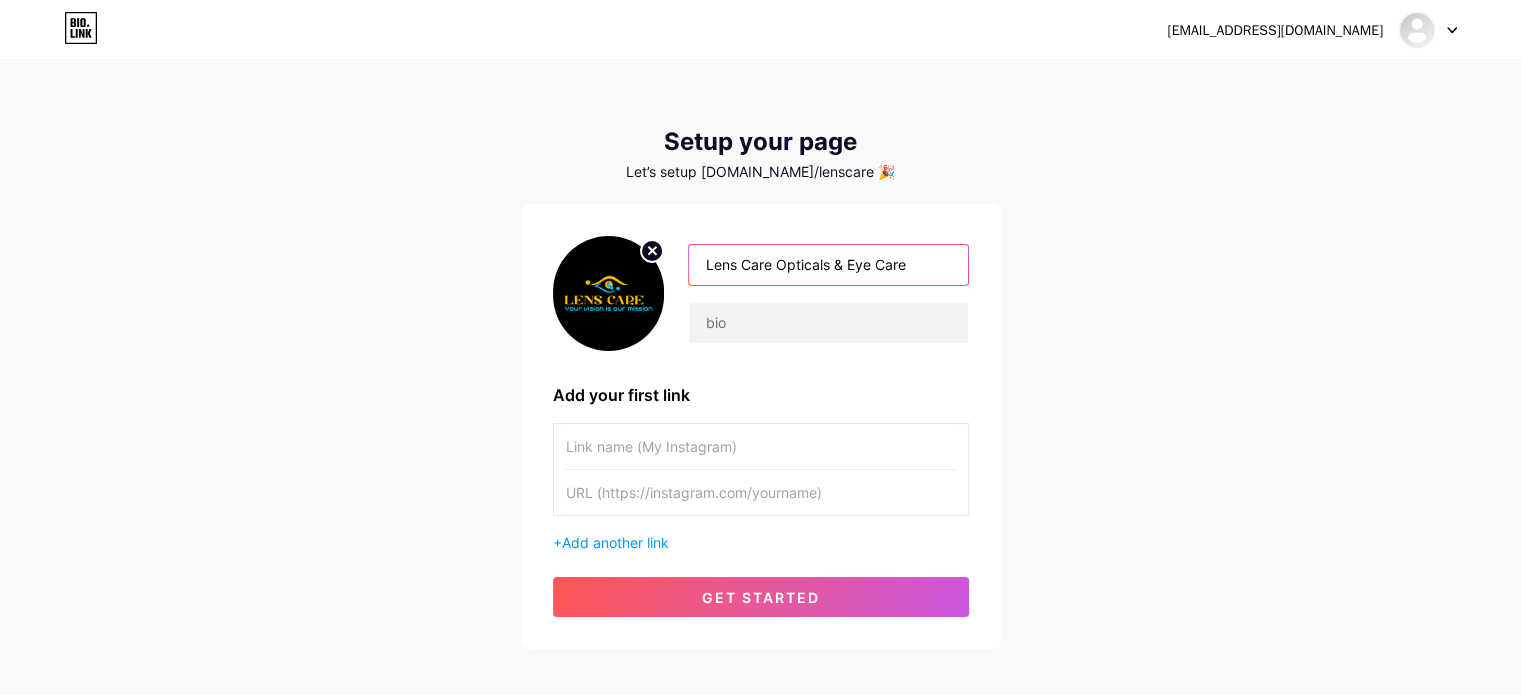 scroll, scrollTop: 0, scrollLeft: 0, axis: both 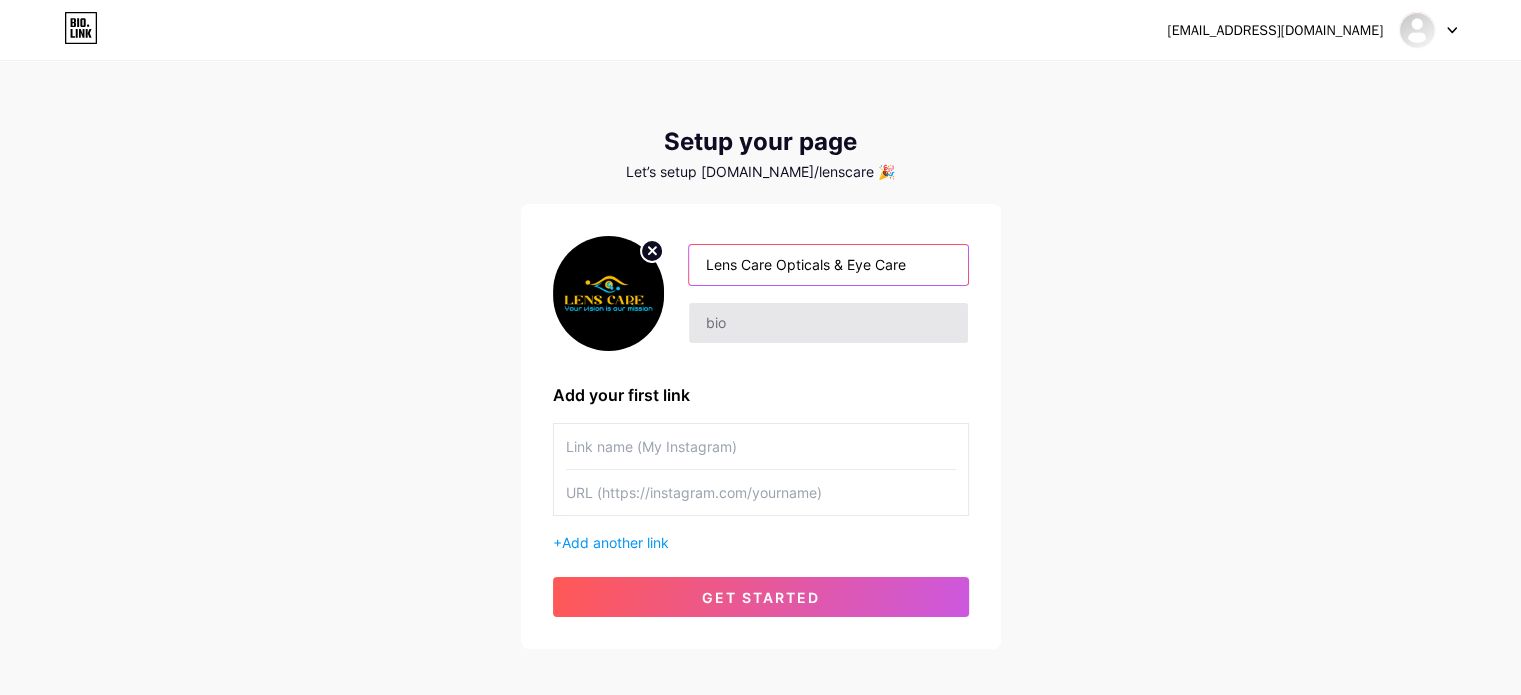 type on "Lens Care Opticals & Eye Care" 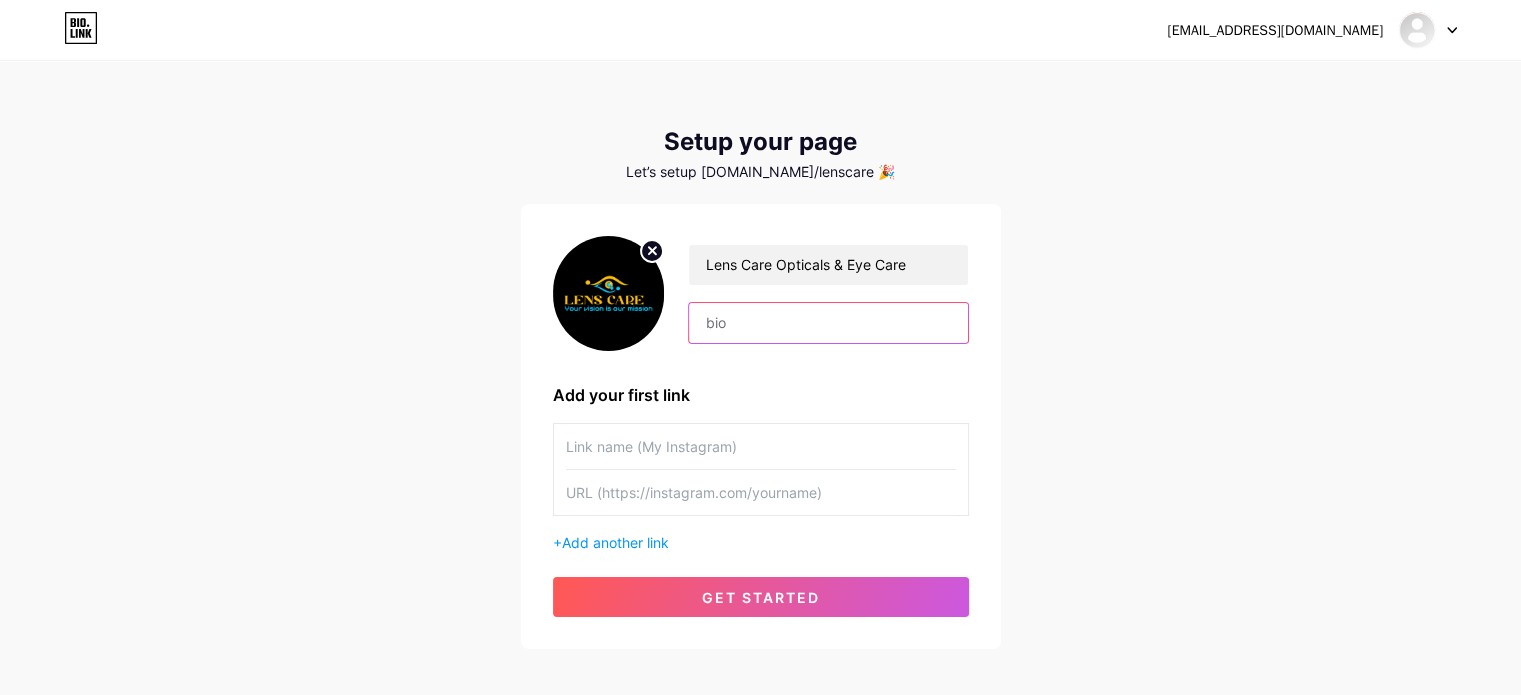 click at bounding box center [828, 323] 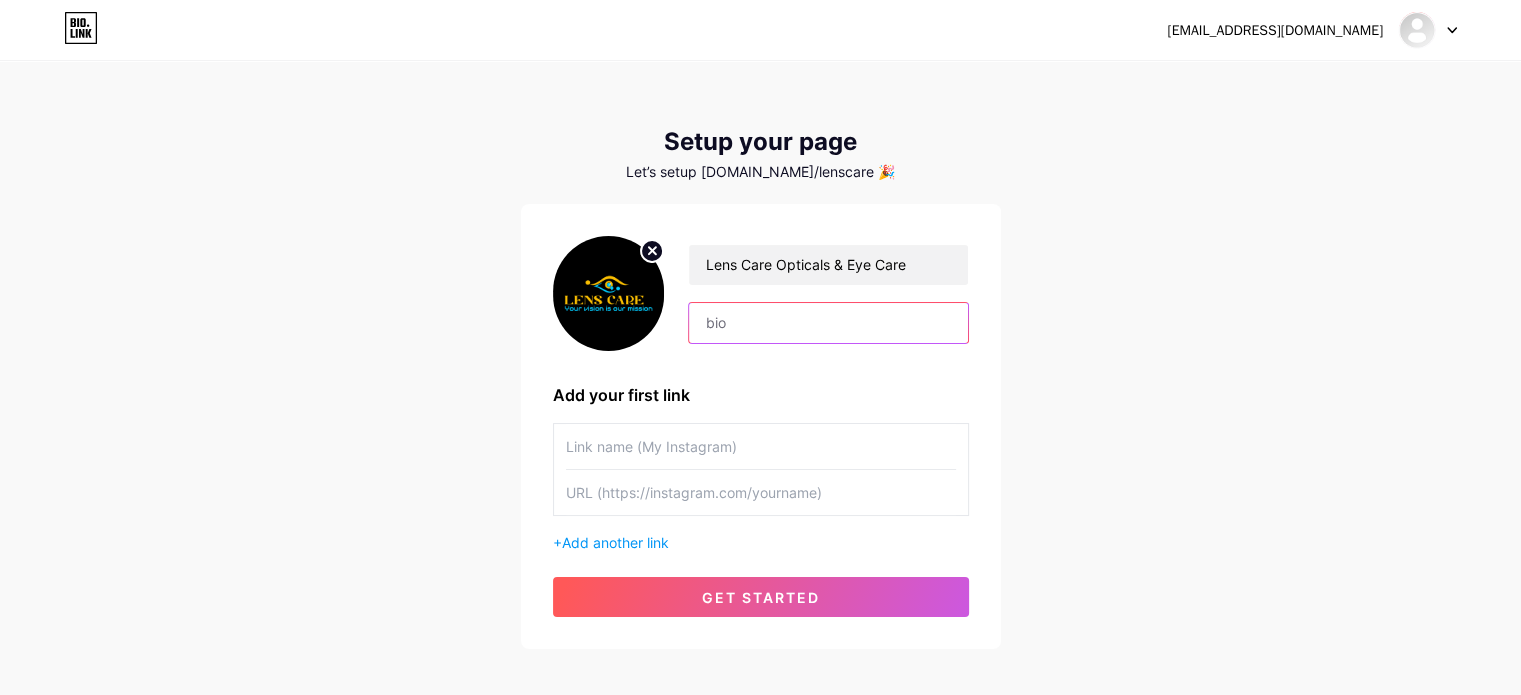 paste on "Lens Care Opticals & Eye Care offers trusted vision care, free eye check-ups, and quality frames & lenses — because your eyes deserve the best." 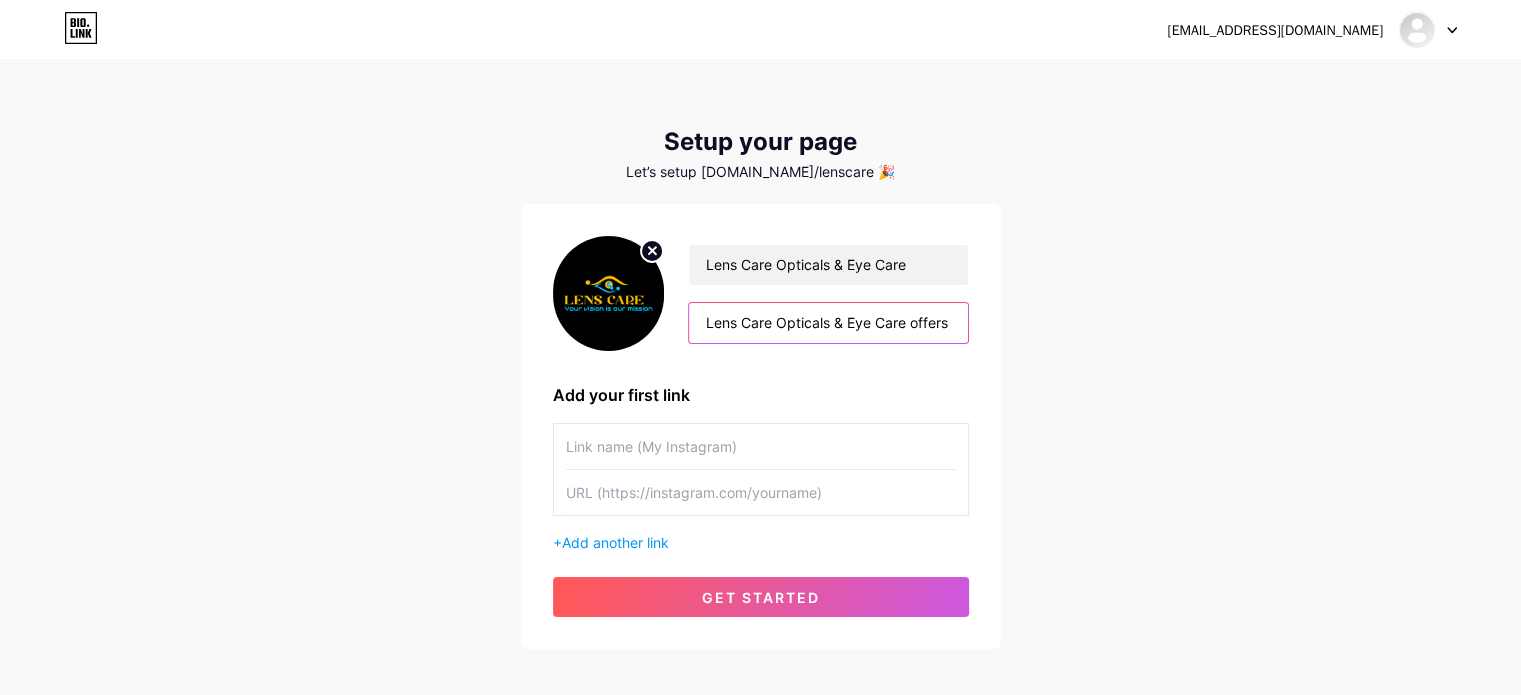 scroll, scrollTop: 0, scrollLeft: 716, axis: horizontal 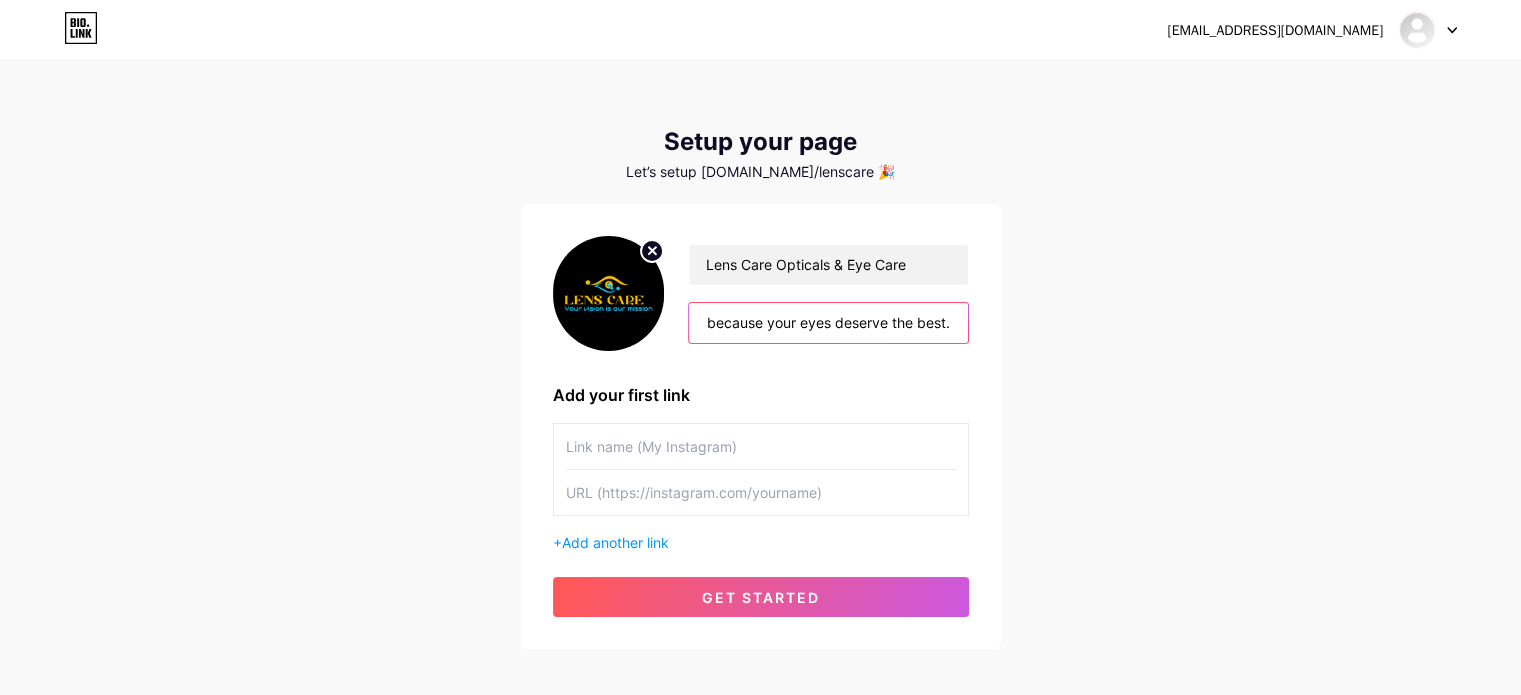 type on "Lens Care Opticals & Eye Care offers trusted vision care, free eye check-ups, and quality frames & lenses — because your eyes deserve the best." 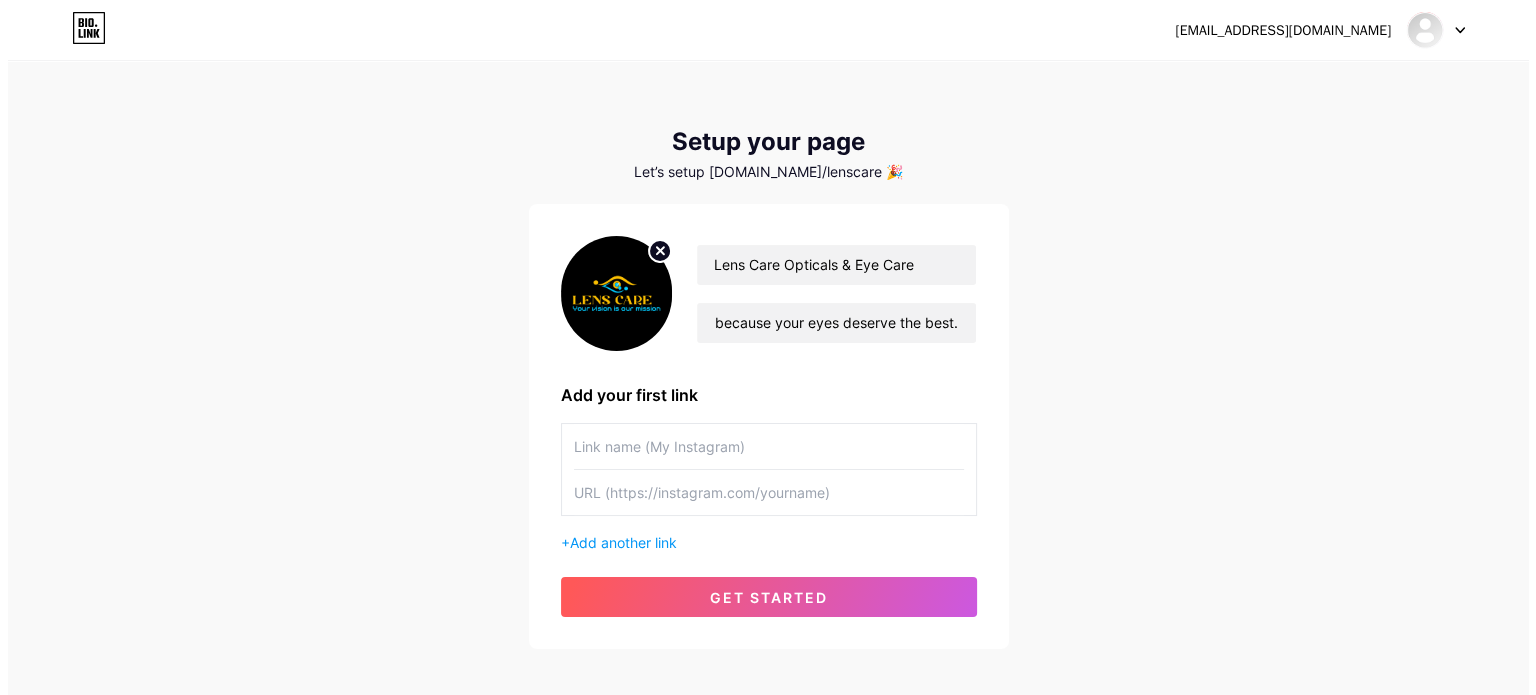 scroll, scrollTop: 0, scrollLeft: 0, axis: both 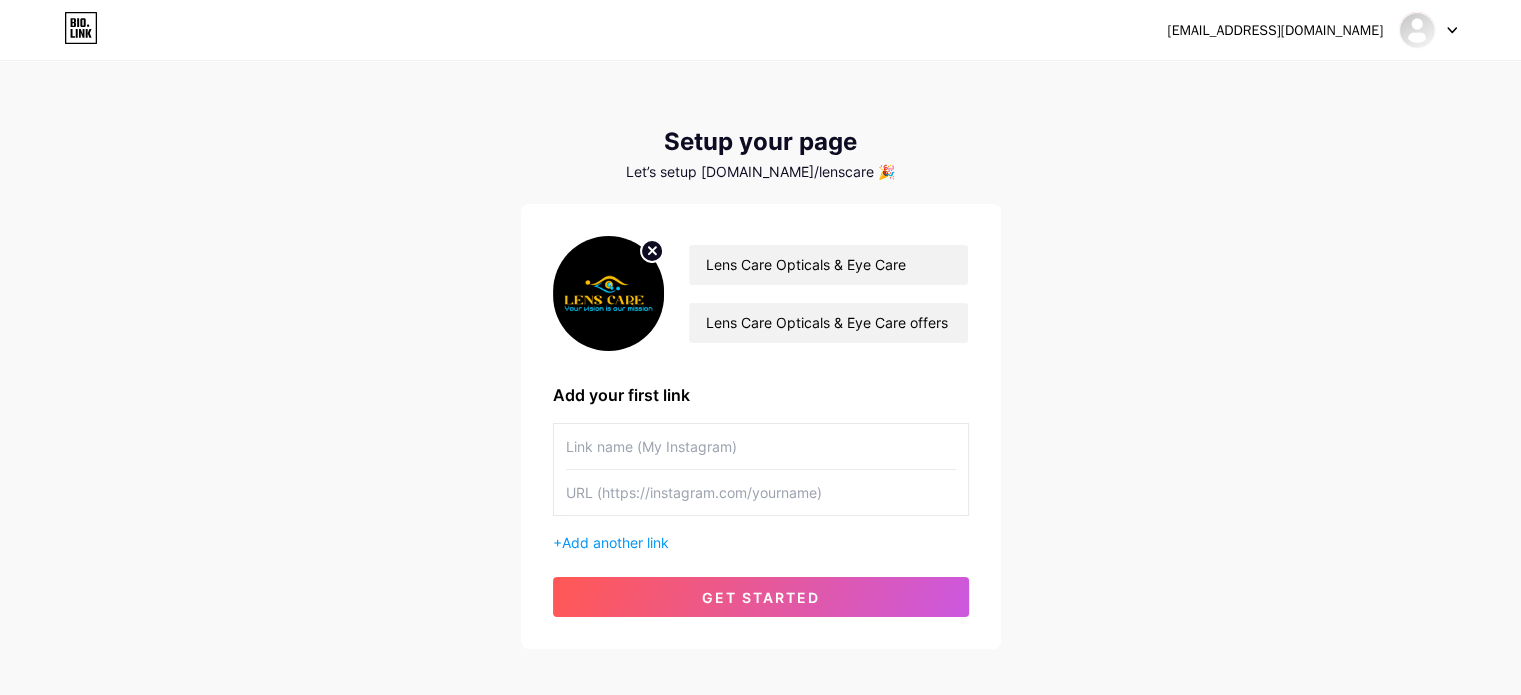 click at bounding box center [761, 446] 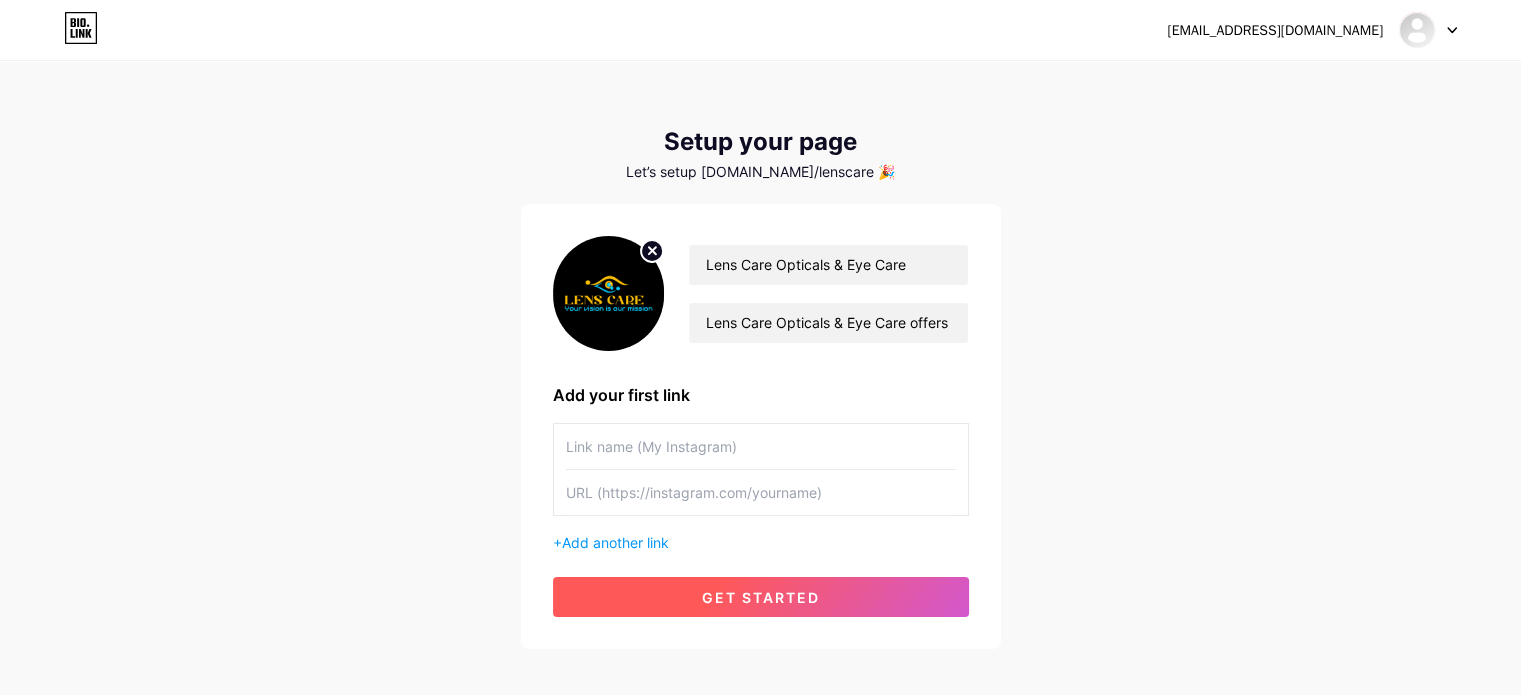 click on "get started" at bounding box center (761, 597) 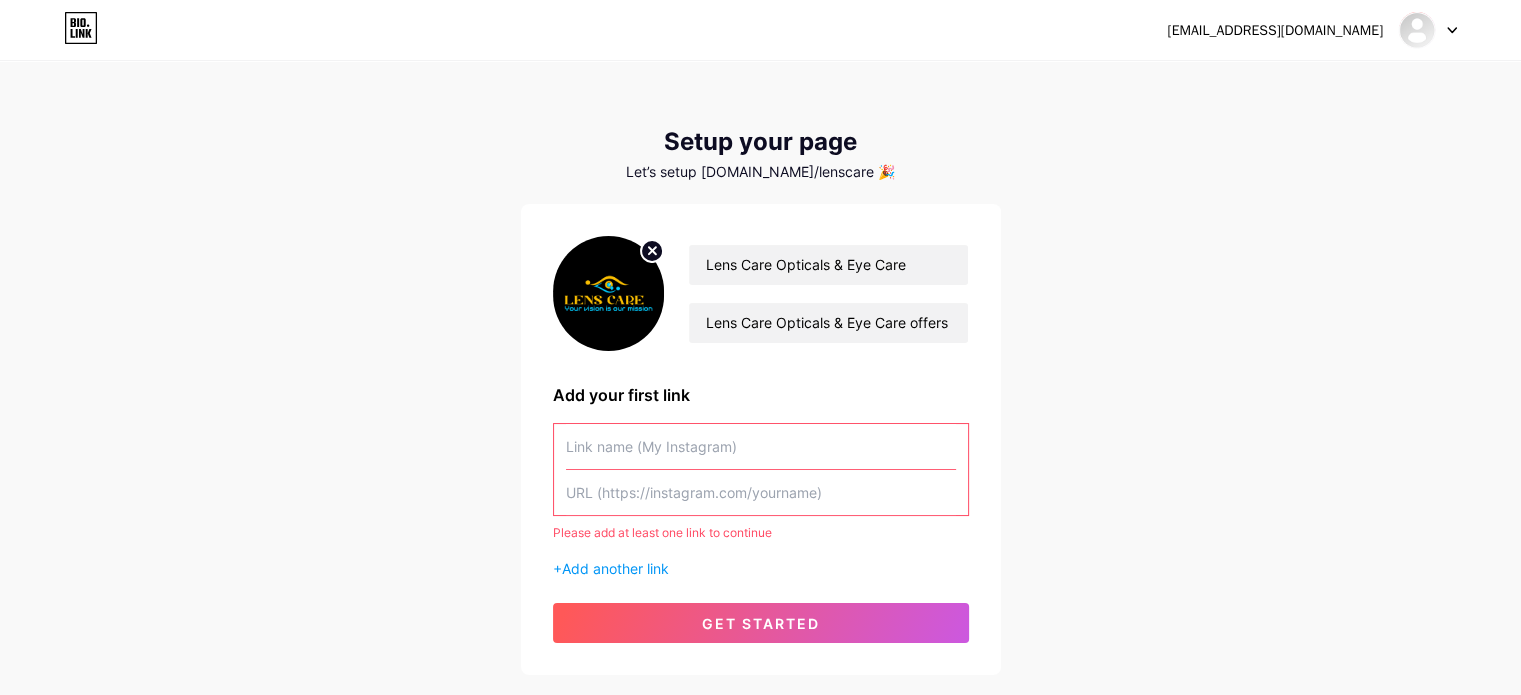 click at bounding box center (761, 446) 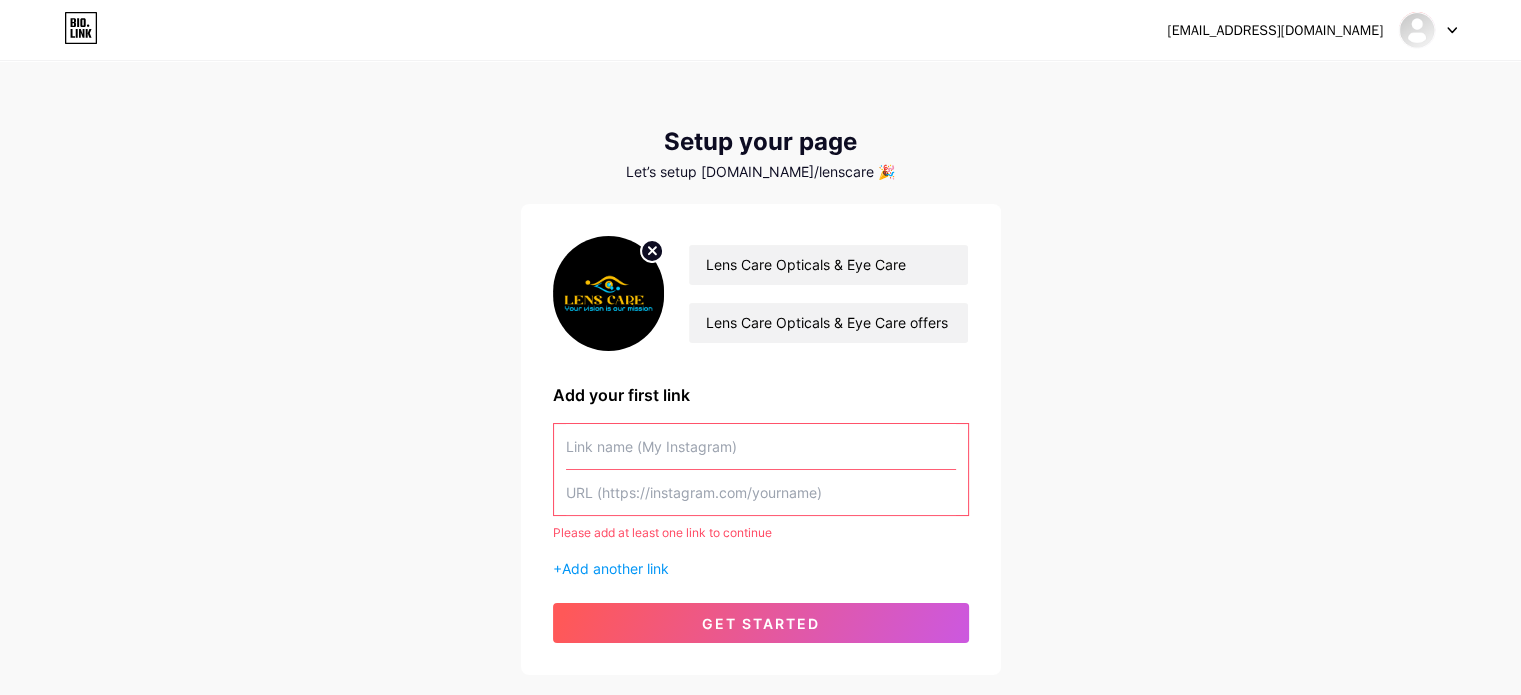 type on "[URL][DOMAIN_NAME]" 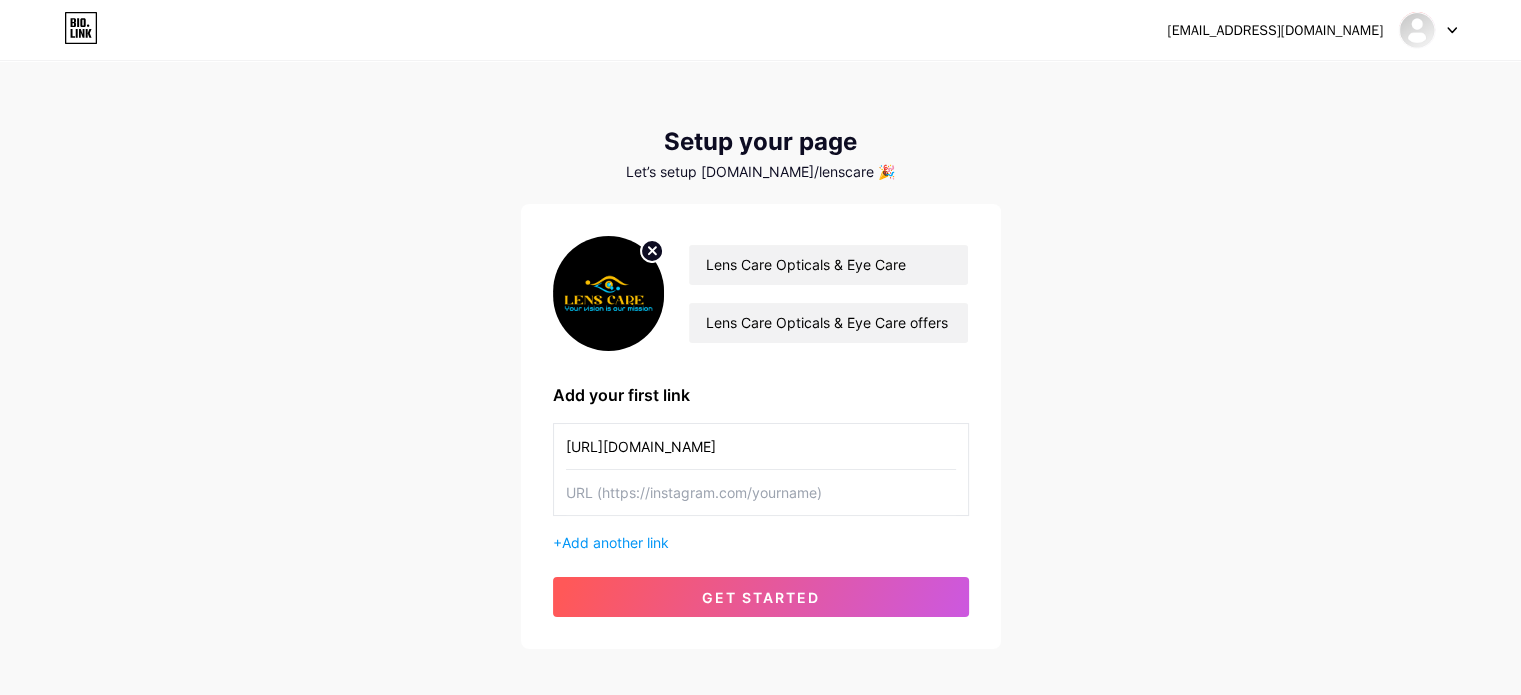 type 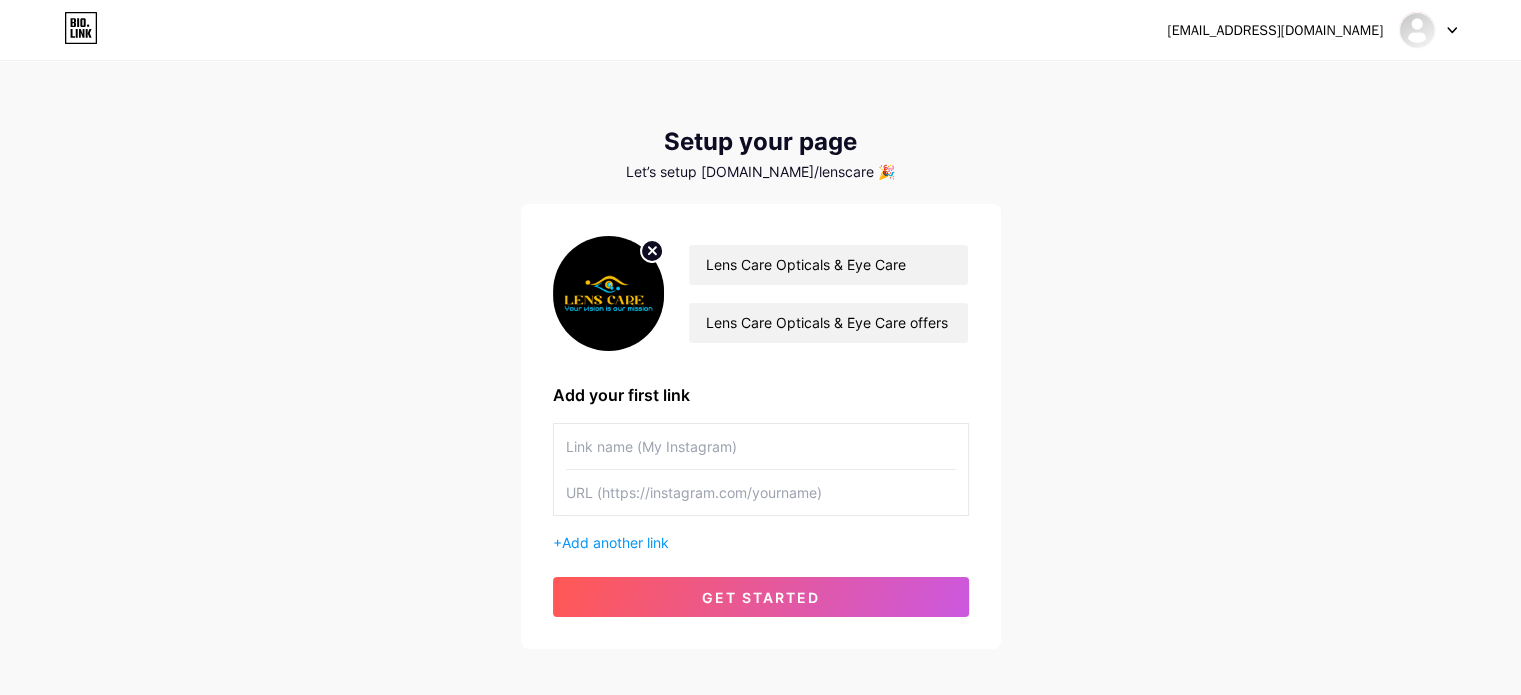 click at bounding box center [761, 492] 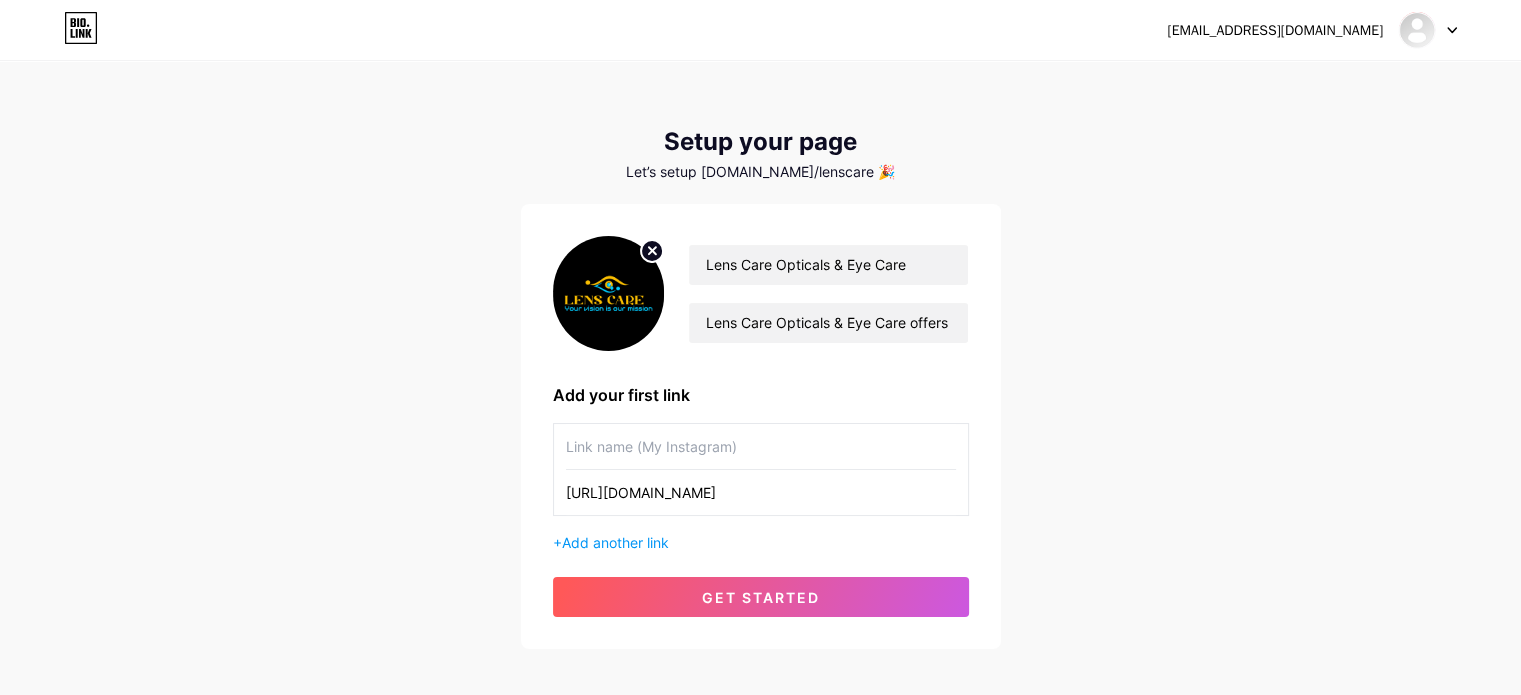 type on "[URL][DOMAIN_NAME]" 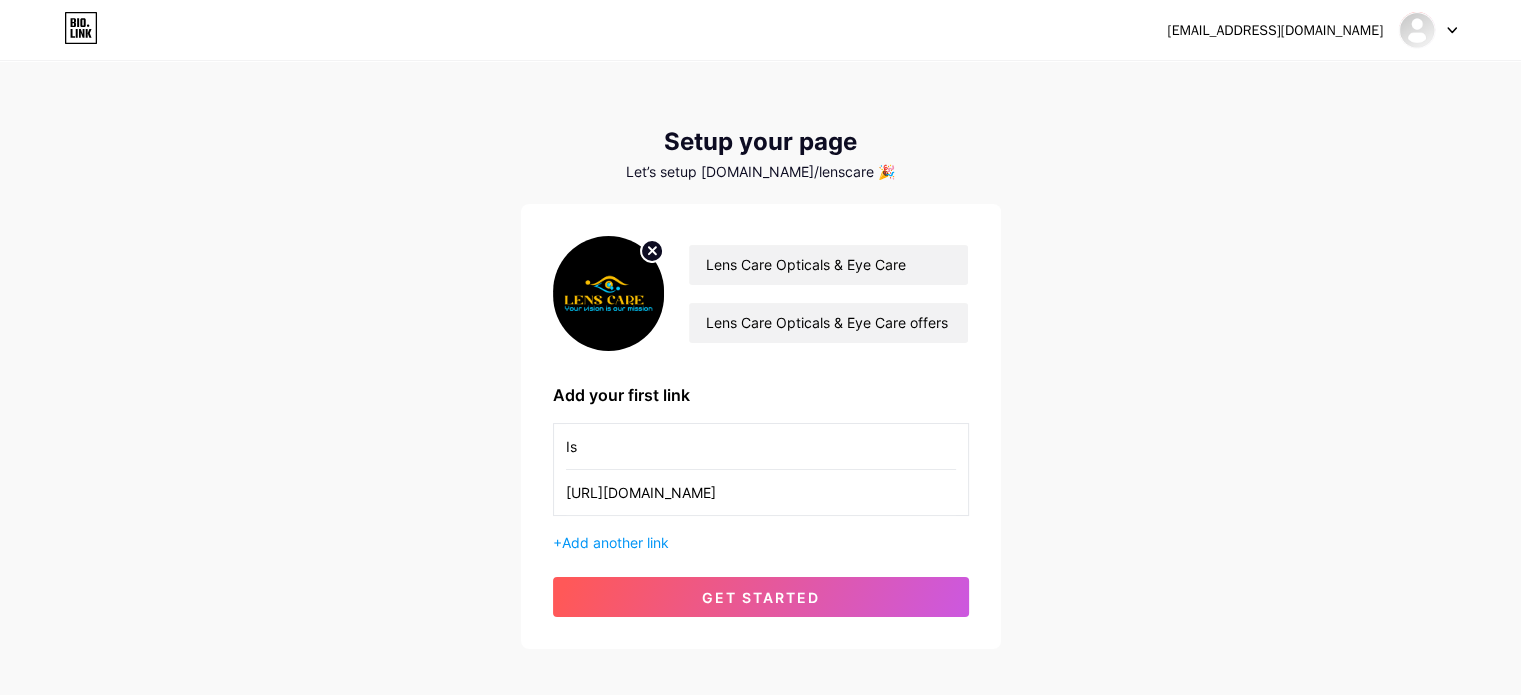 type on "I" 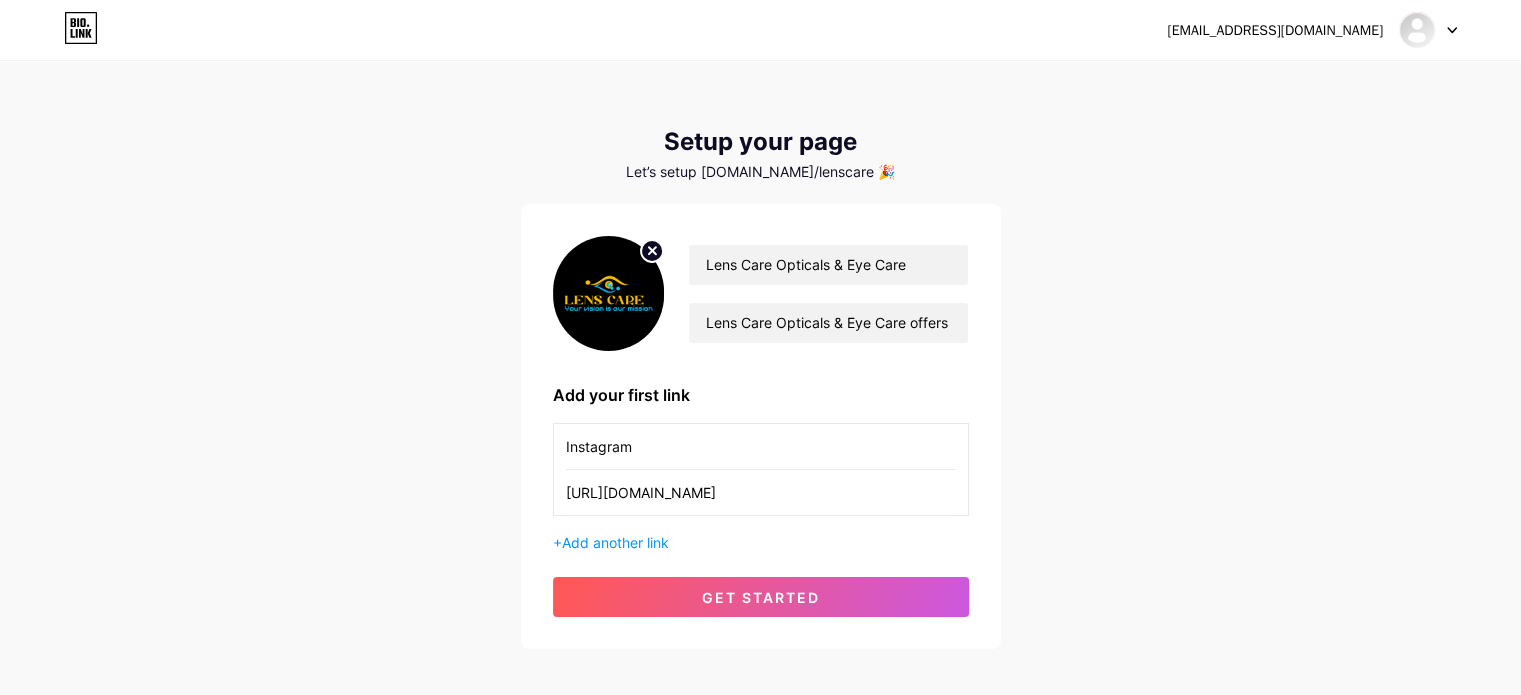 type on "Instagram" 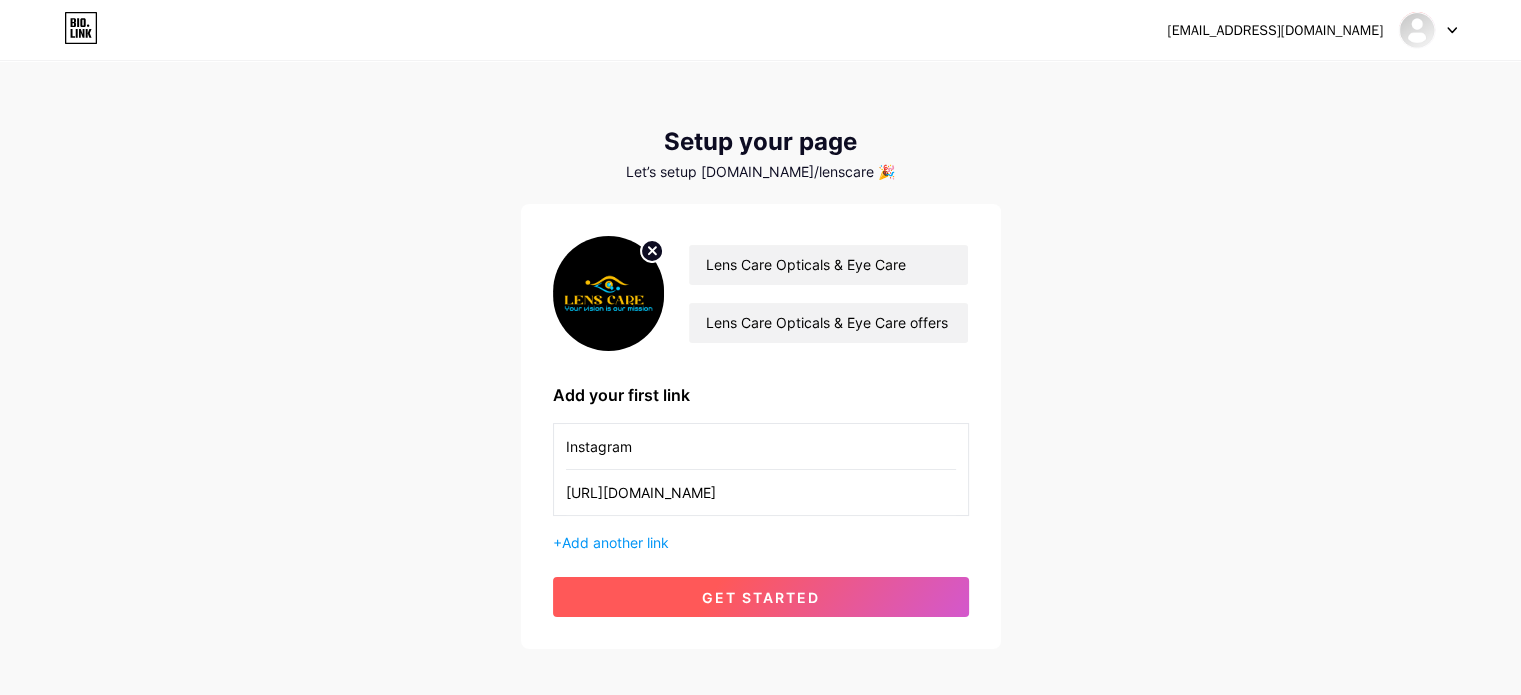 click on "get started" at bounding box center (761, 597) 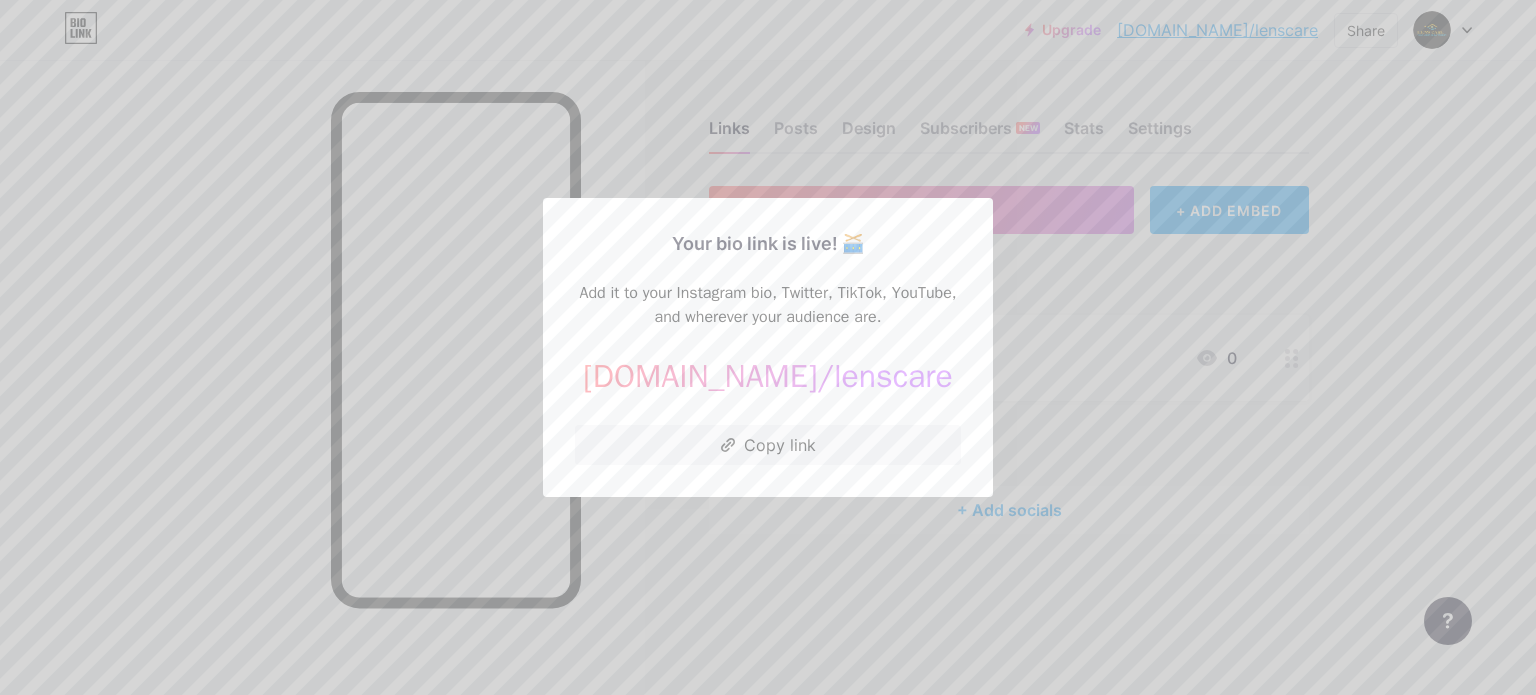 click at bounding box center (768, 347) 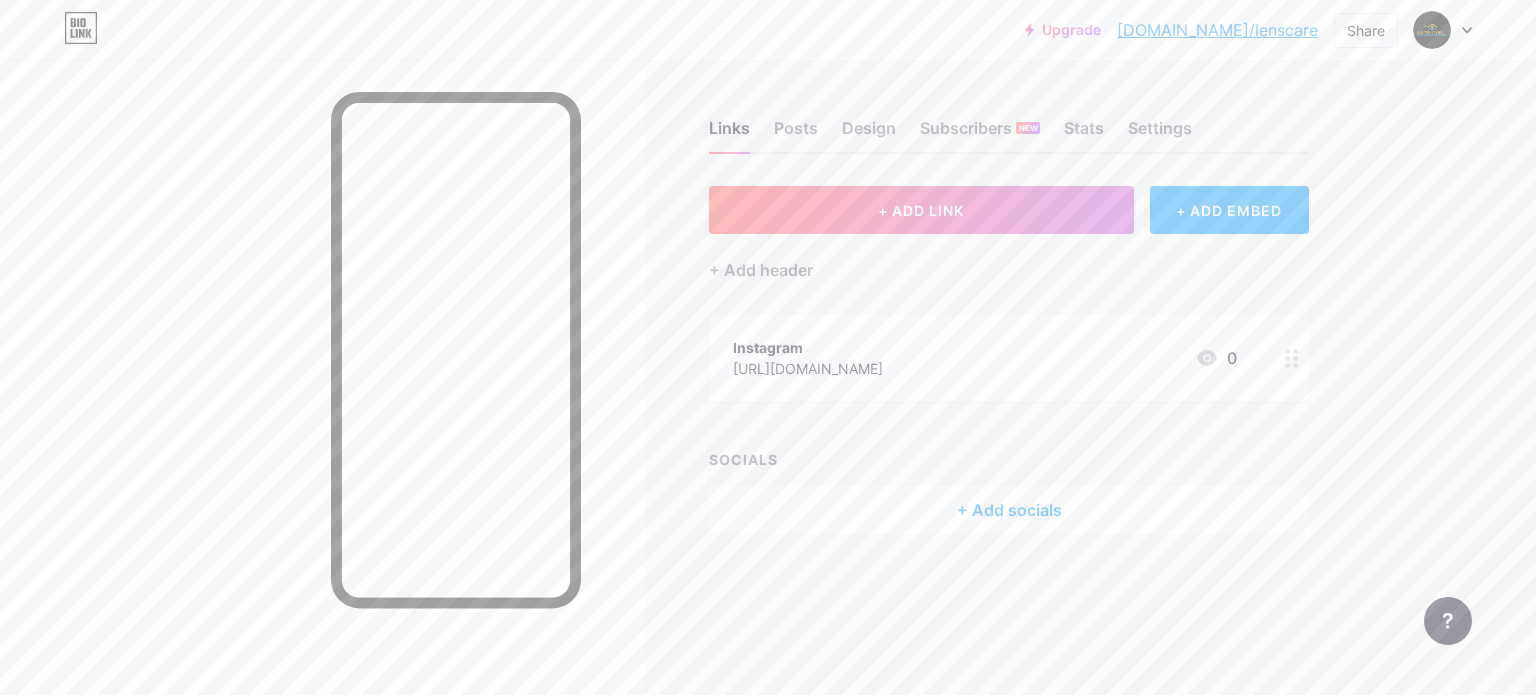 click 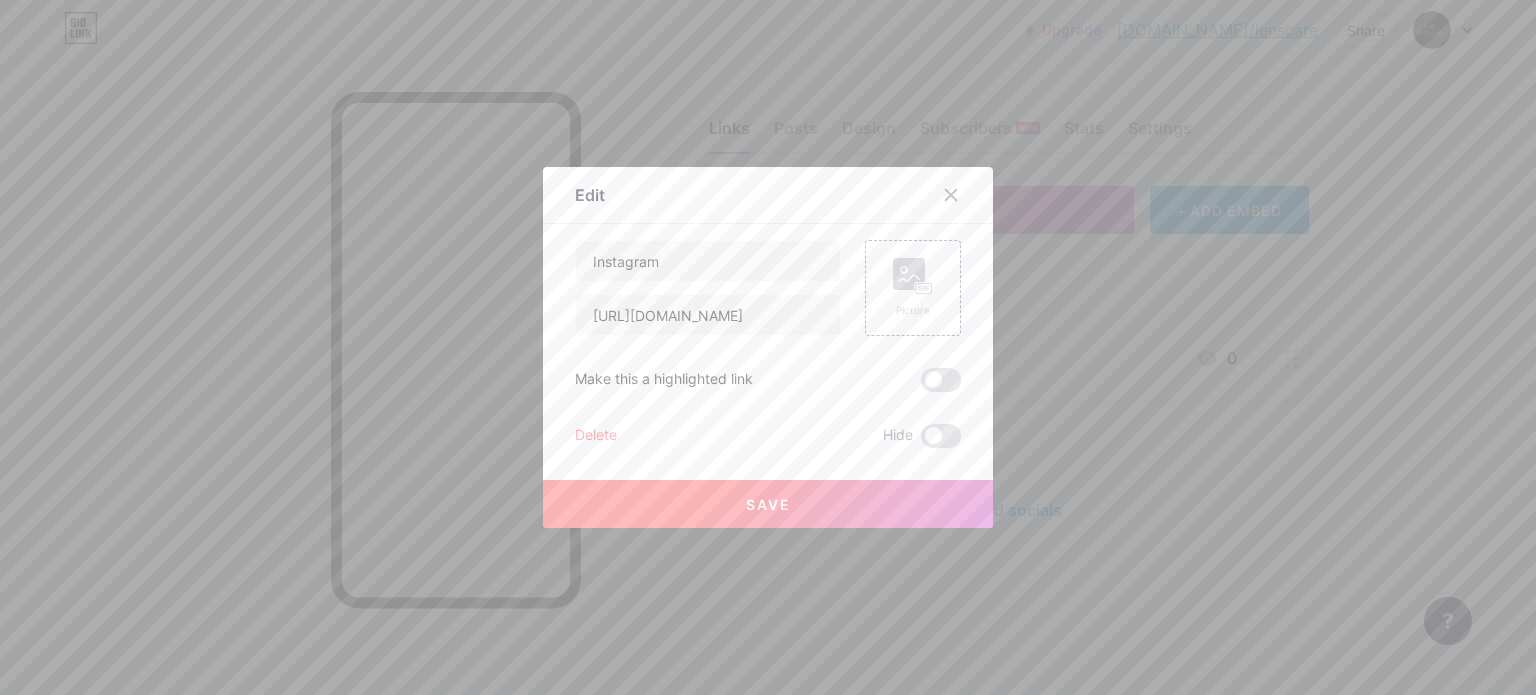 click at bounding box center [768, 347] 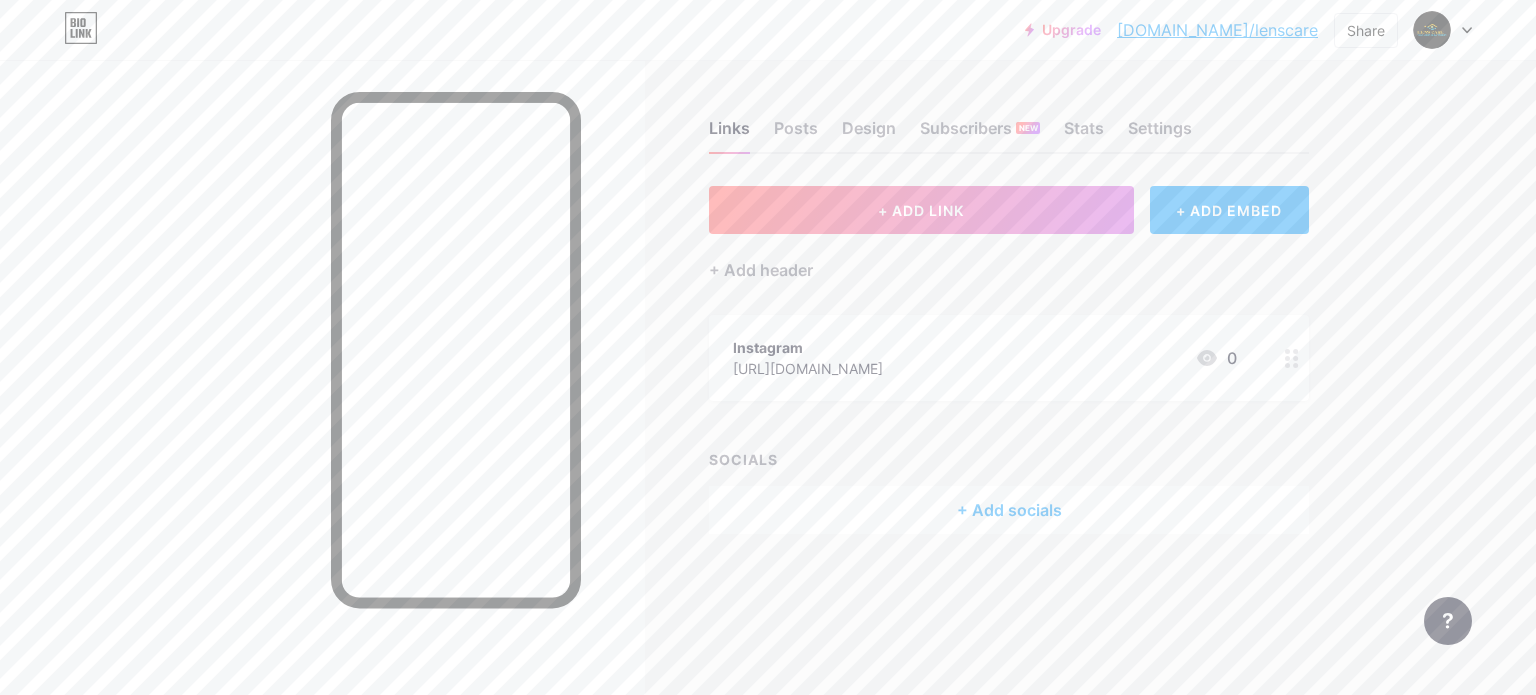 click 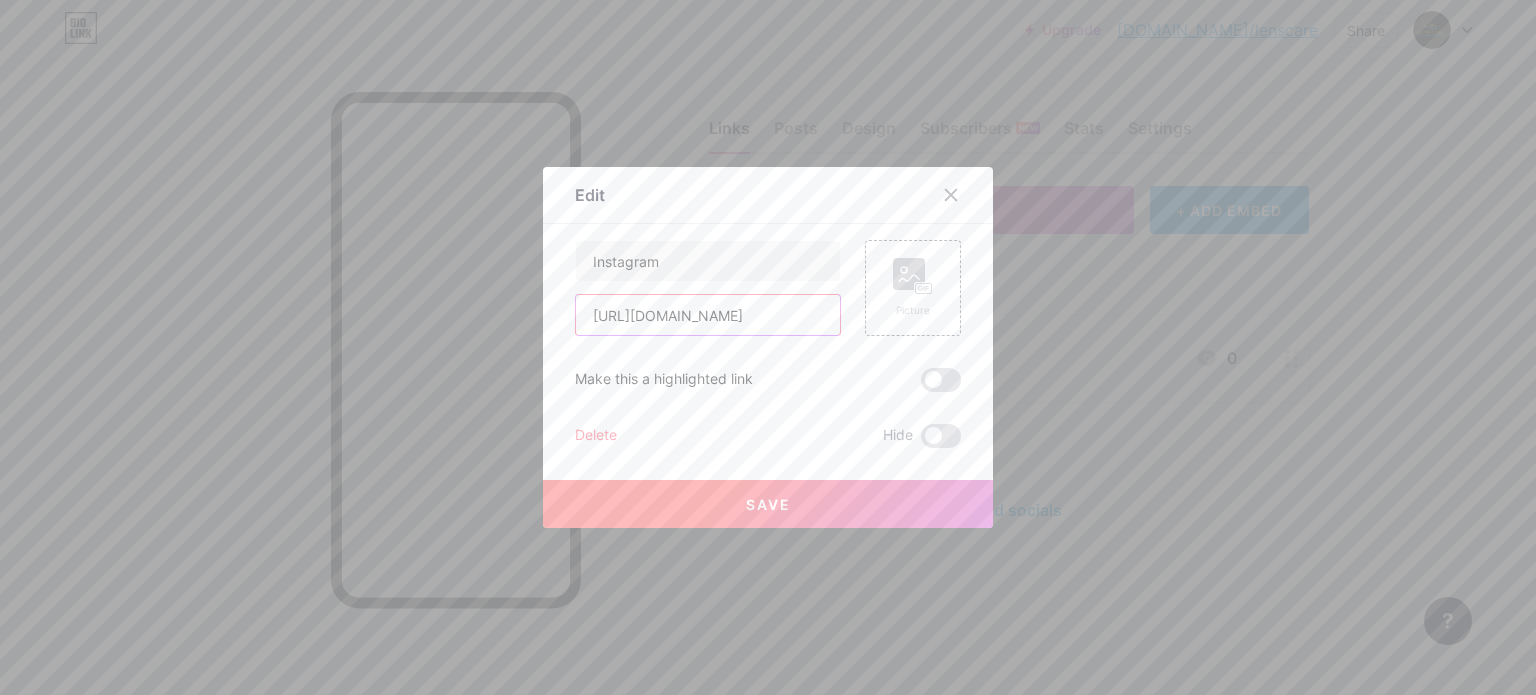 click on "[URL][DOMAIN_NAME]" at bounding box center [708, 315] 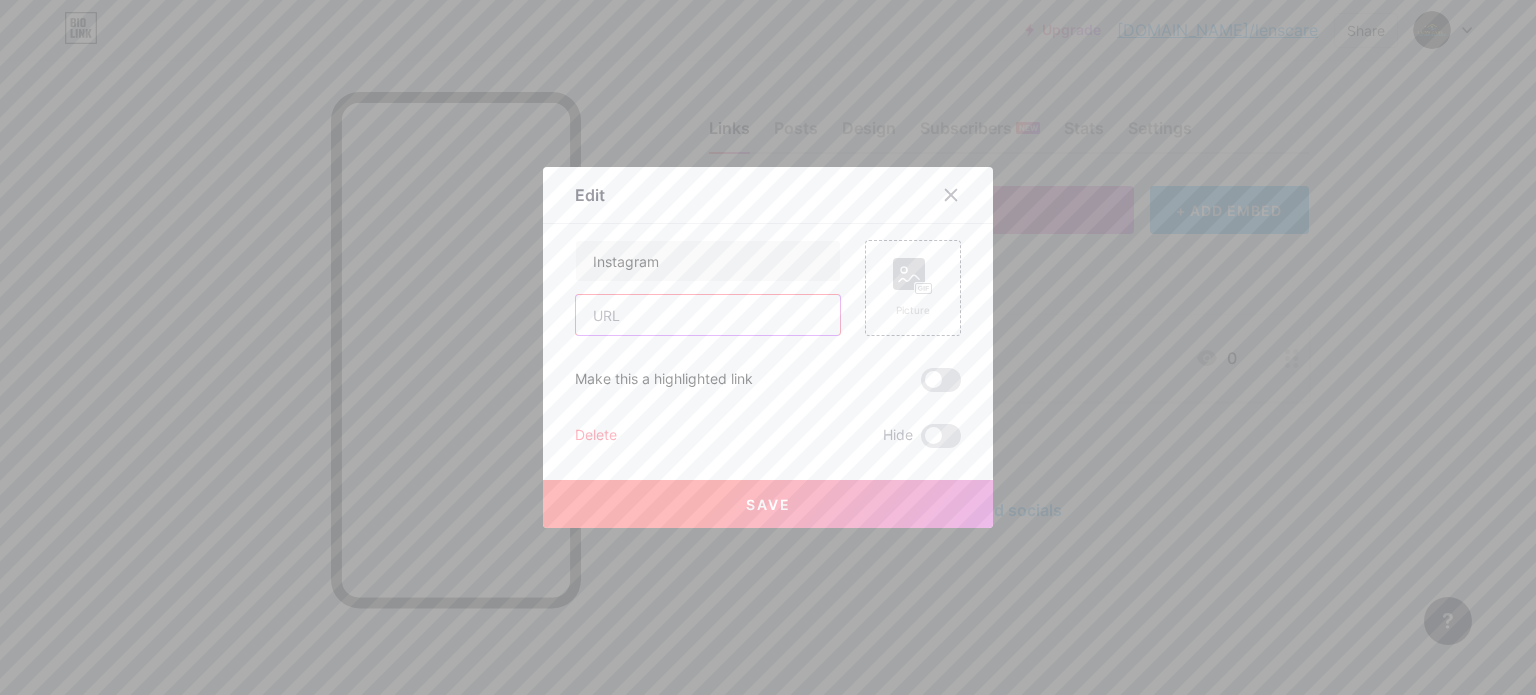 type 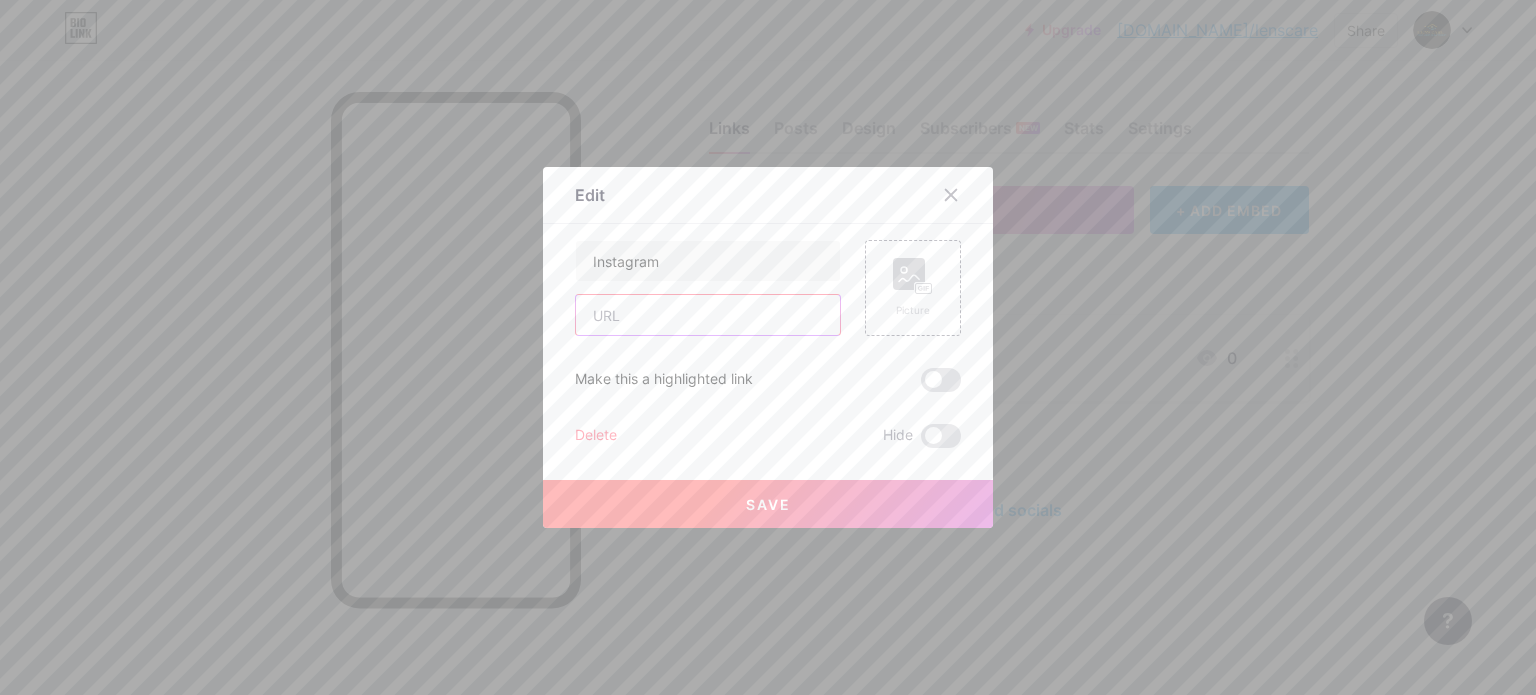 click at bounding box center (708, 315) 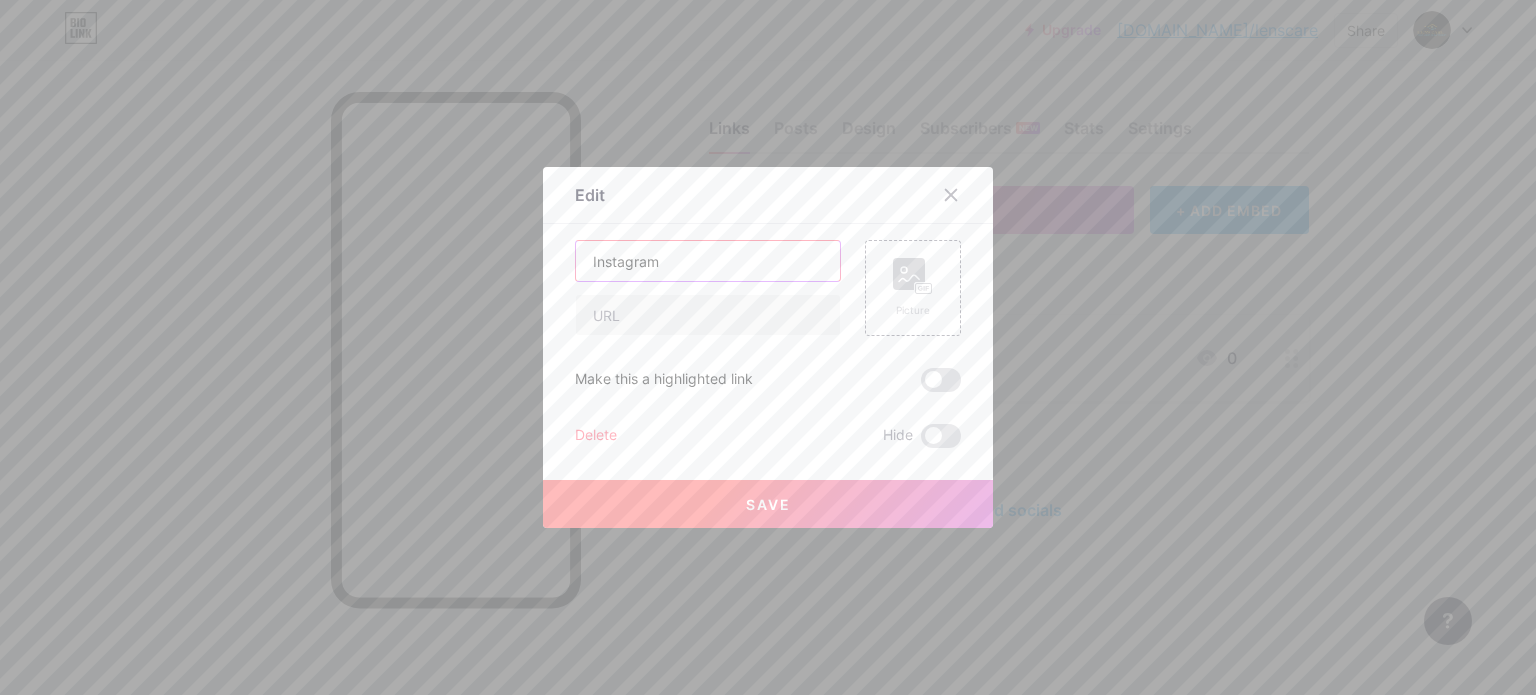 drag, startPoint x: 554, startPoint y: 253, endPoint x: 427, endPoint y: 244, distance: 127.3185 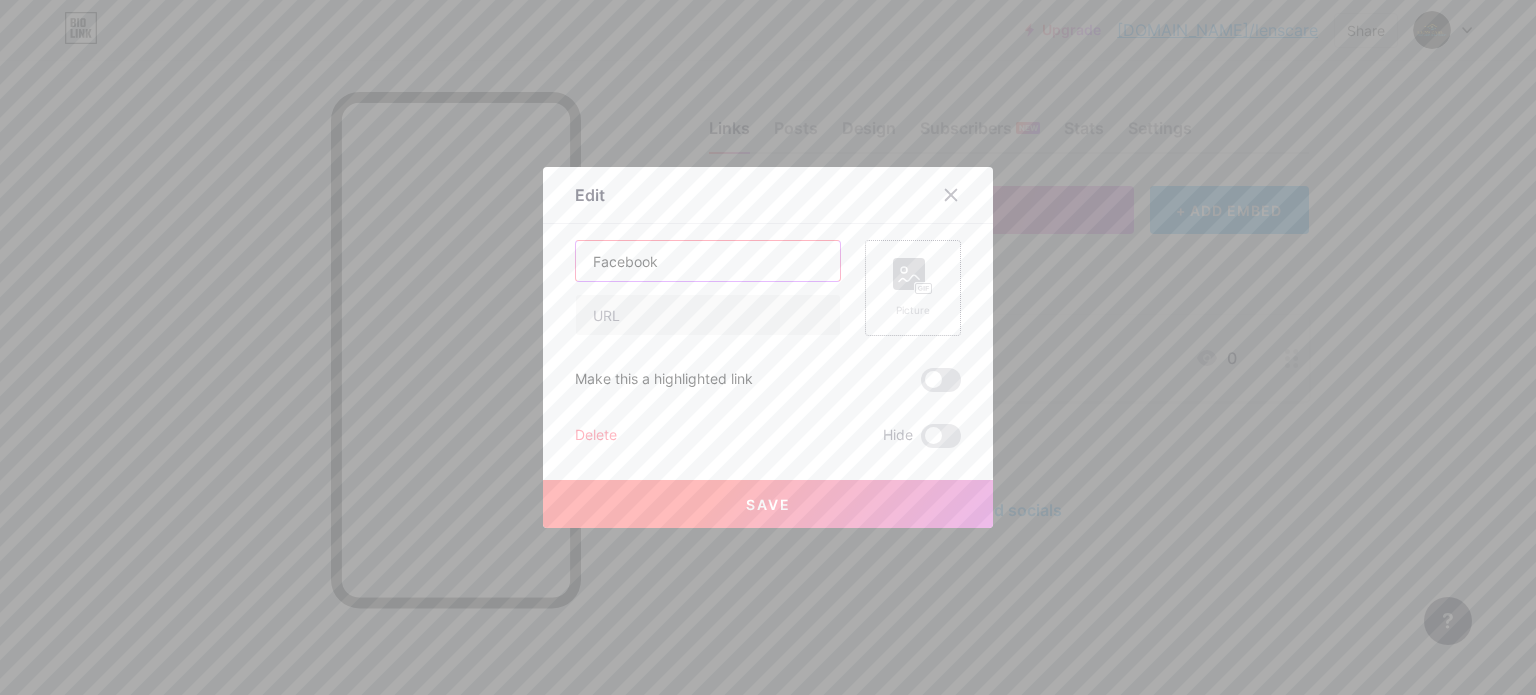 type on "Facebook" 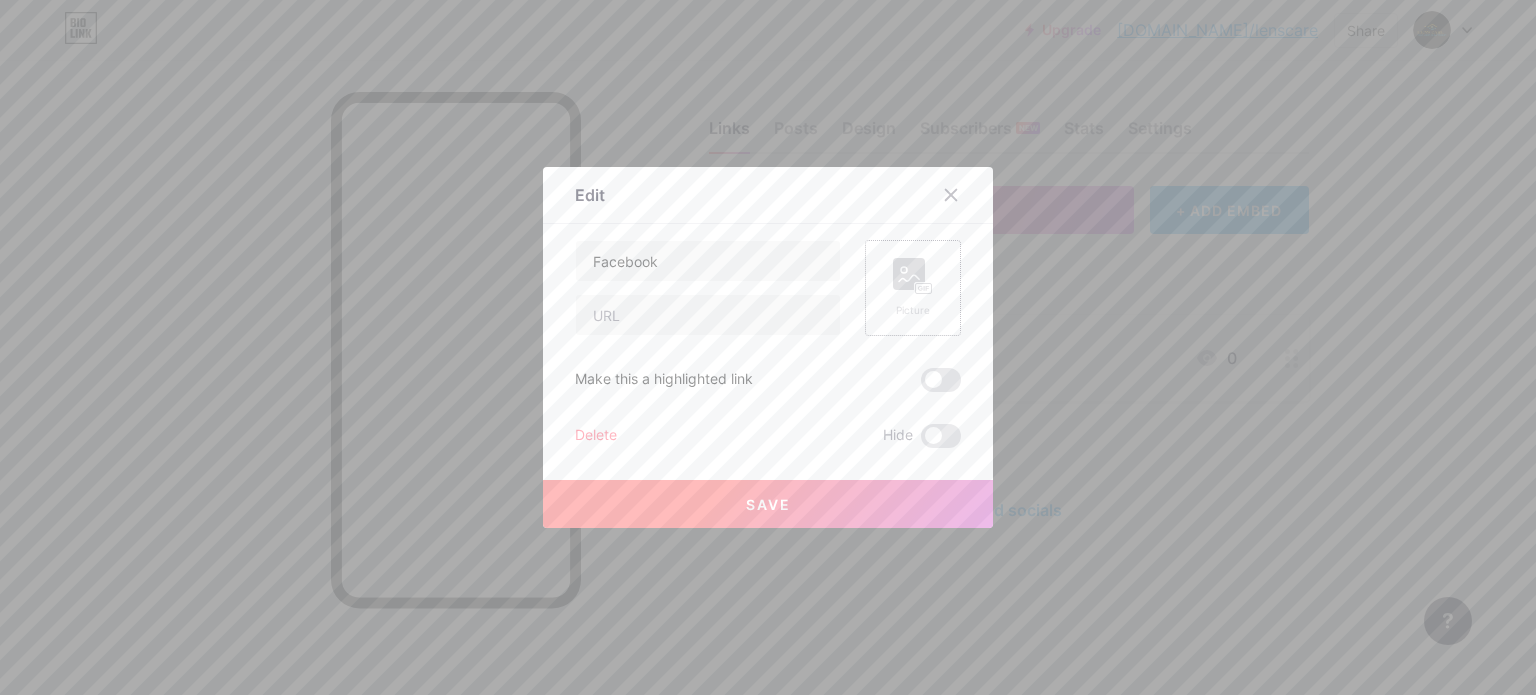 click on "Picture" at bounding box center [913, 288] 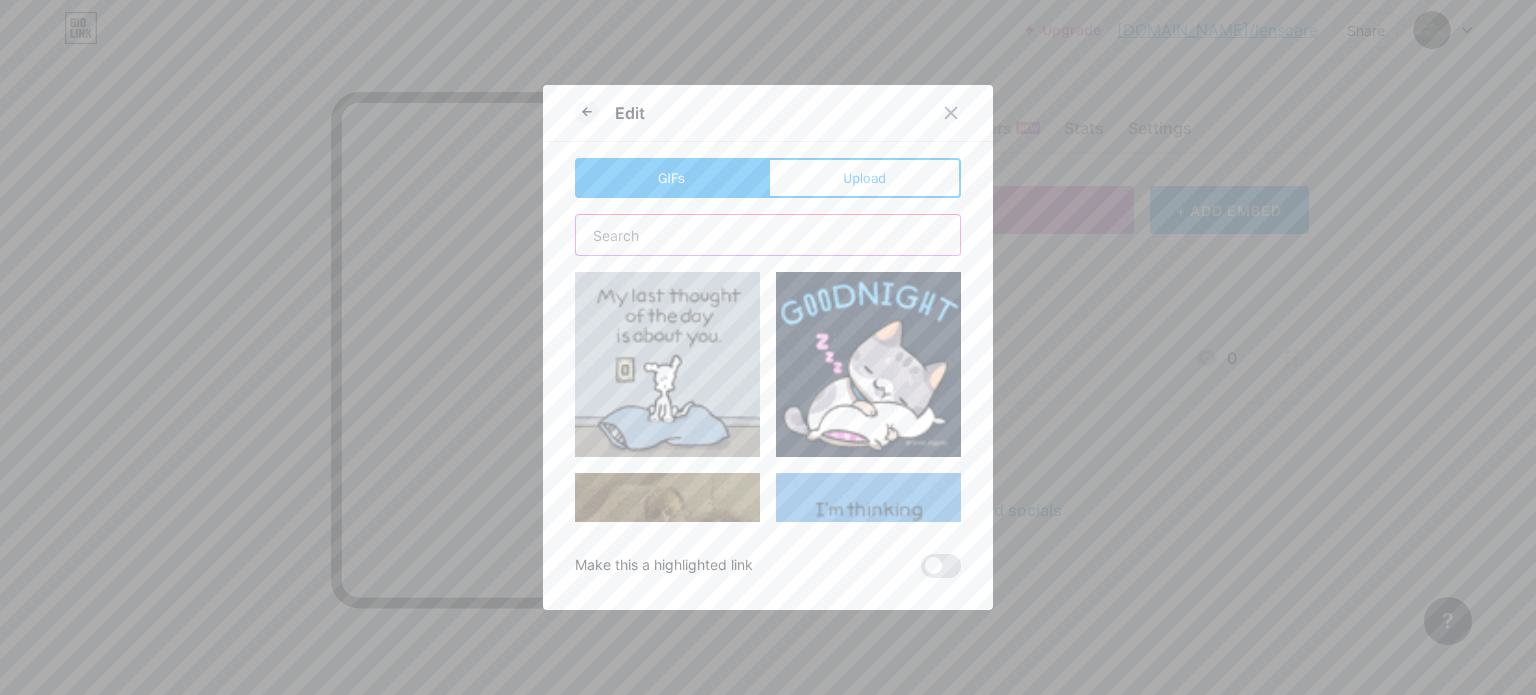 click at bounding box center [768, 235] 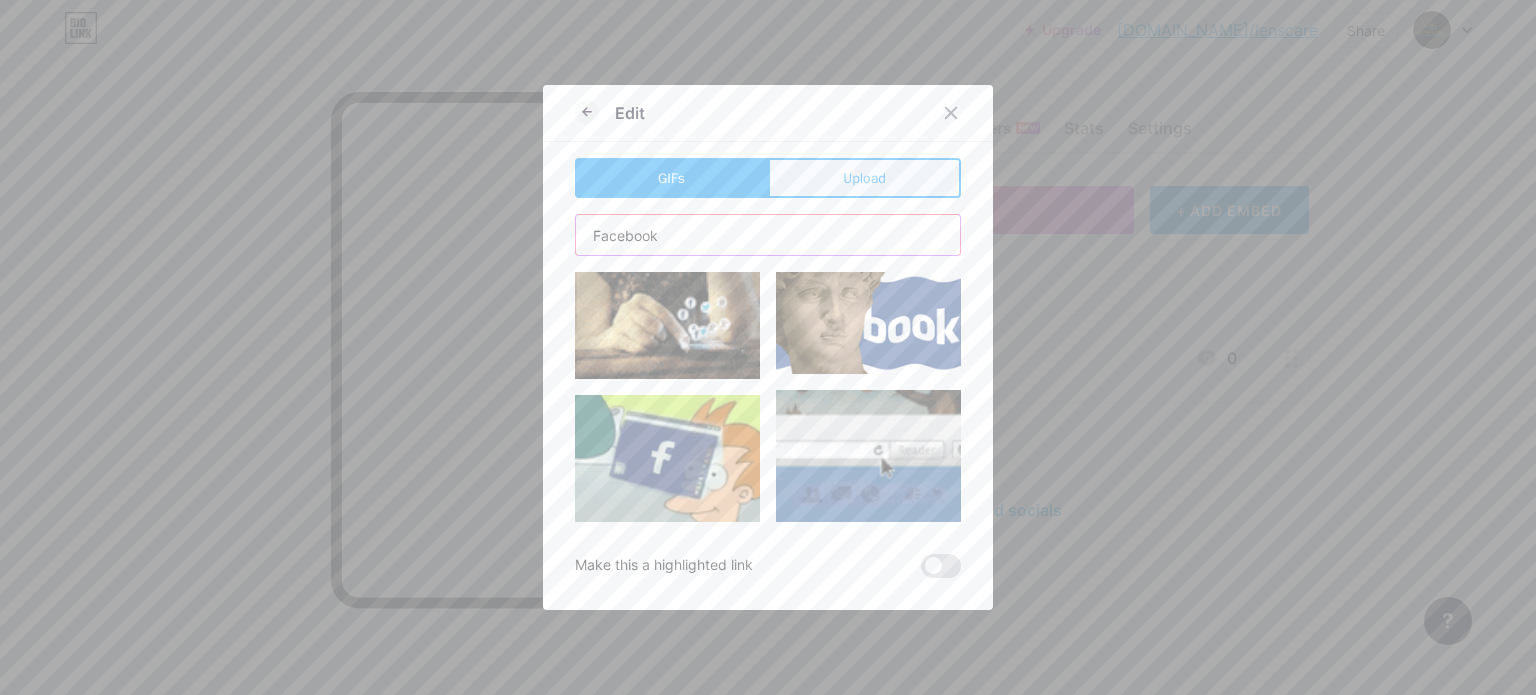 type on "Facebook" 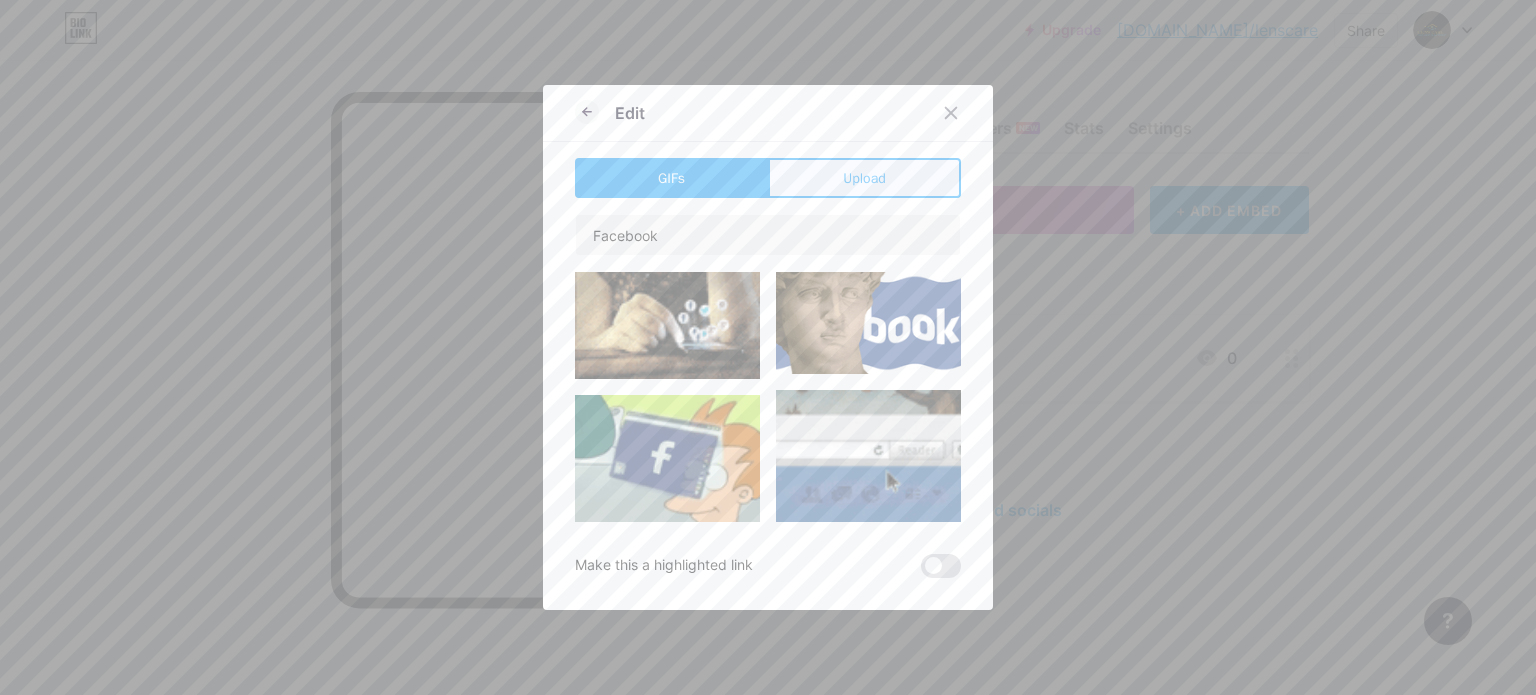click on "Upload" at bounding box center (864, 178) 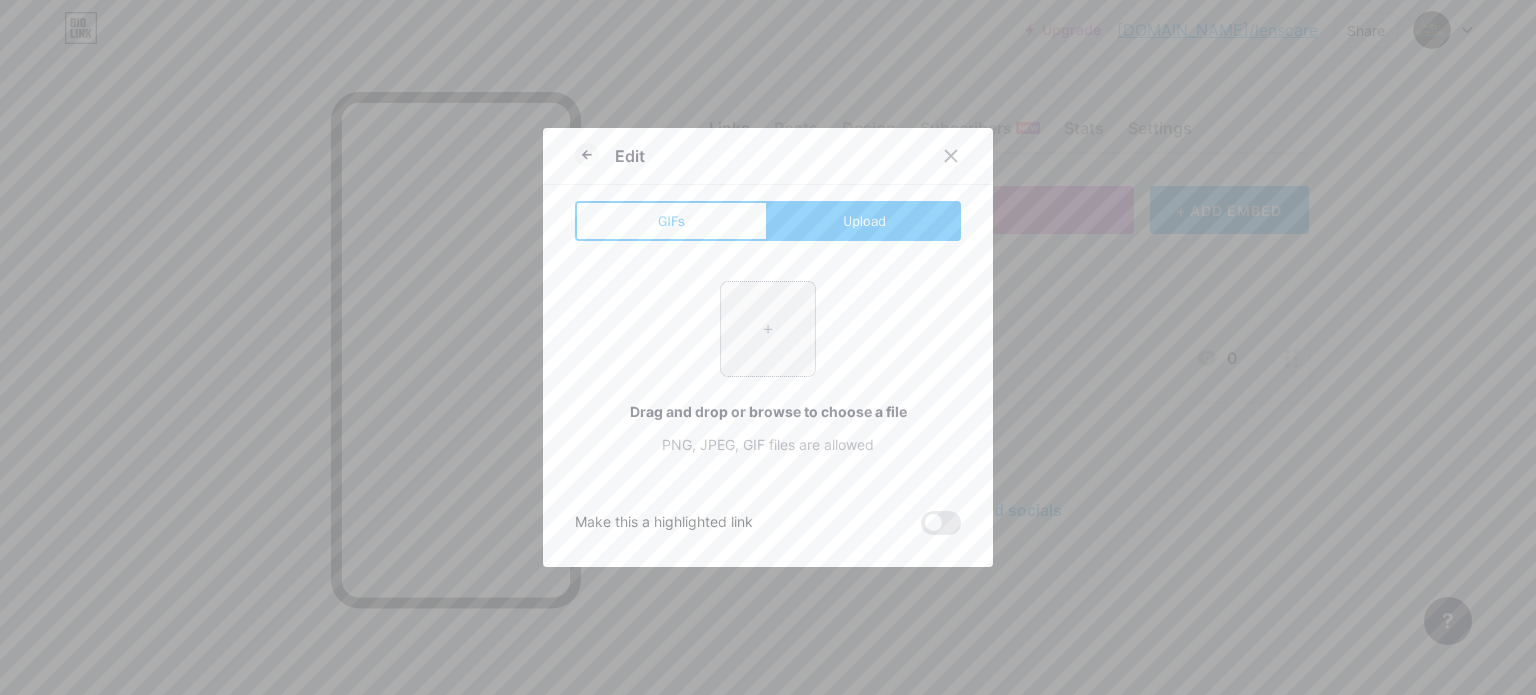click at bounding box center [768, 329] 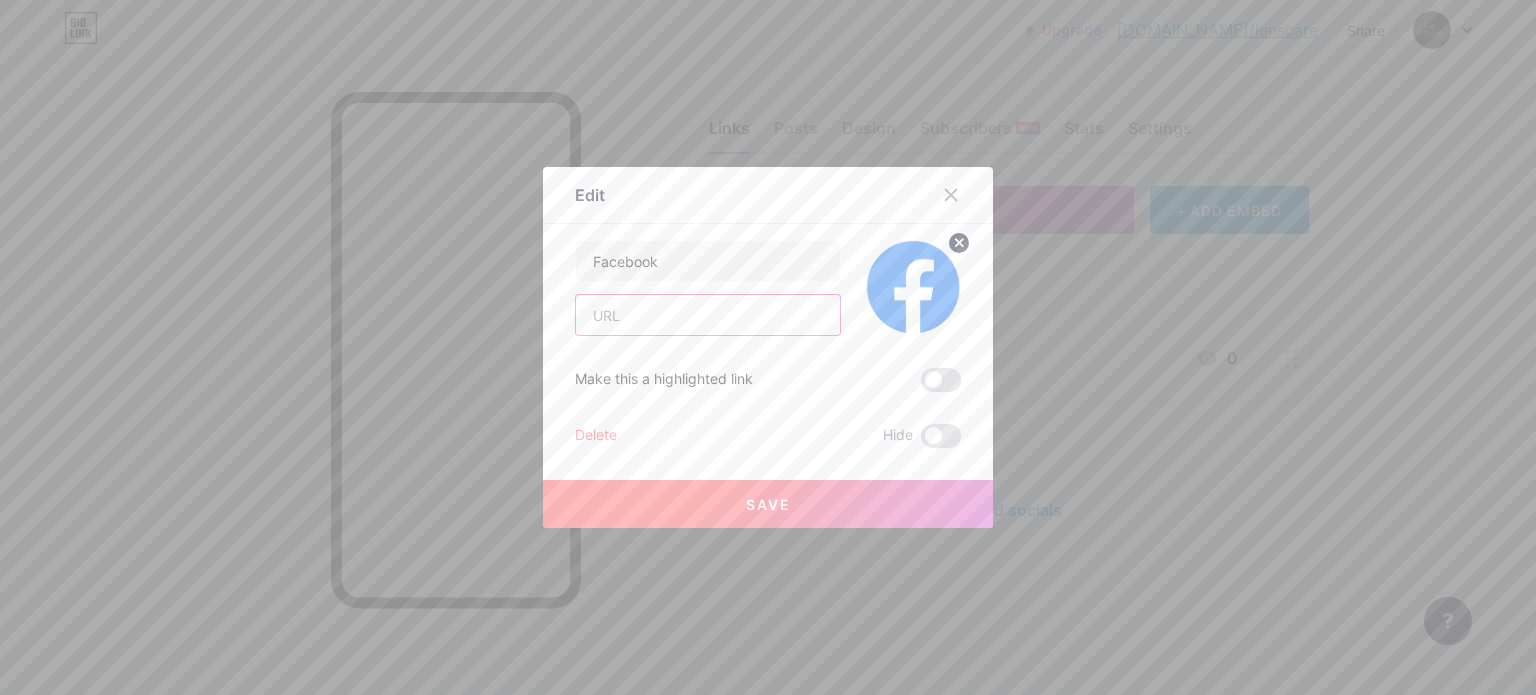 click at bounding box center (708, 315) 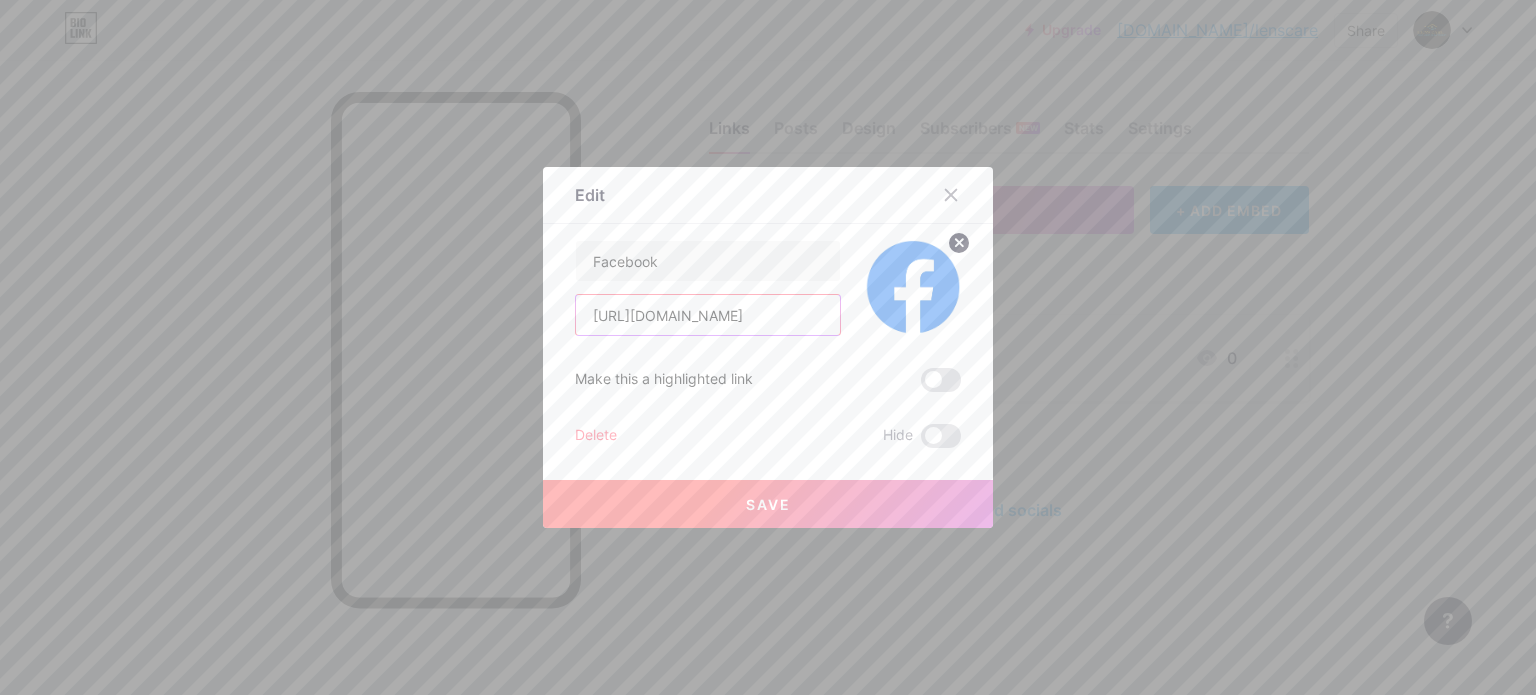 scroll, scrollTop: 0, scrollLeft: 57, axis: horizontal 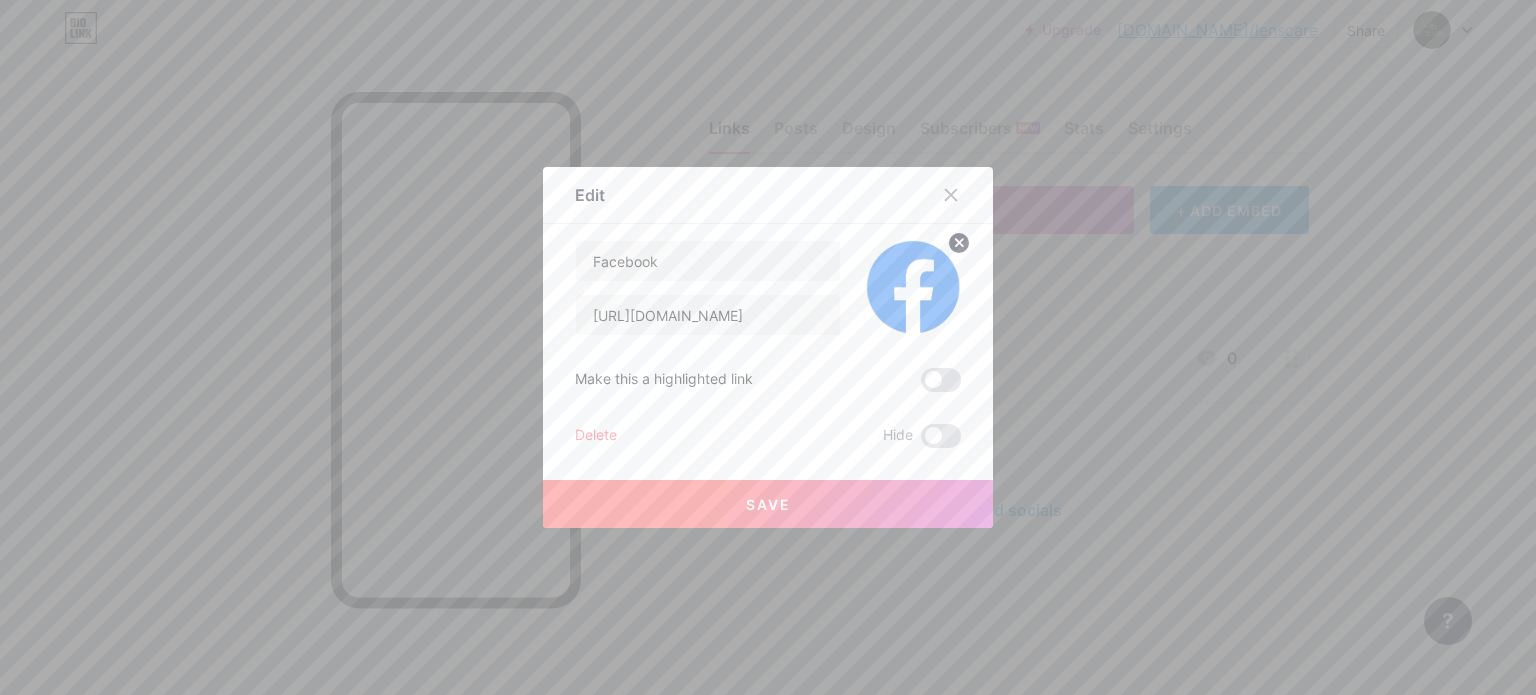 click on "Save" at bounding box center (768, 504) 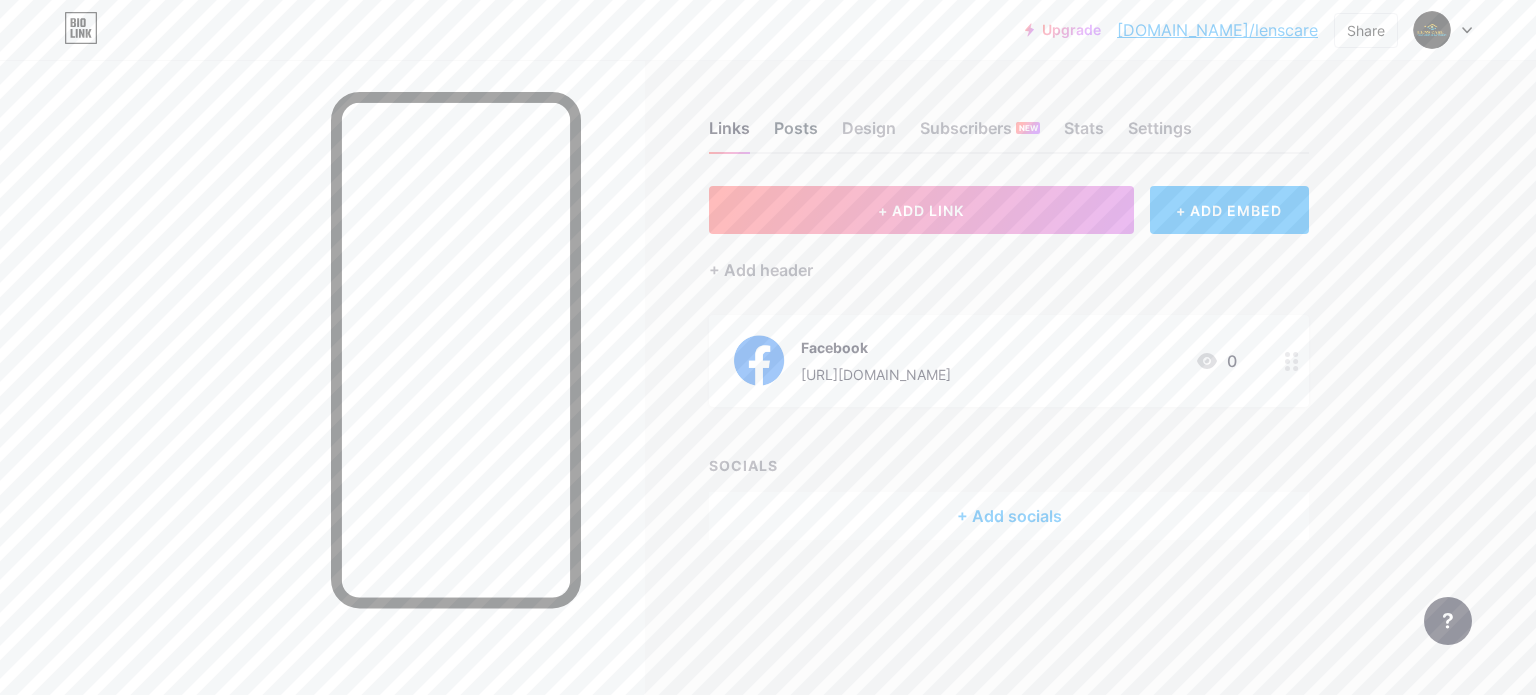 drag, startPoint x: 805, startPoint y: 139, endPoint x: 816, endPoint y: 136, distance: 11.401754 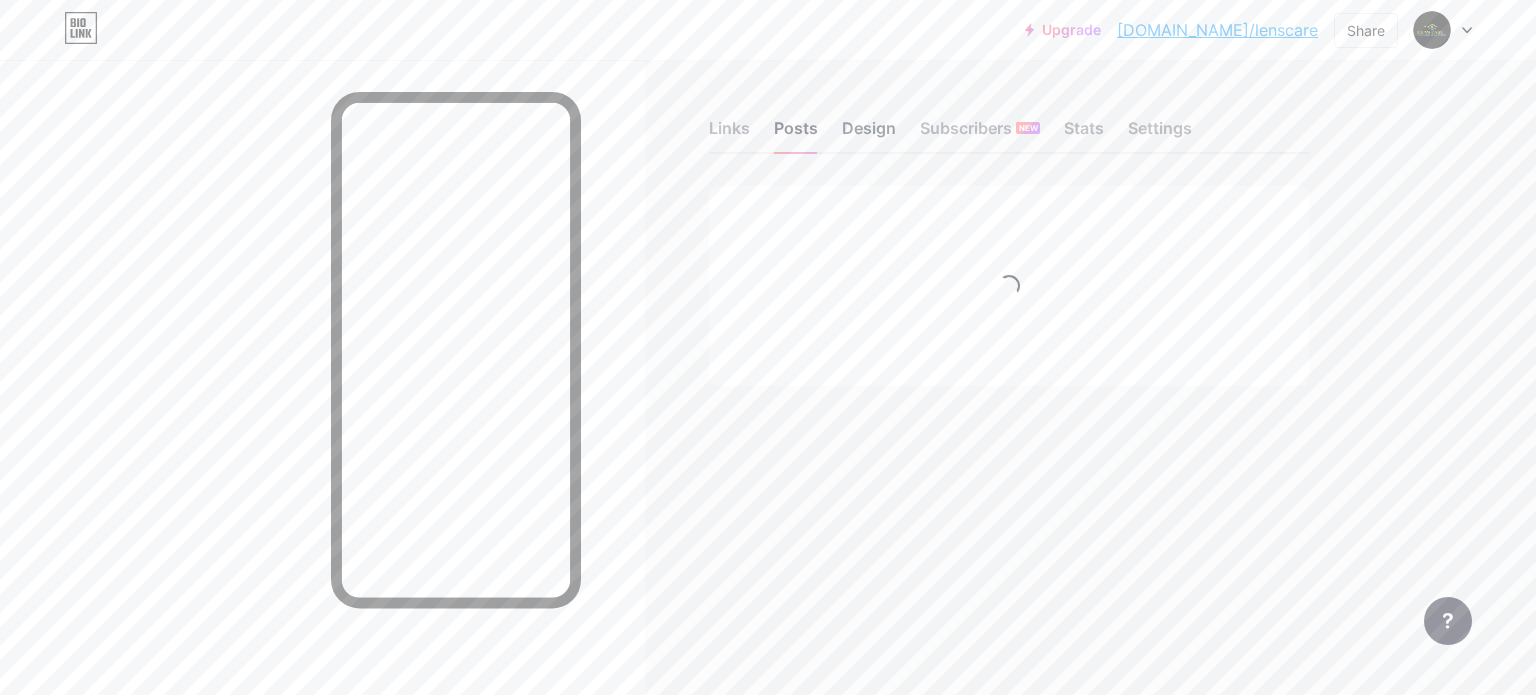 click on "Design" at bounding box center [869, 134] 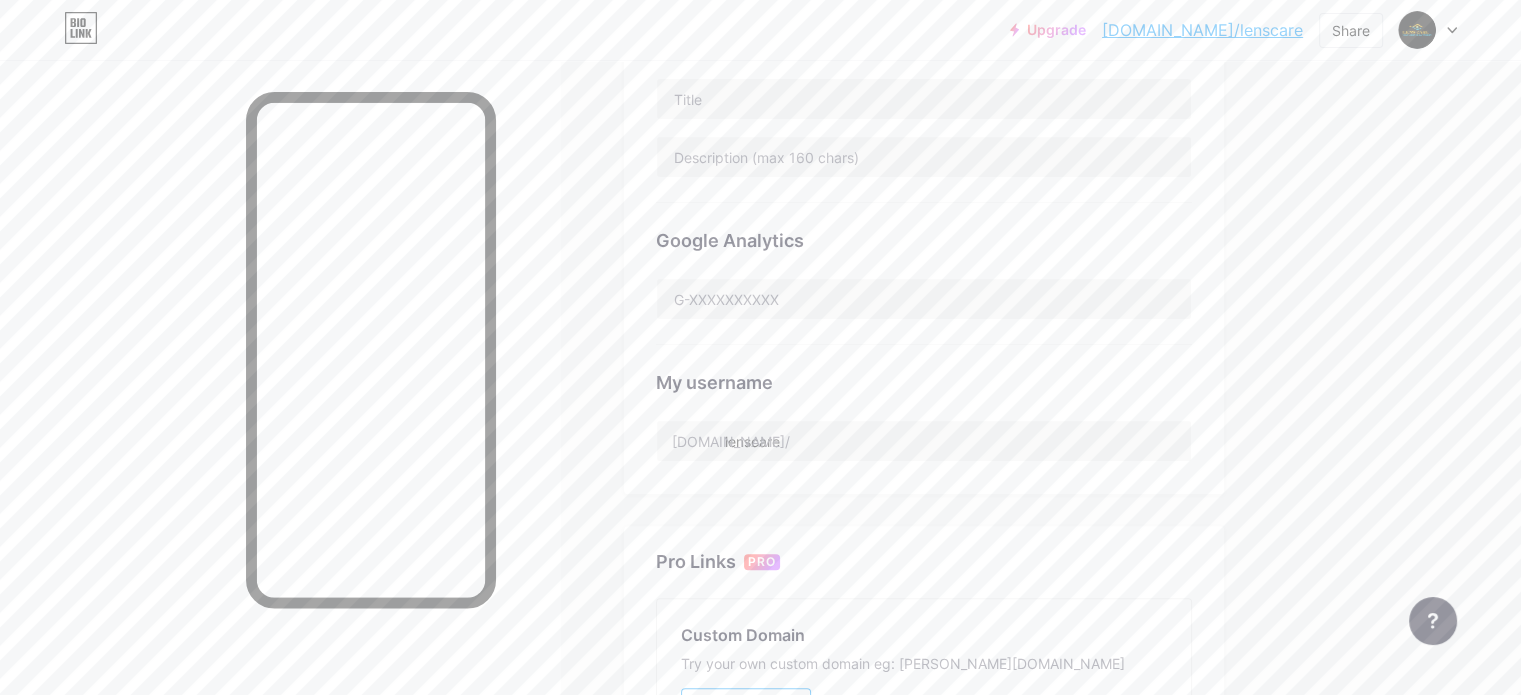 scroll, scrollTop: 0, scrollLeft: 0, axis: both 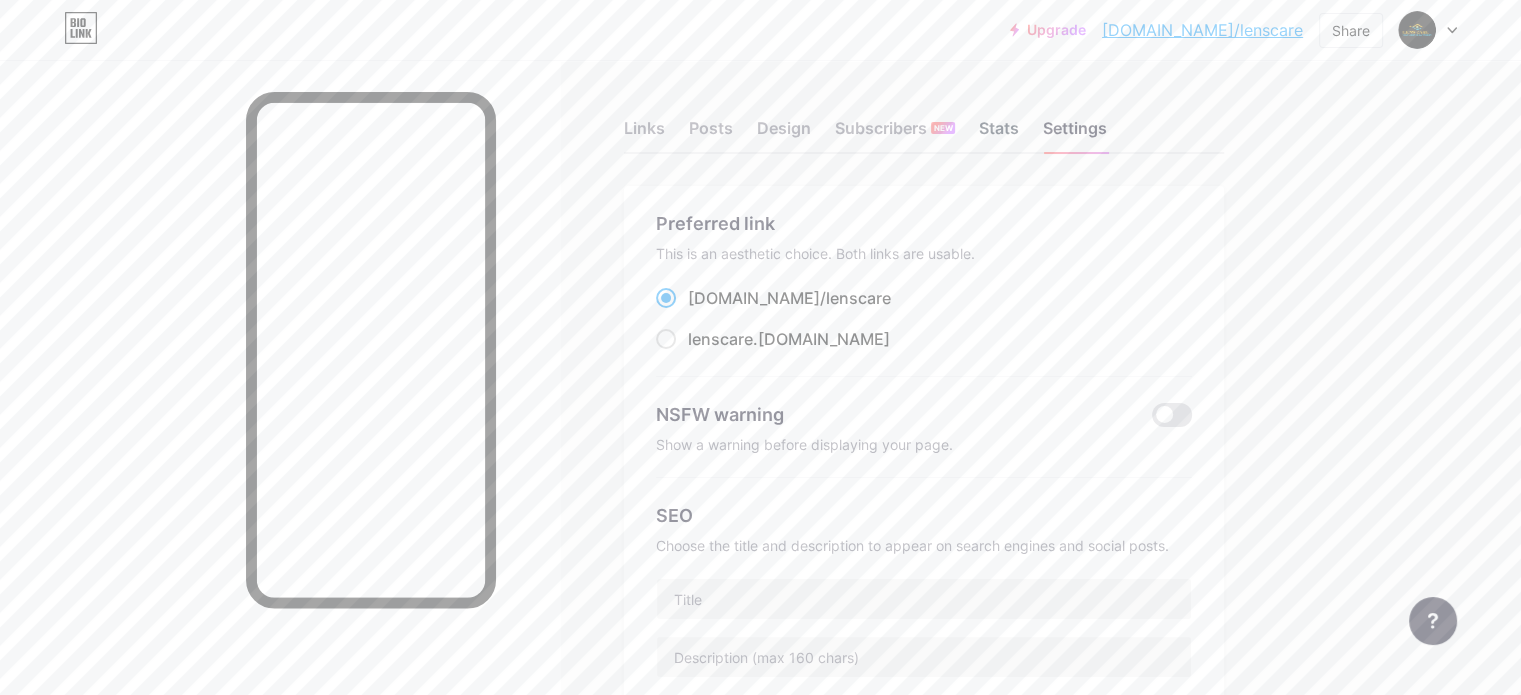 click on "Stats" at bounding box center (999, 134) 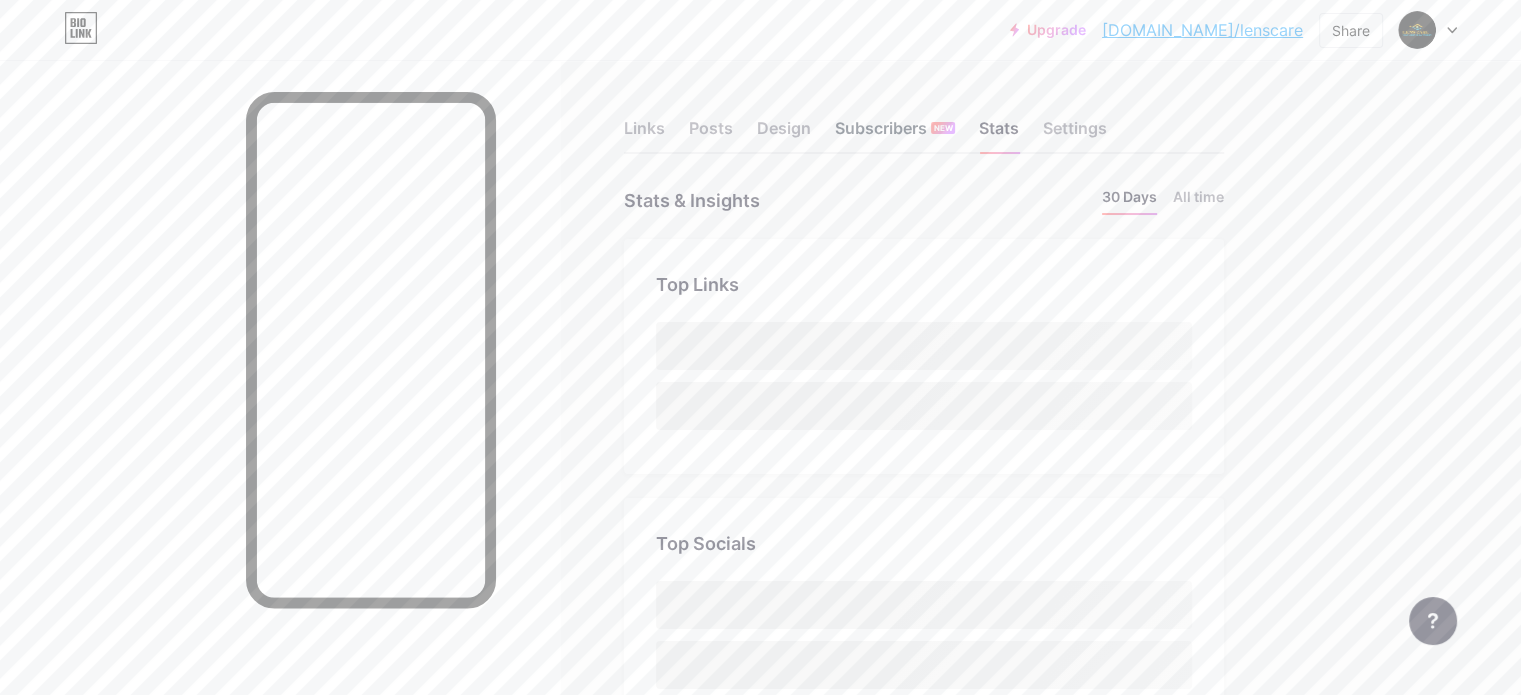click on "Subscribers
NEW" at bounding box center [895, 134] 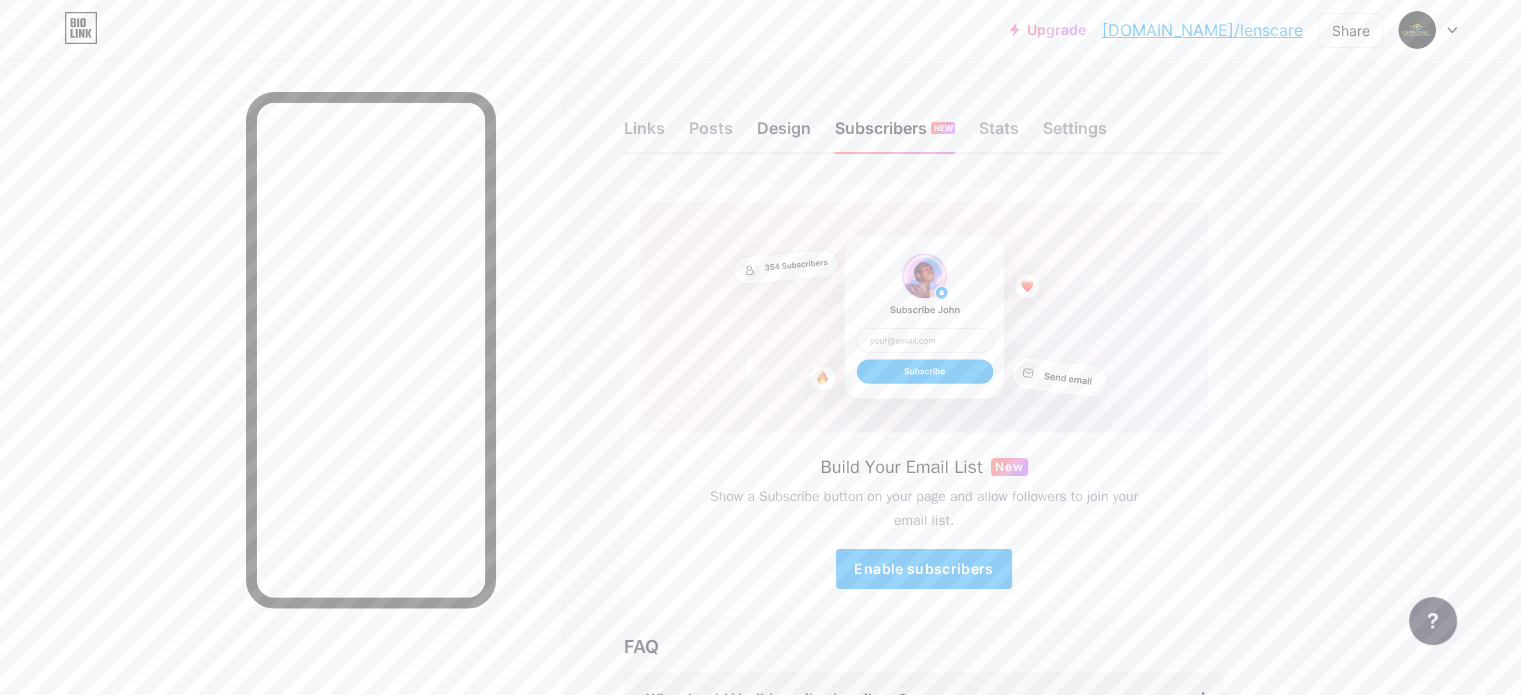 click on "Design" at bounding box center (784, 134) 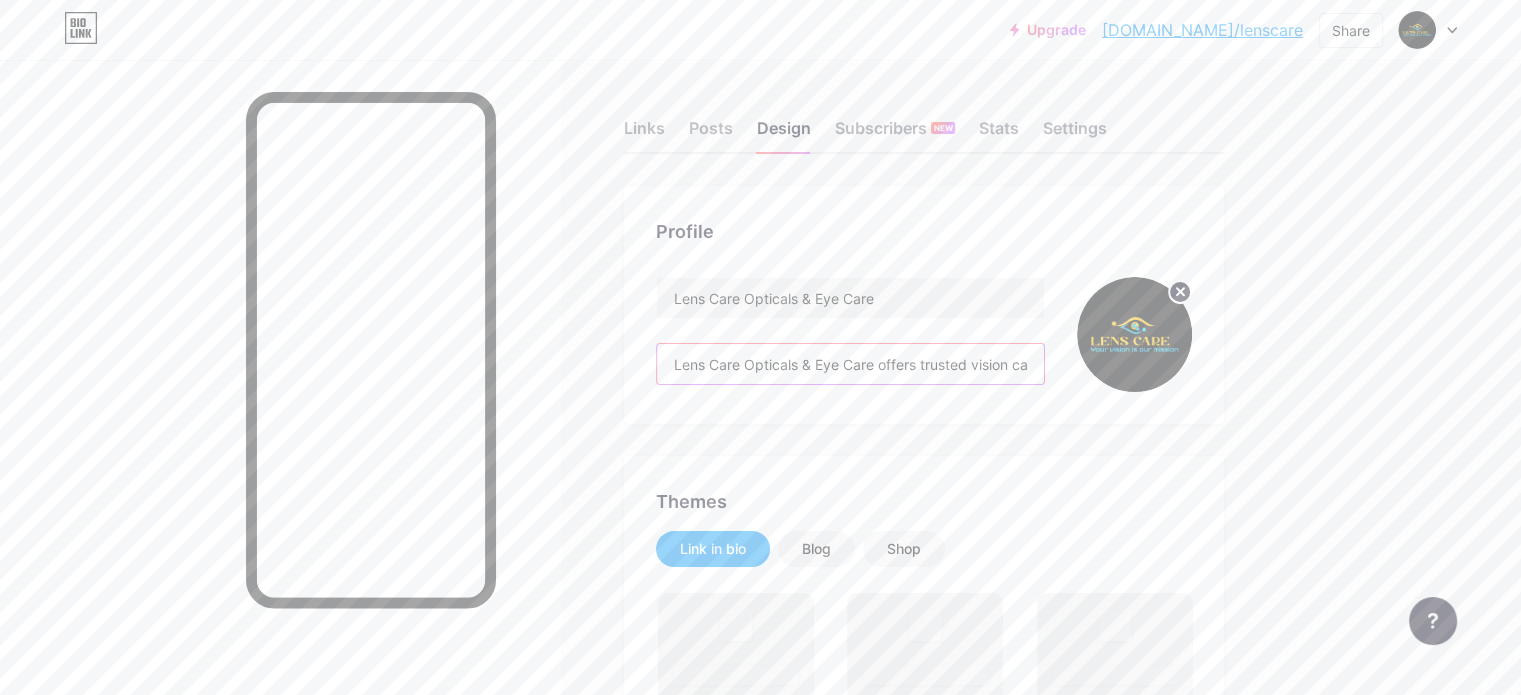 click on "Lens Care Opticals & Eye Care offers trusted vision care, free eye check-ups, and quality frames & lenses — because your eyes deserve the best." at bounding box center [850, 364] 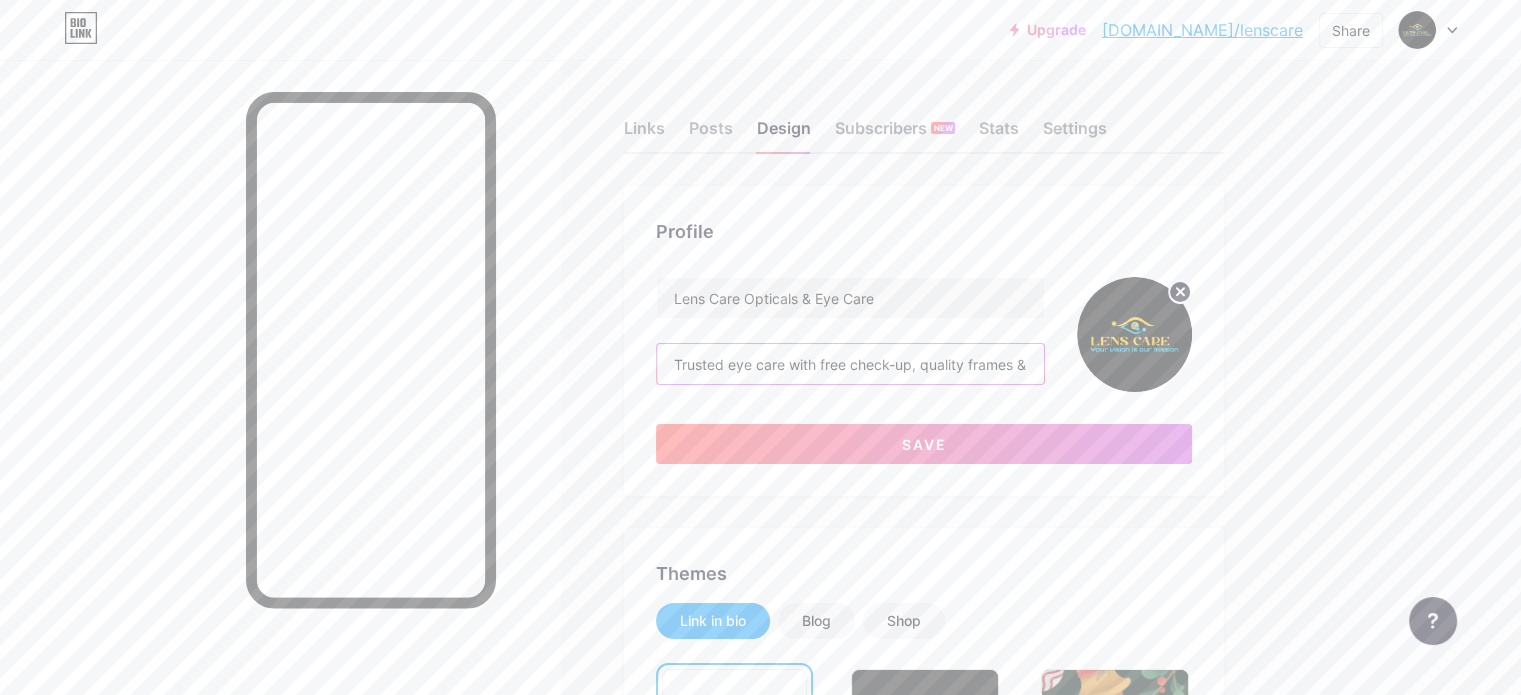 scroll, scrollTop: 0, scrollLeft: 213, axis: horizontal 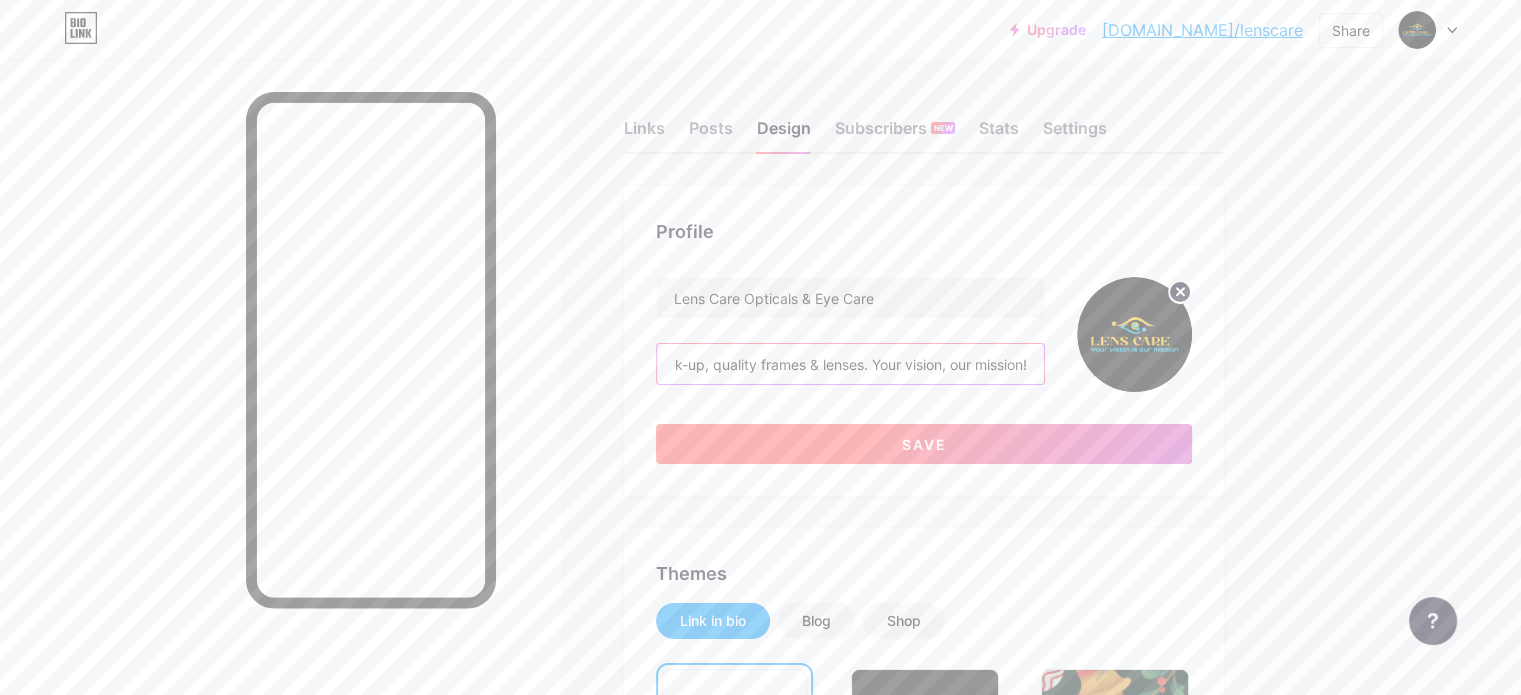 type on "Trusted eye care with free check-up, quality frames & lenses. Your vision, our mission!" 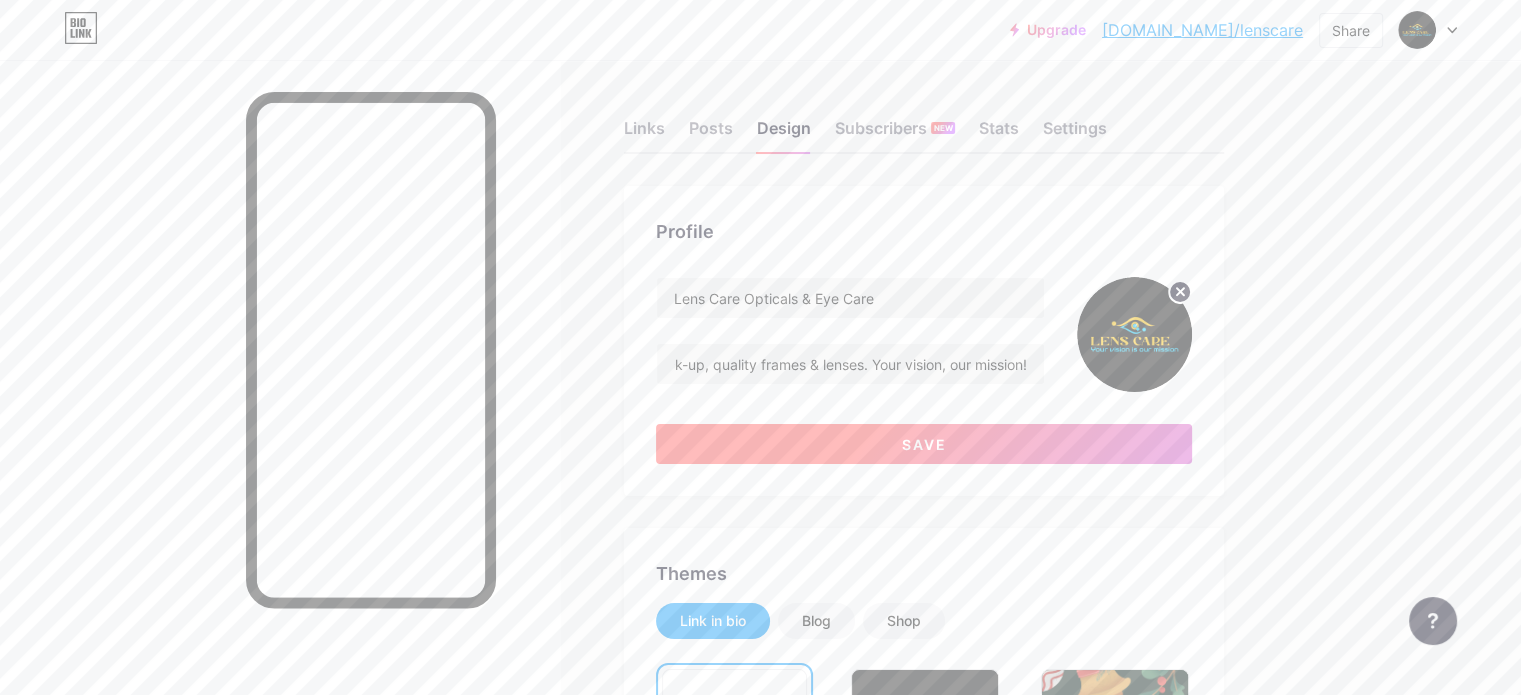 scroll, scrollTop: 0, scrollLeft: 0, axis: both 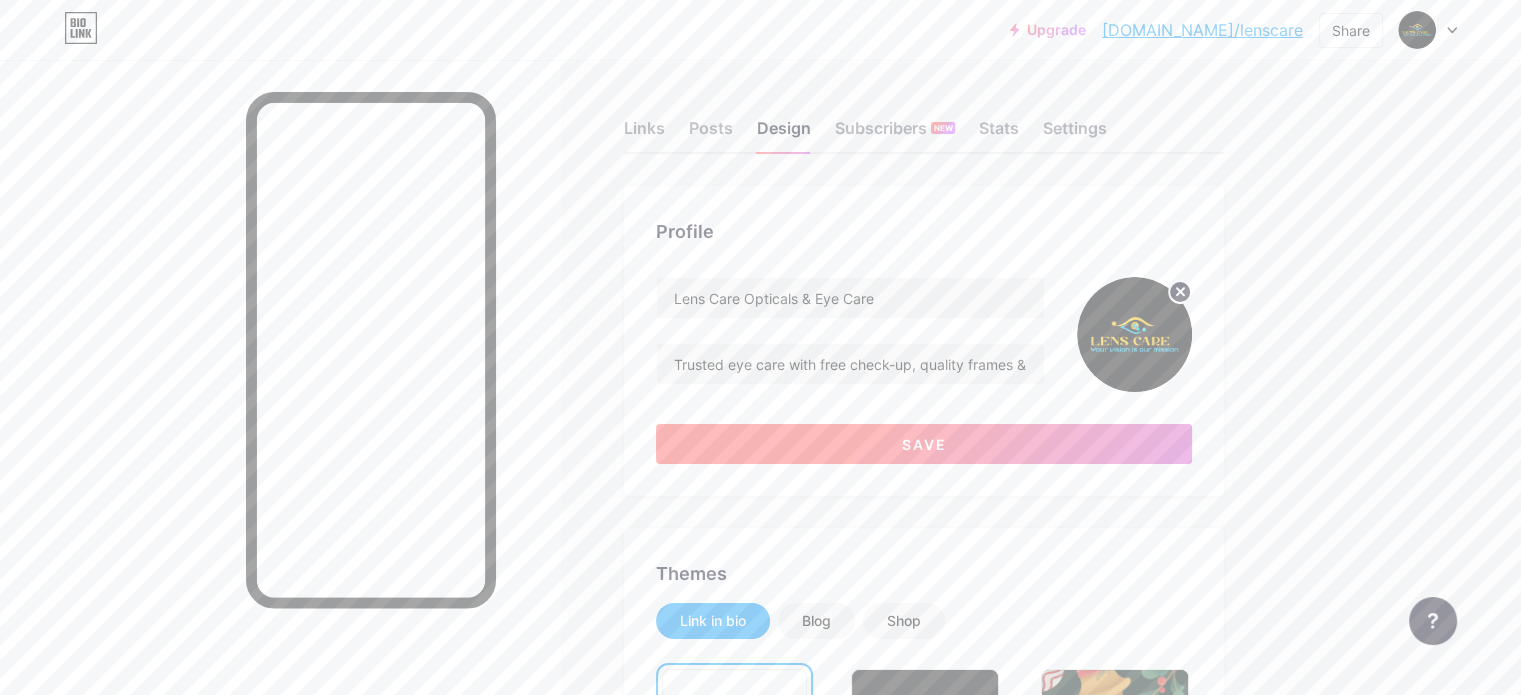click on "Save" at bounding box center [924, 444] 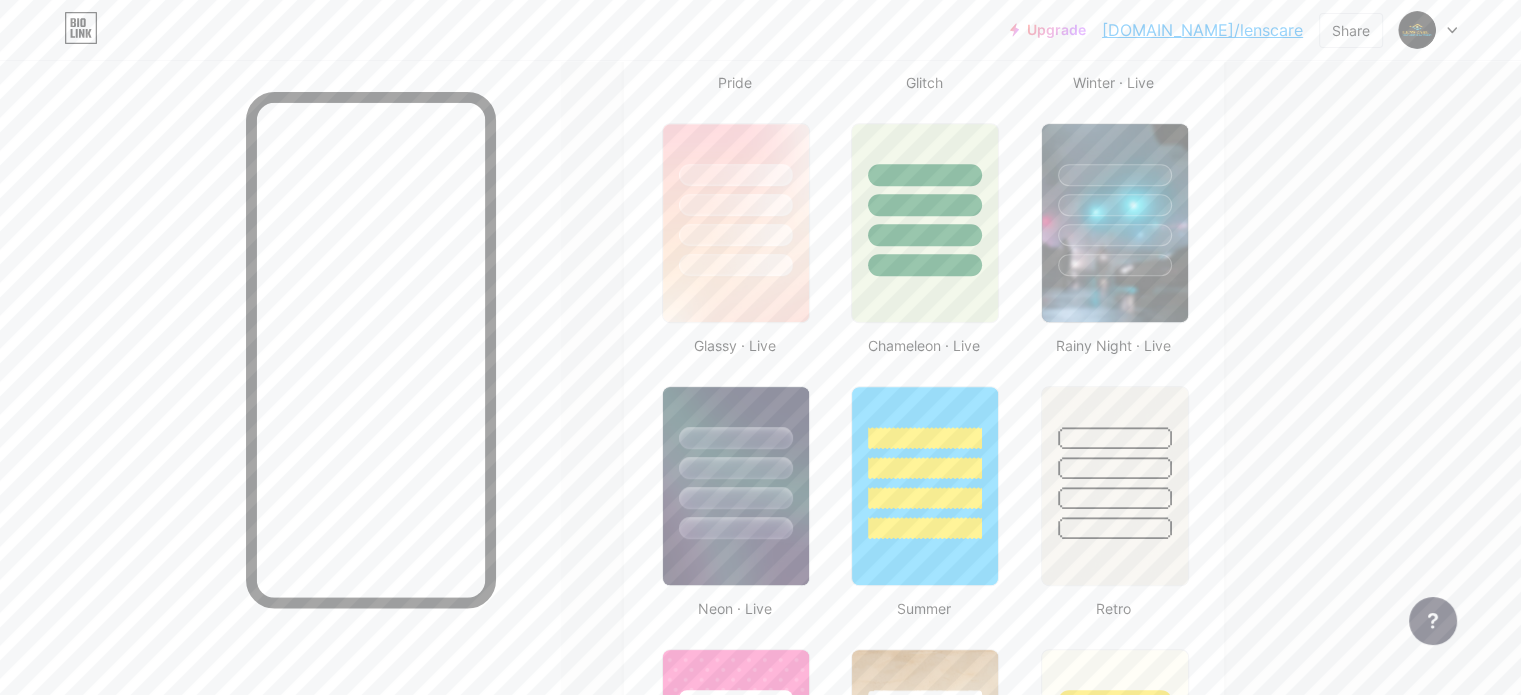 scroll, scrollTop: 0, scrollLeft: 0, axis: both 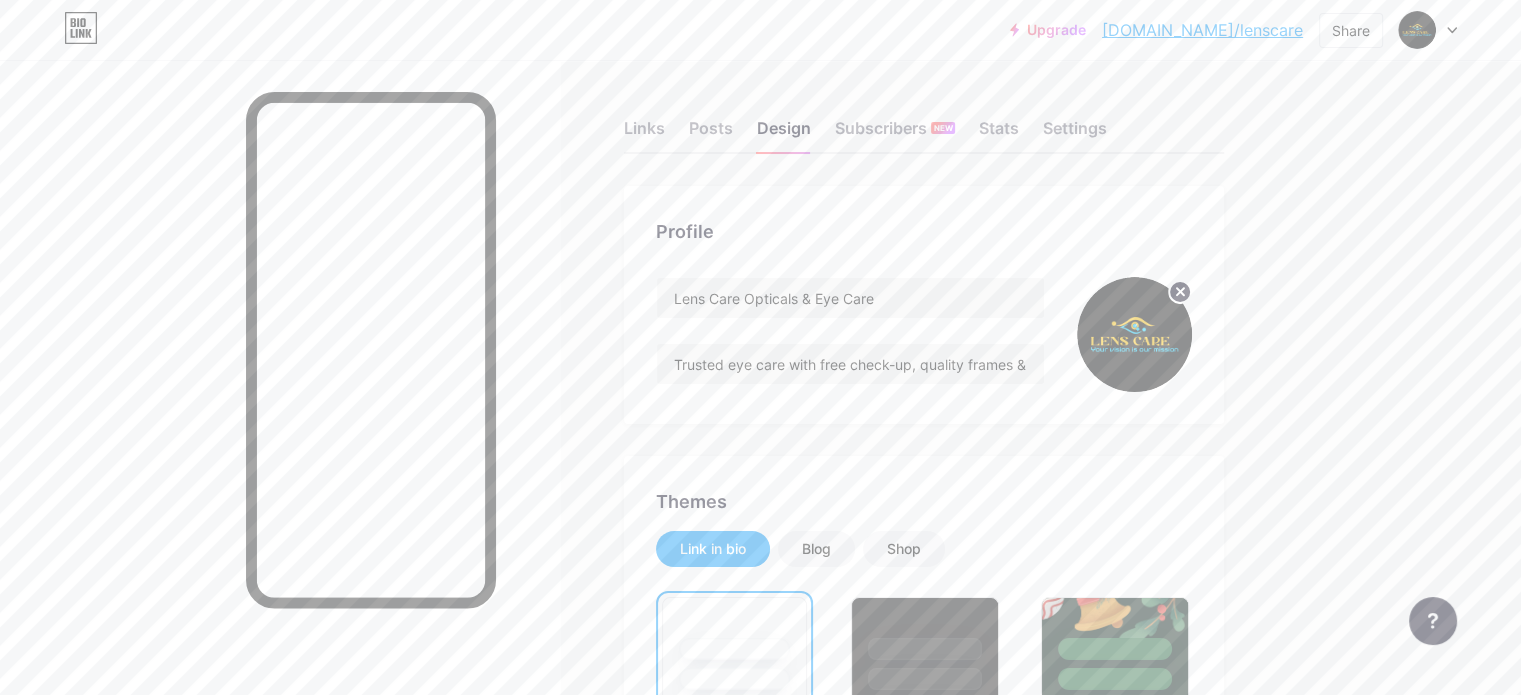 click on "Profile   Lens Care Opticals & Eye Care     Trusted eye care with free check-up, quality frames & lenses. Your vision, our mission!                   Themes   Link in bio   Blog   Shop       Basics       Carbon       Xmas 23       Pride       Glitch       Winter · Live       Glassy · Live       Chameleon · Live       Rainy Night · Live       Neon · Live       Summer       Retro       Strawberry · Live       Desert       Sunny       Autumn       Leaf       Clear Sky       Blush       Unicorn       Minimal       Cloudy       Shadow     Create your own           Changes saved       Position to display socials                 Top                     Bottom
Disable Bio Link branding
[PERSON_NAME] the Bio Link branding from homepage     Display Share button
Enables social sharing options on your page including a QR code.   Changes saved" at bounding box center [924, 1741] 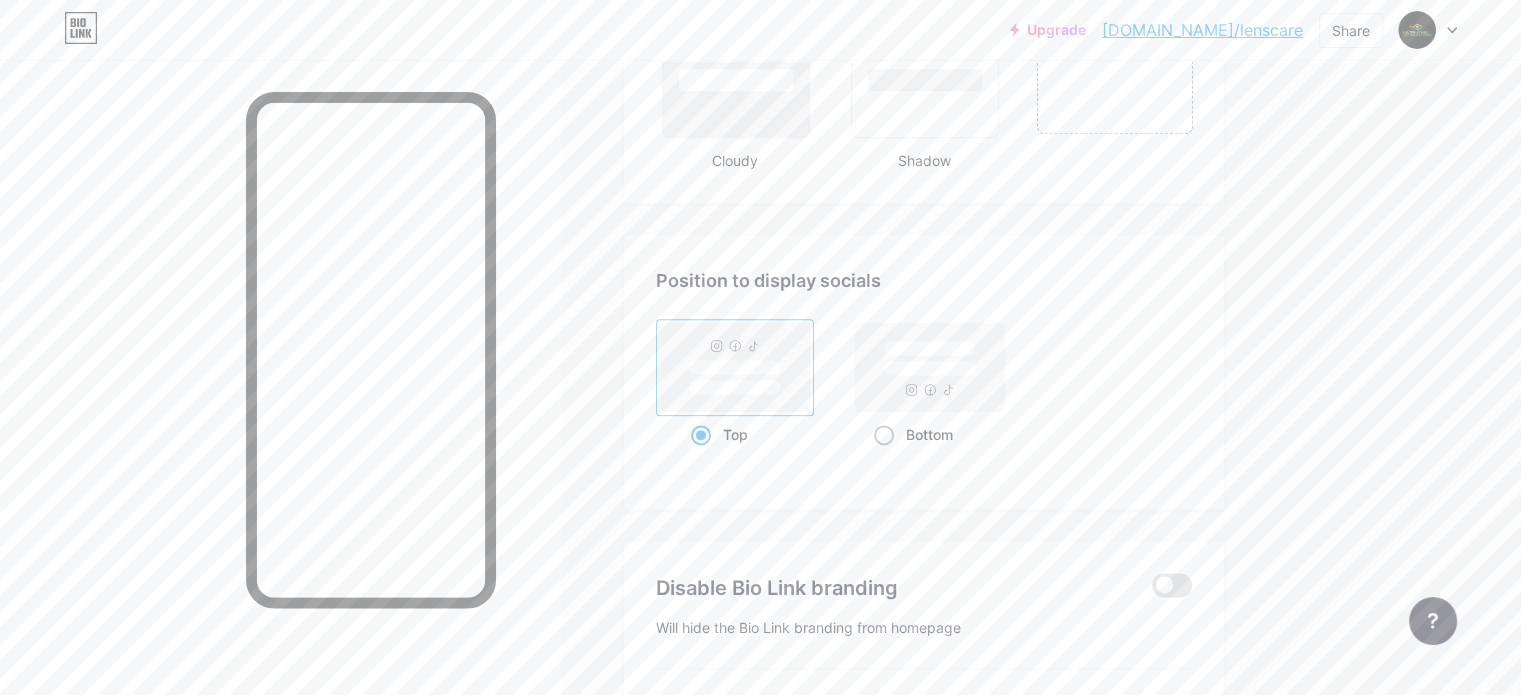 scroll, scrollTop: 2000, scrollLeft: 0, axis: vertical 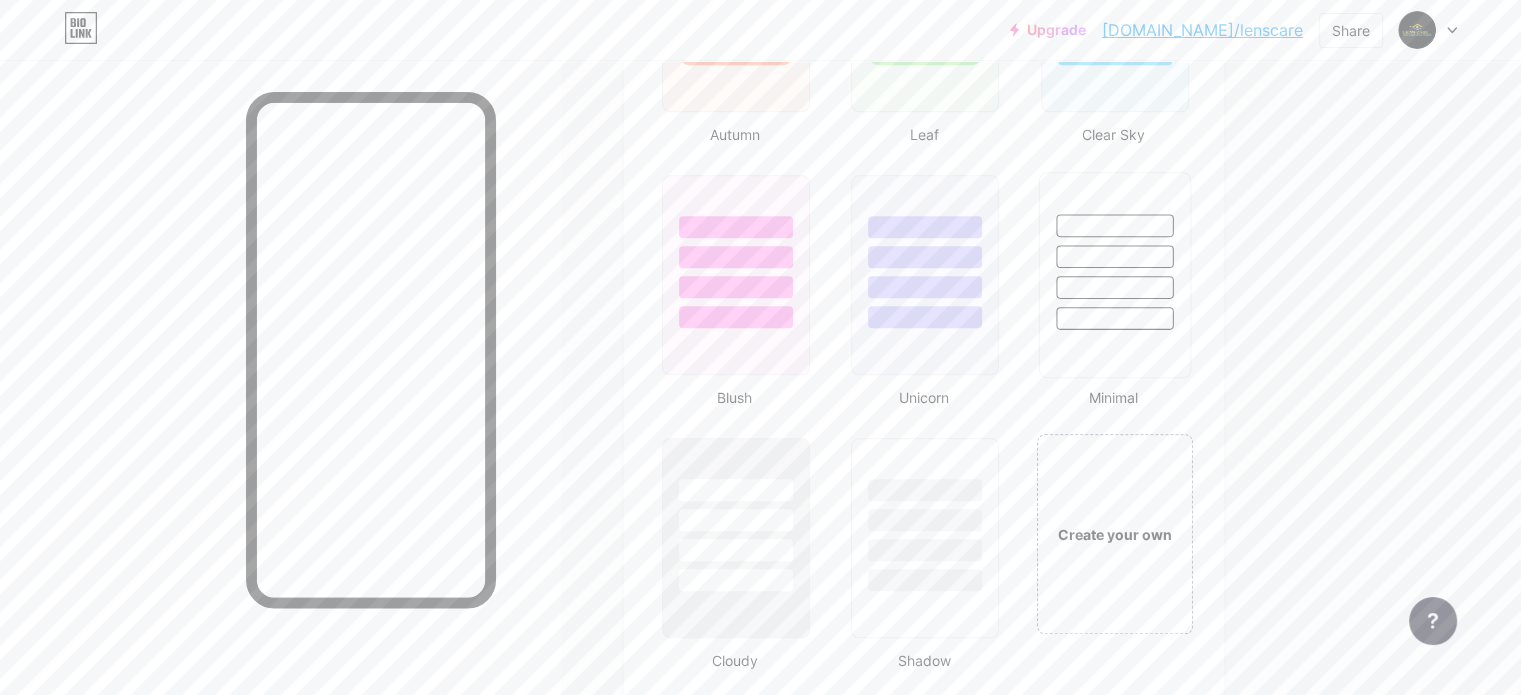 click at bounding box center (1114, 275) 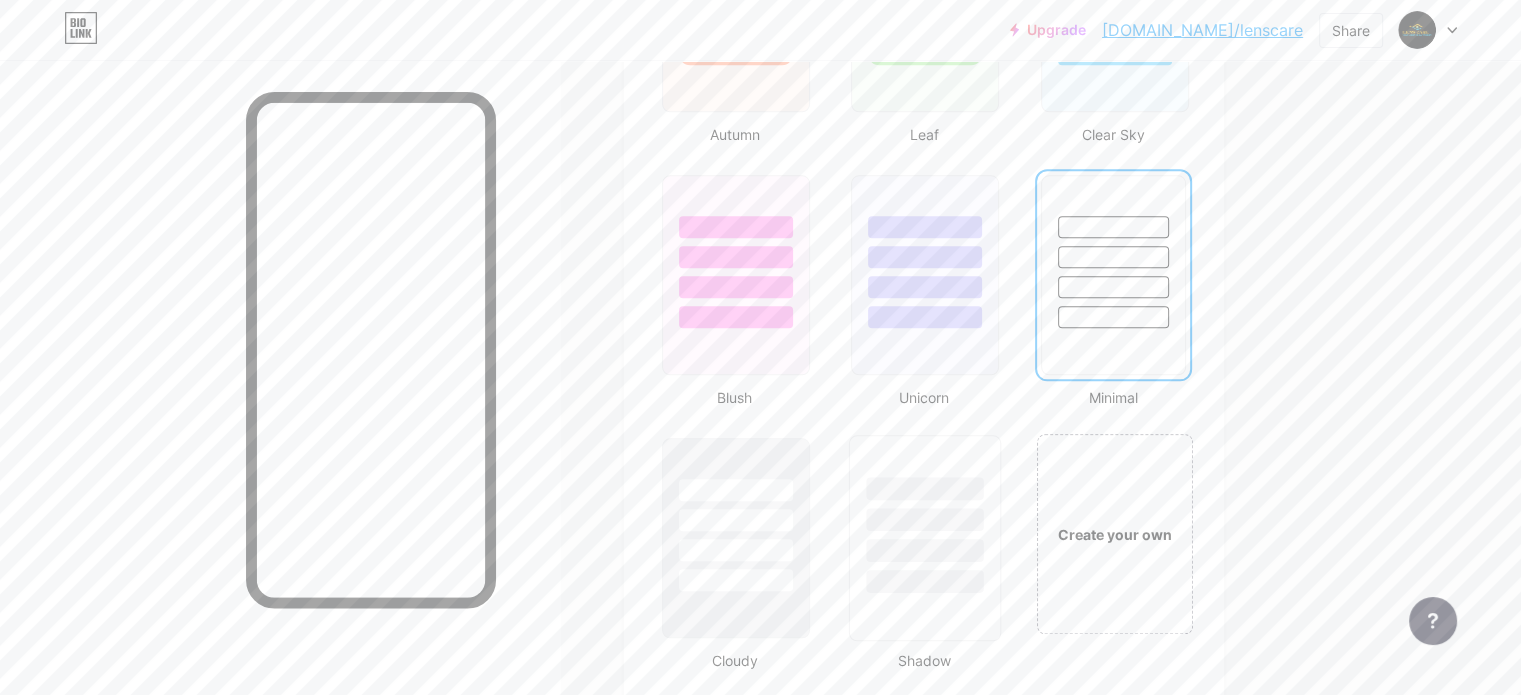 click at bounding box center [925, 581] 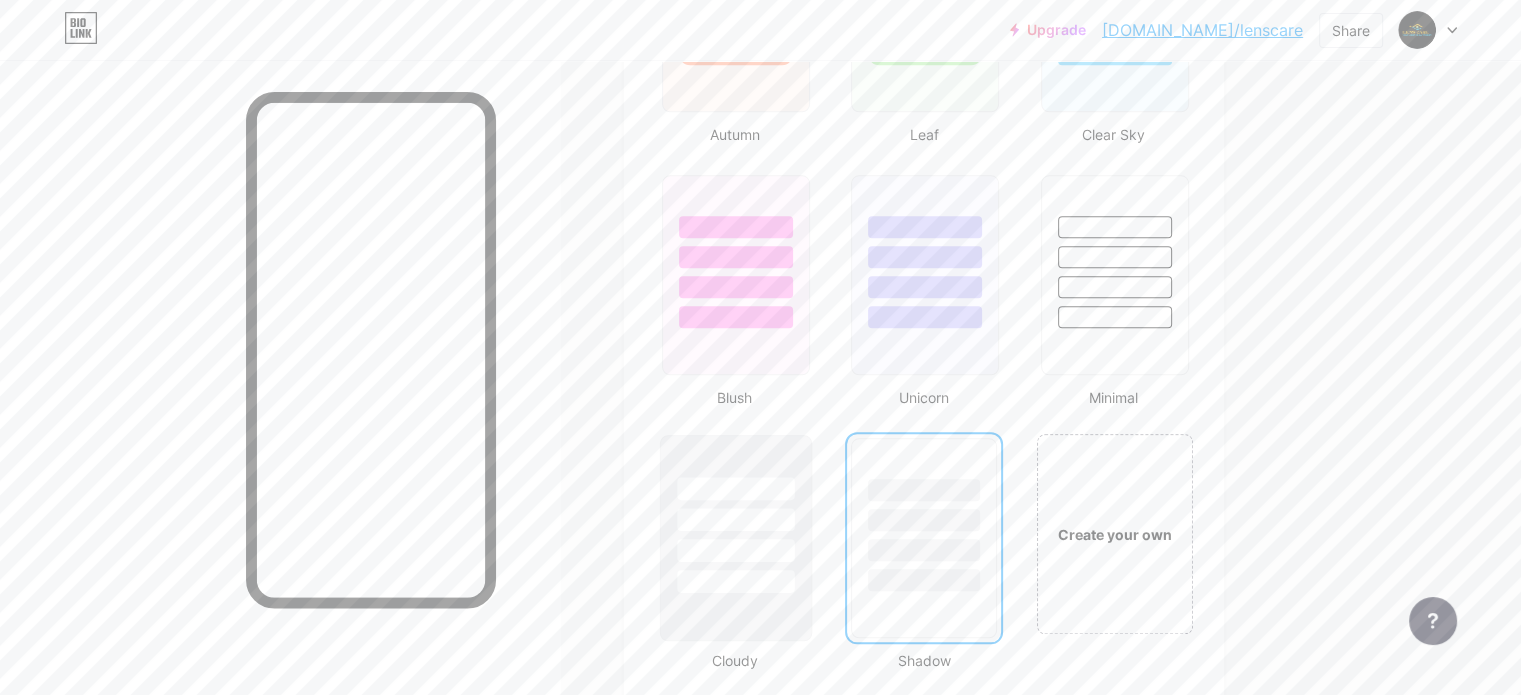 click at bounding box center [736, 538] 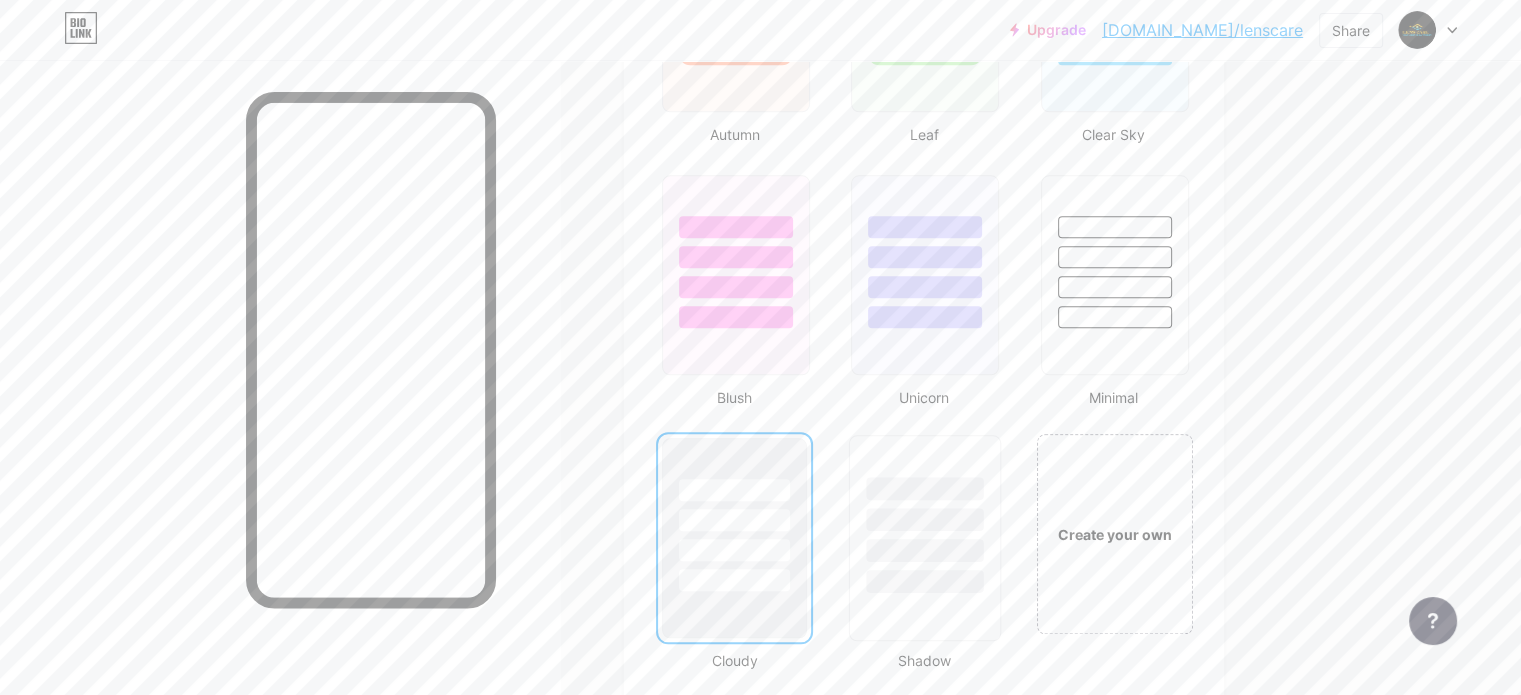 click at bounding box center (925, 538) 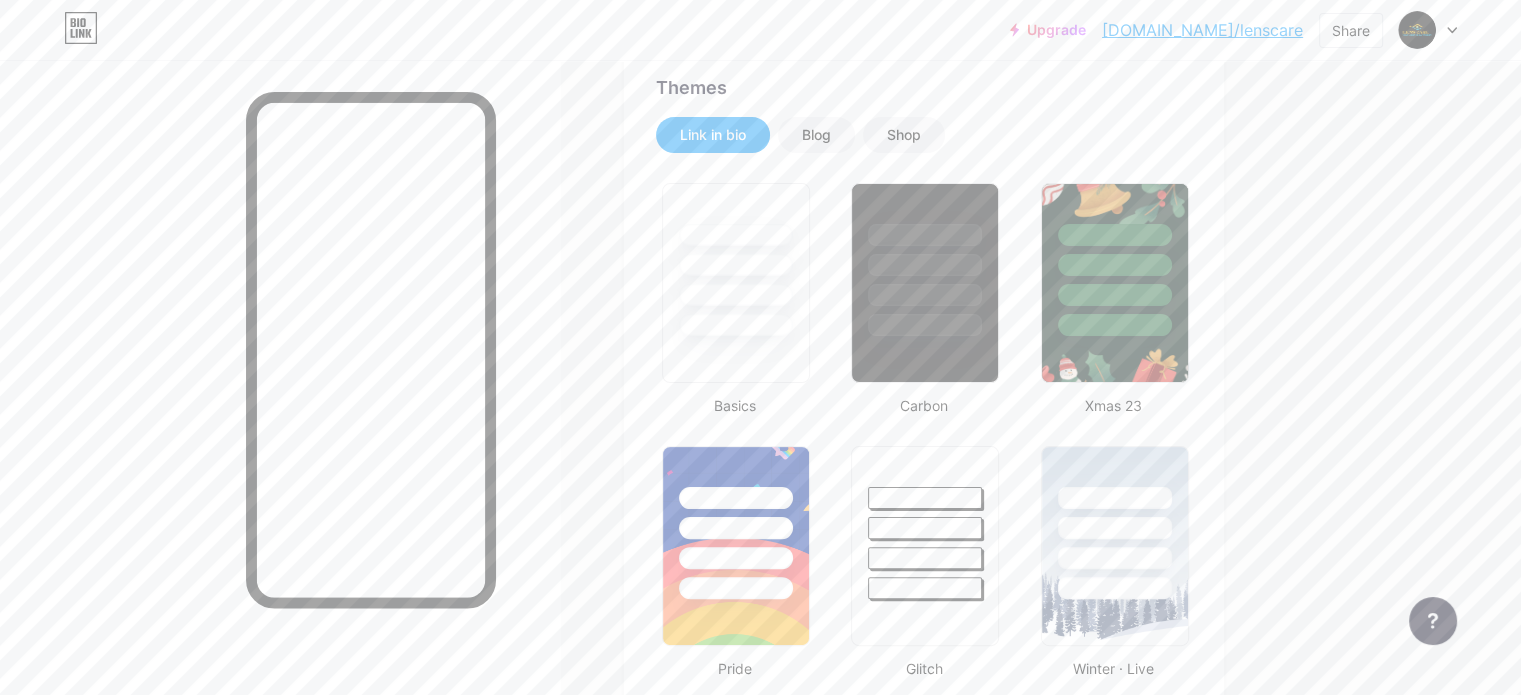 scroll, scrollTop: 0, scrollLeft: 0, axis: both 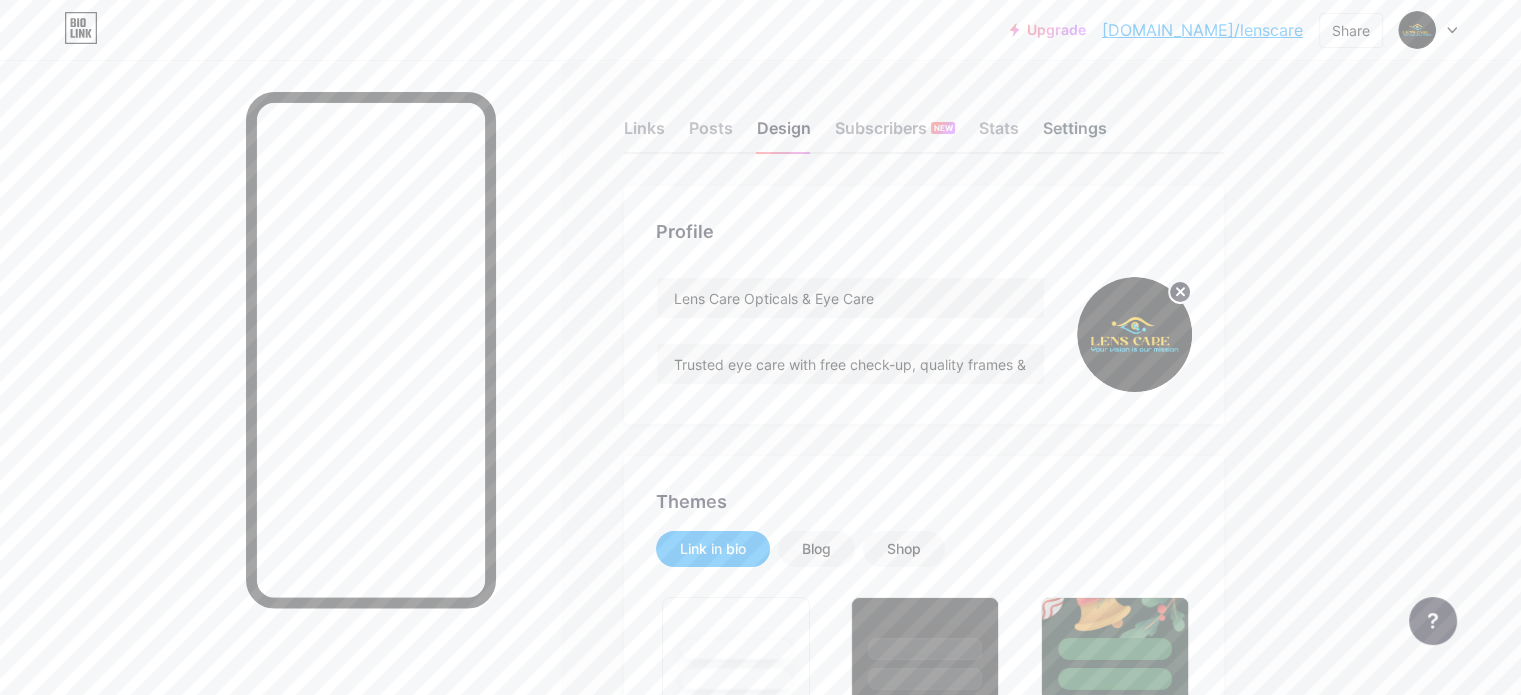 click on "Settings" at bounding box center [1075, 134] 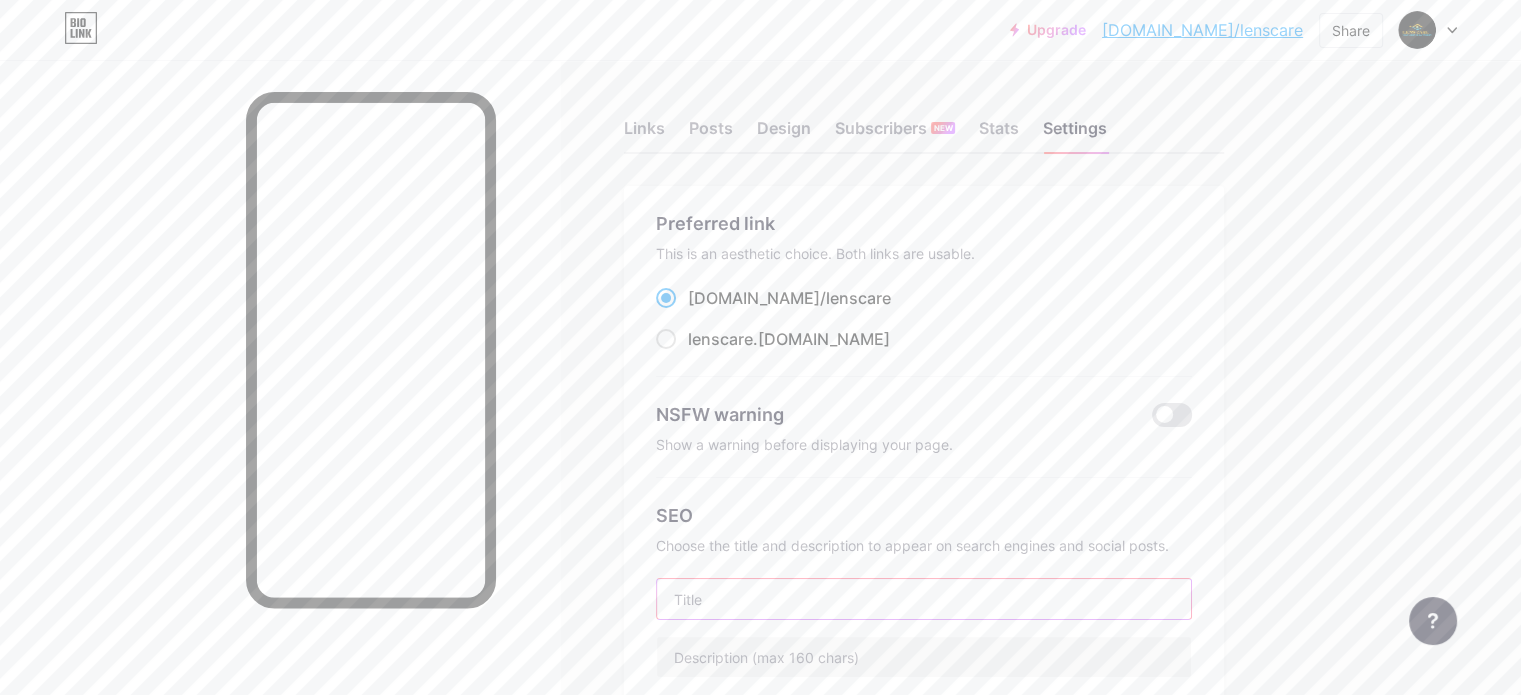 click at bounding box center [924, 599] 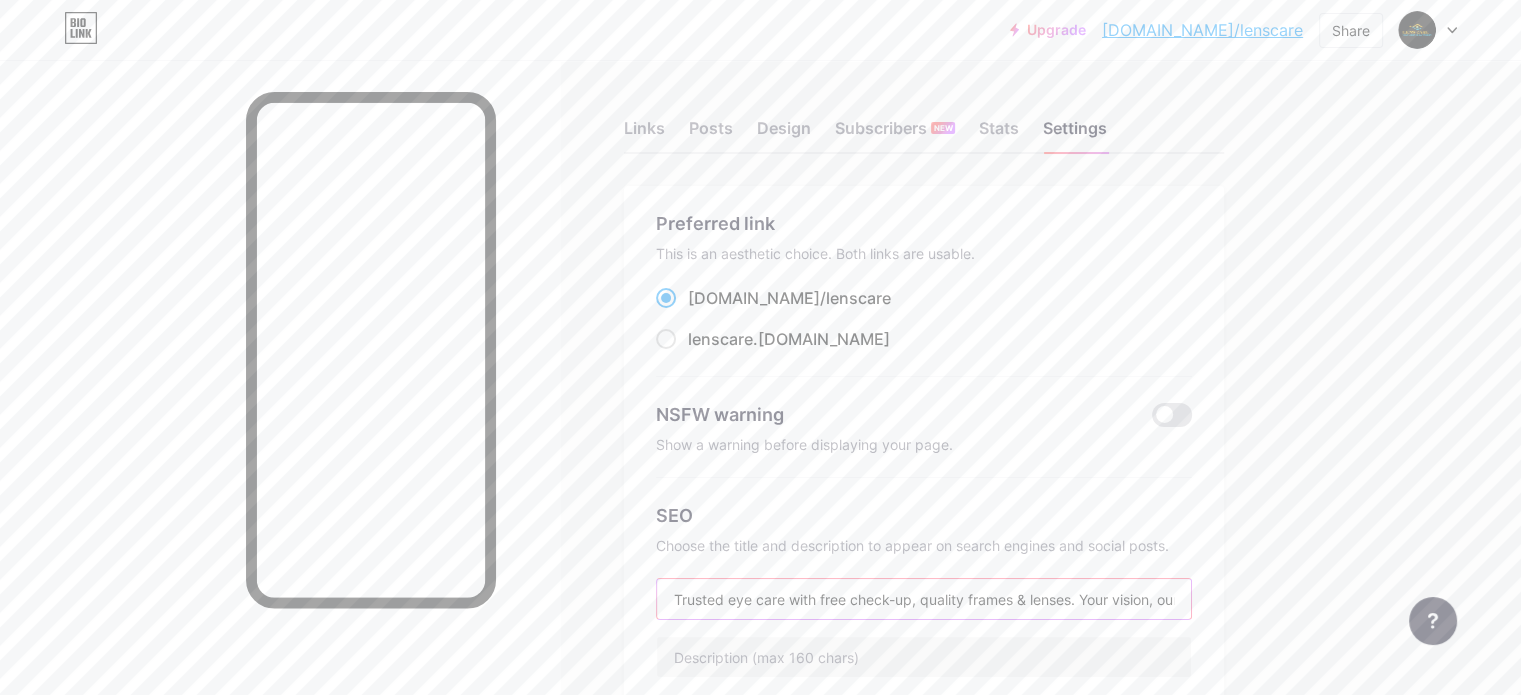 scroll, scrollTop: 0, scrollLeft: 67, axis: horizontal 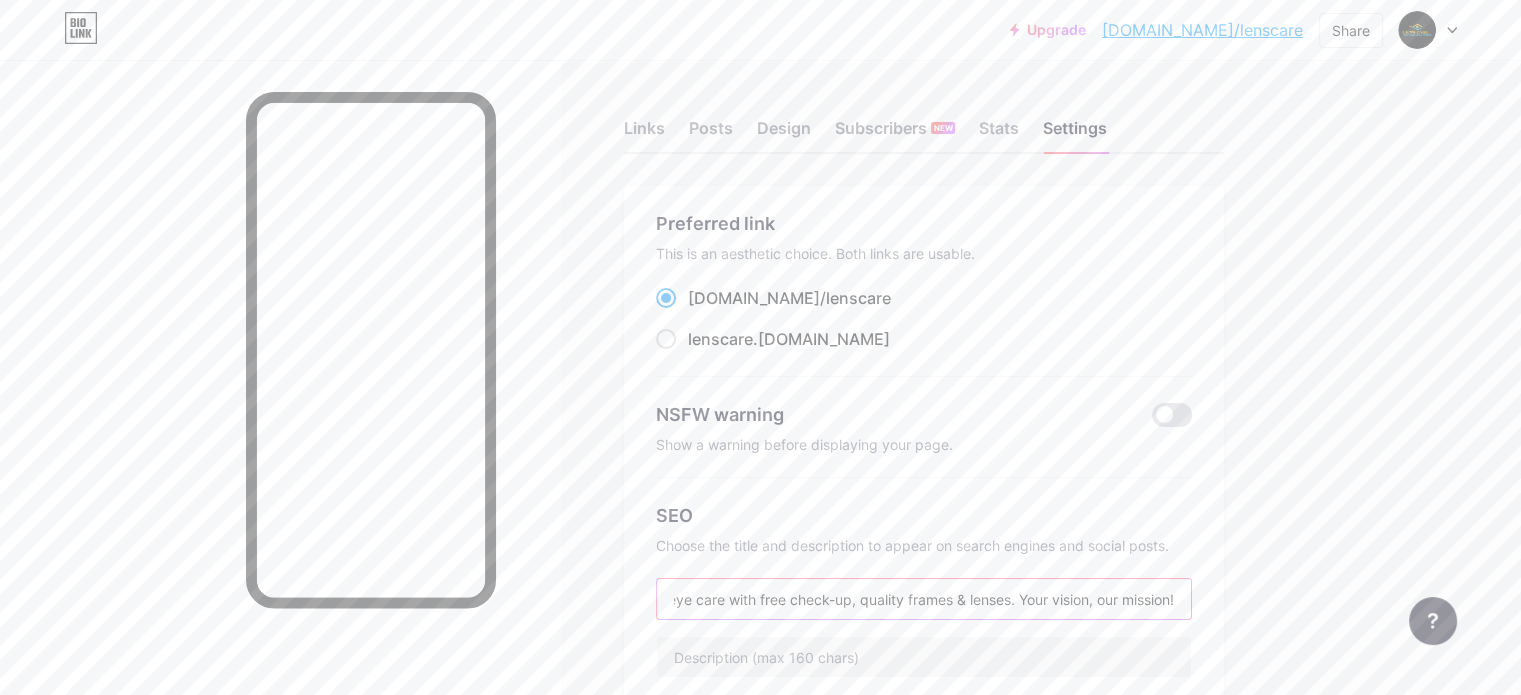 click on "Trusted eye care with free check-up, quality frames & lenses. Your vision, our mission!" at bounding box center (924, 599) 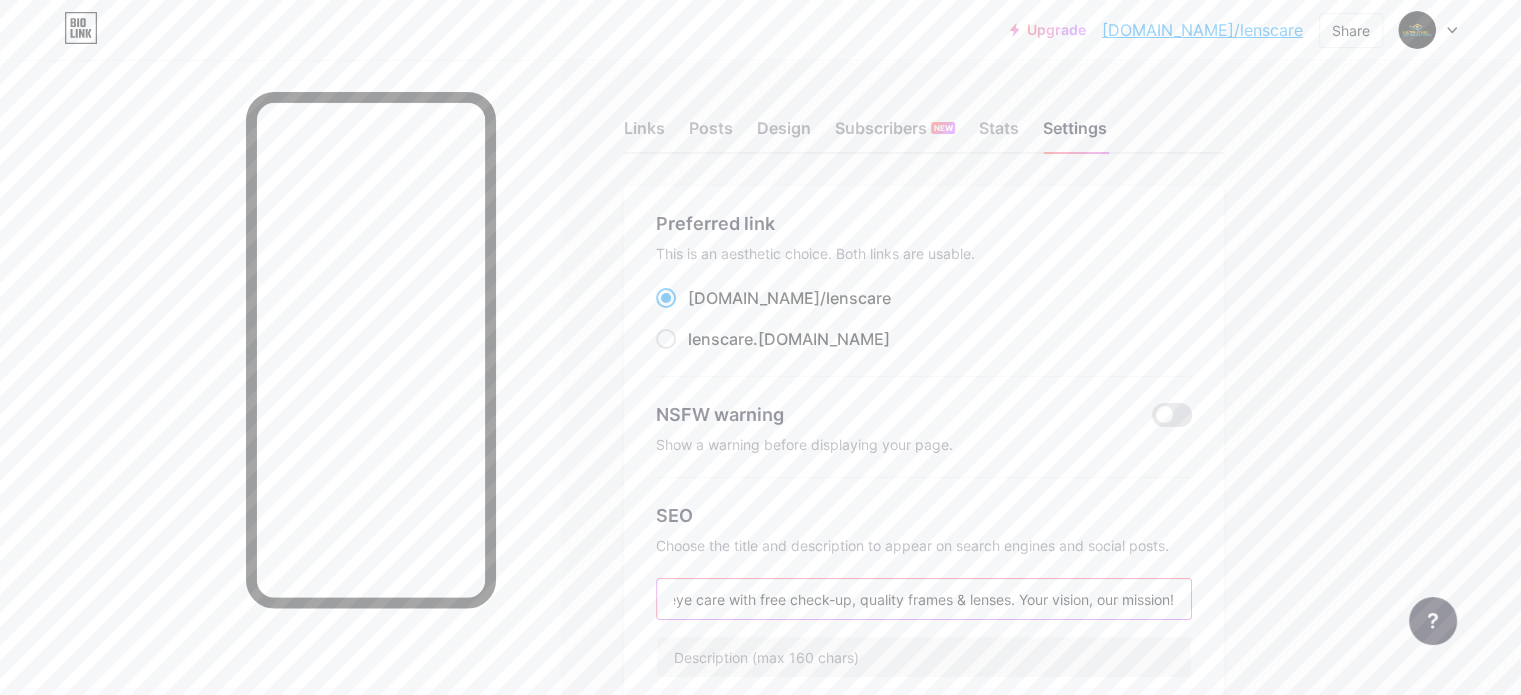 type on "Trusted eye care with free check-up, quality frames & lenses. Your vision, our mission!" 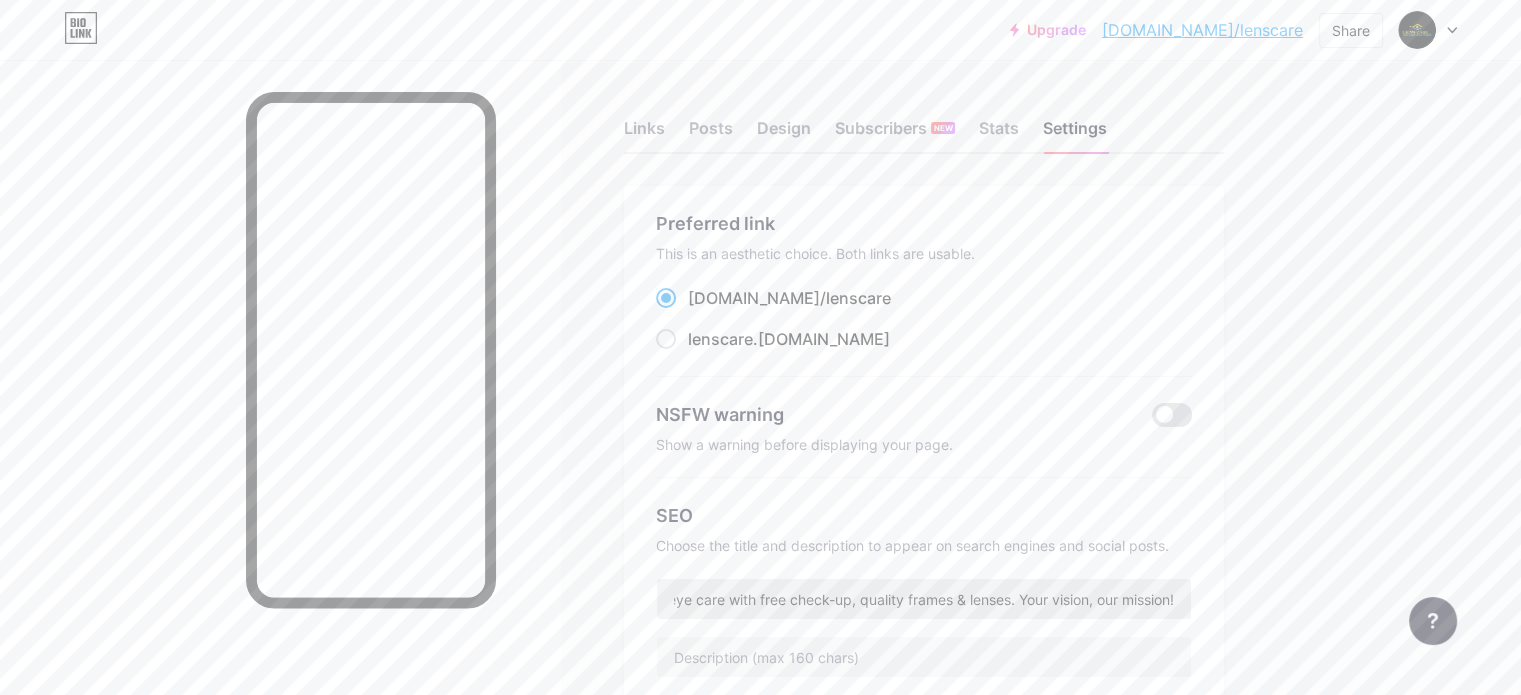 scroll, scrollTop: 0, scrollLeft: 0, axis: both 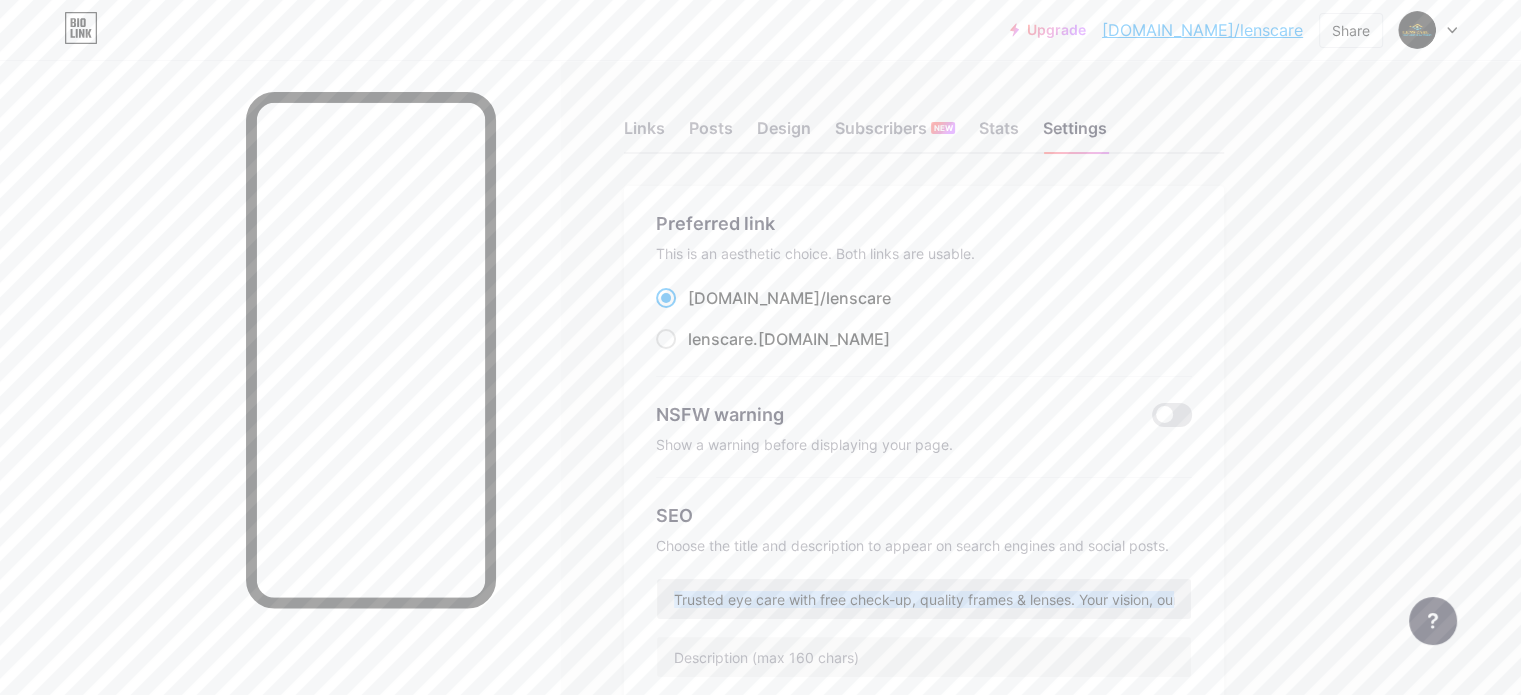 click on "SEO   Choose the title and description to appear on search engines and social posts.   Trusted eye care with free check-up, quality frames & lenses. Your vision, our mission!" at bounding box center (924, 590) 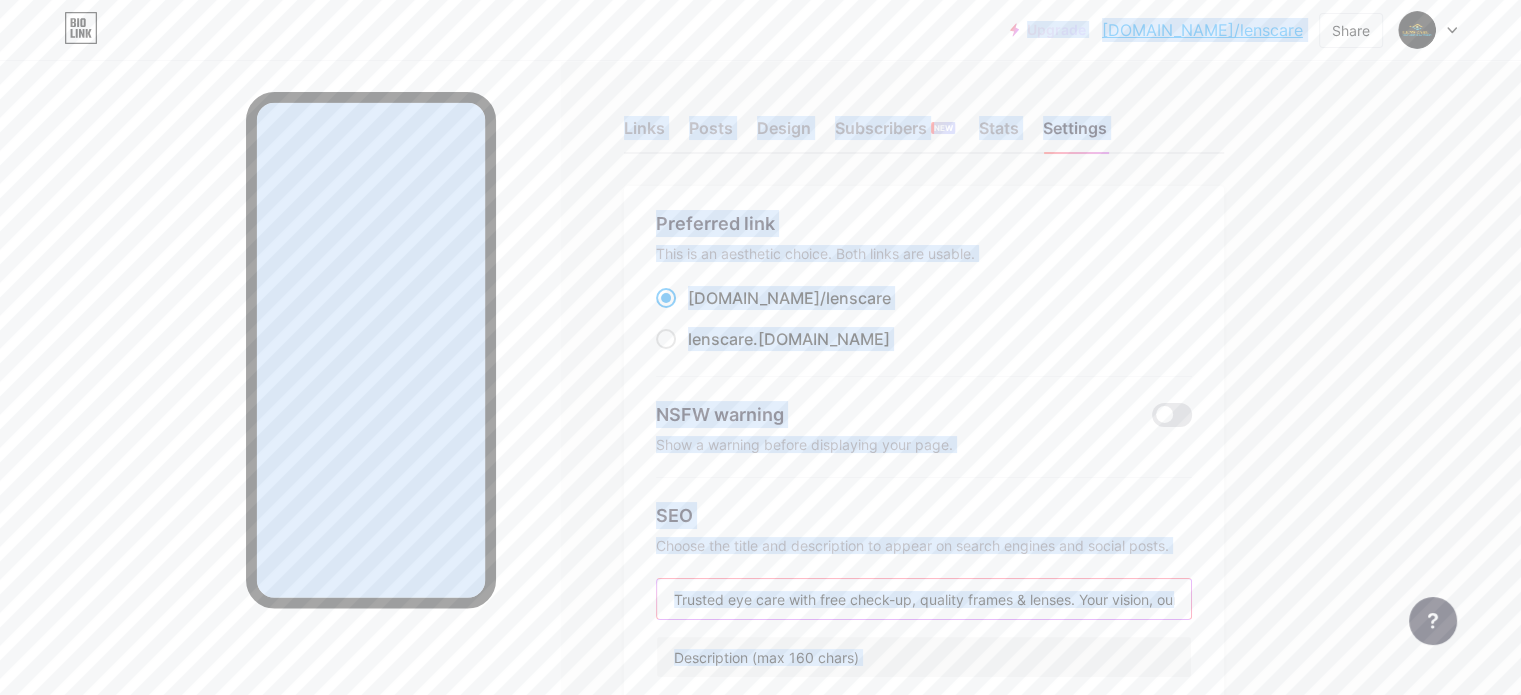 click on "Trusted eye care with free check-up, quality frames & lenses. Your vision, our mission!" at bounding box center [924, 599] 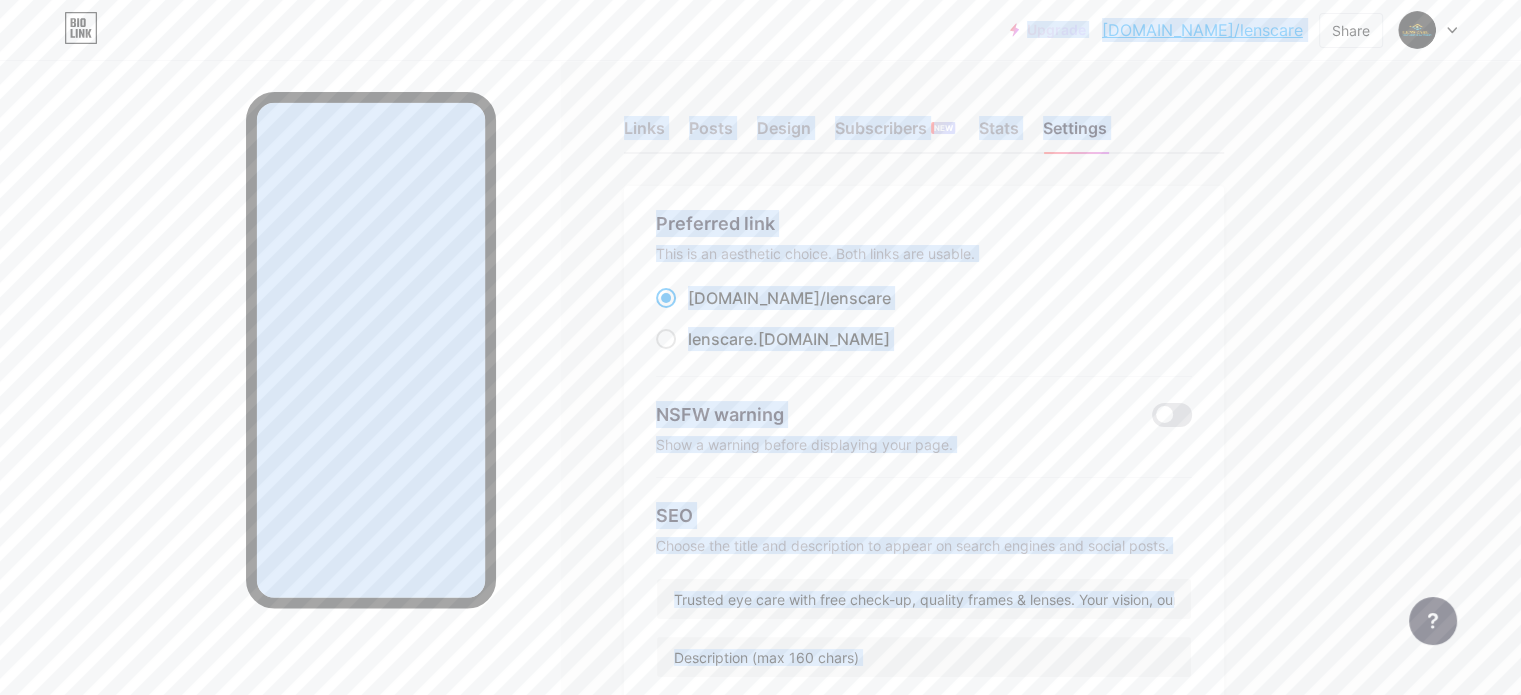 click on "SEO   Choose the title and description to appear on search engines and social posts.   Trusted eye care with free check-up, quality frames & lenses. Your vision, our mission!" at bounding box center [924, 590] 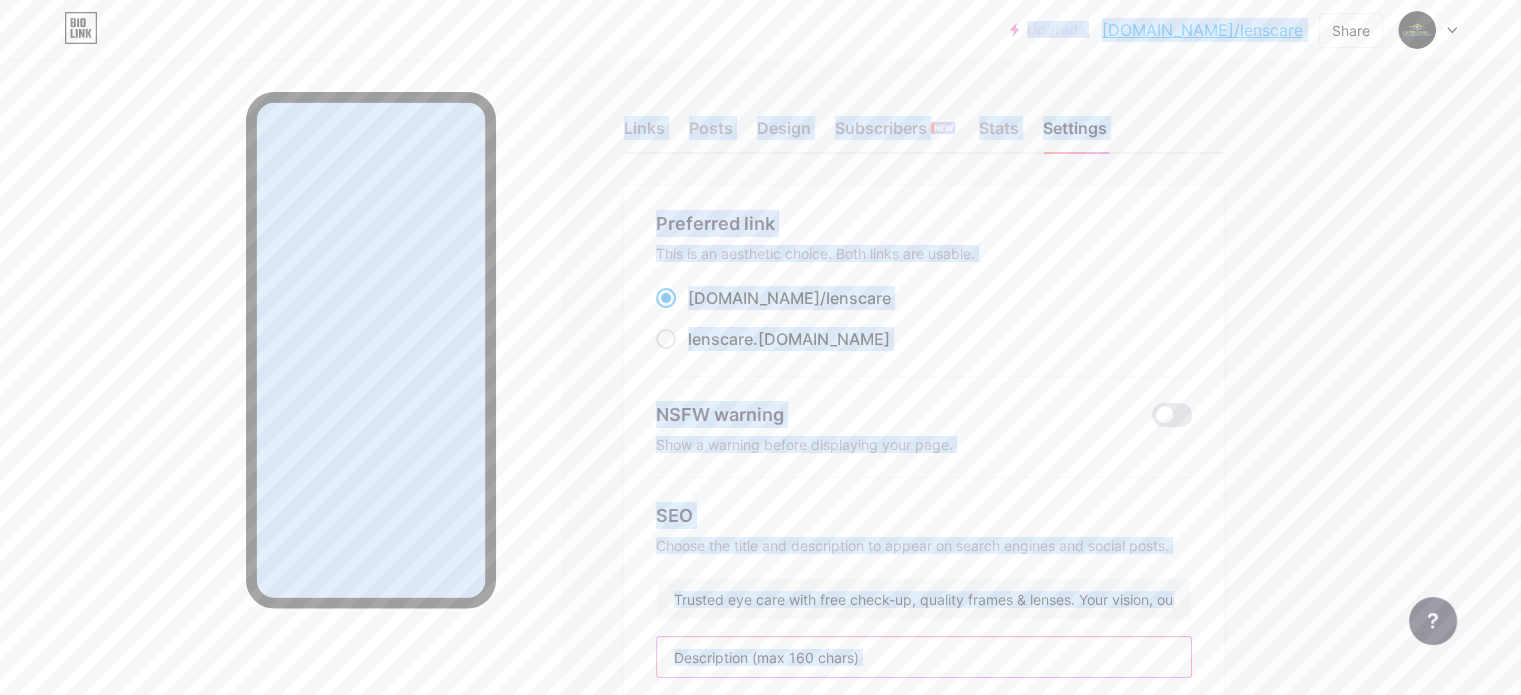 click at bounding box center [924, 657] 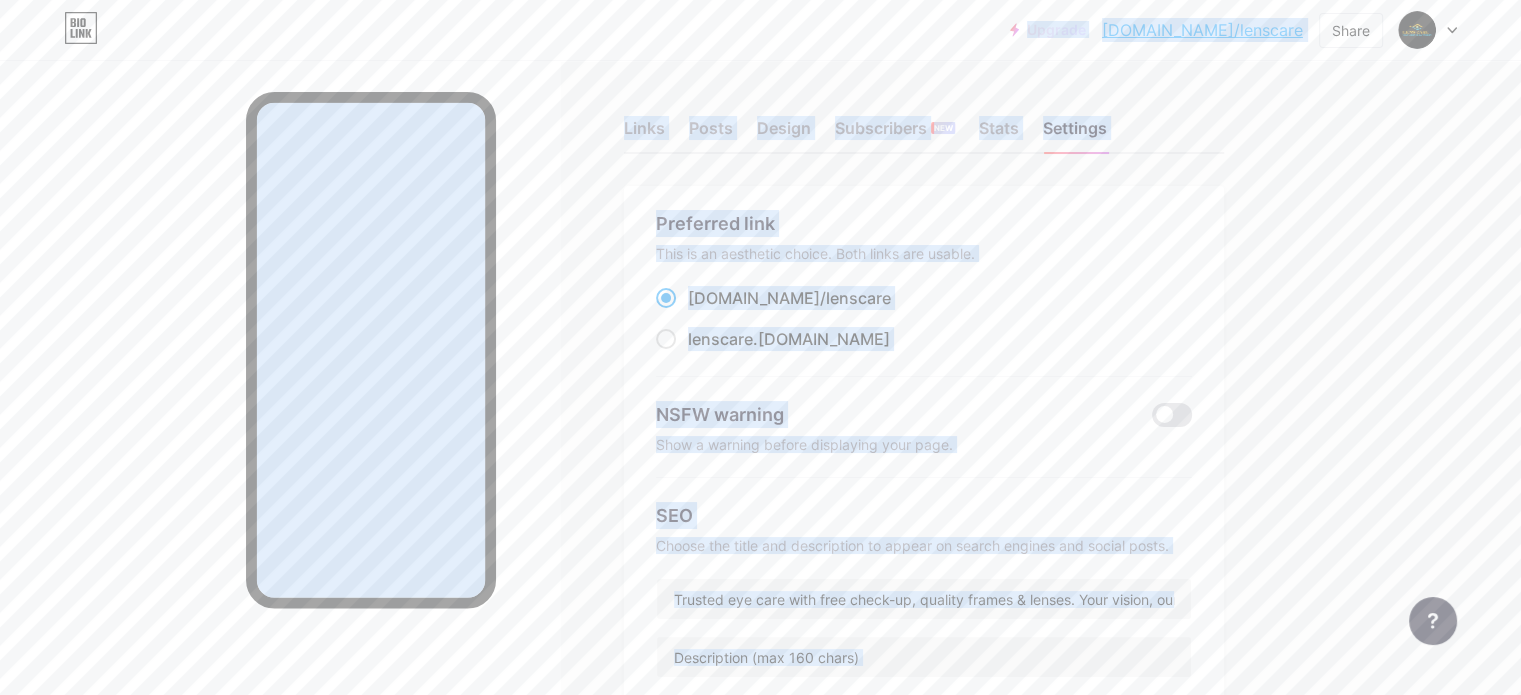 click on "Preferred link   This is an aesthetic choice. Both links are usable.
[DOMAIN_NAME]/ lenscare       lenscare .[DOMAIN_NAME]
NSFW warning       Show a warning before displaying your page.     SEO   Choose the title and description to appear on search engines and social posts.   Trusted eye care with free check-up, quality frames & lenses. Your vision, our mission!         Google Analytics       My username   [DOMAIN_NAME]/   lenscare         Save" at bounding box center (924, 626) 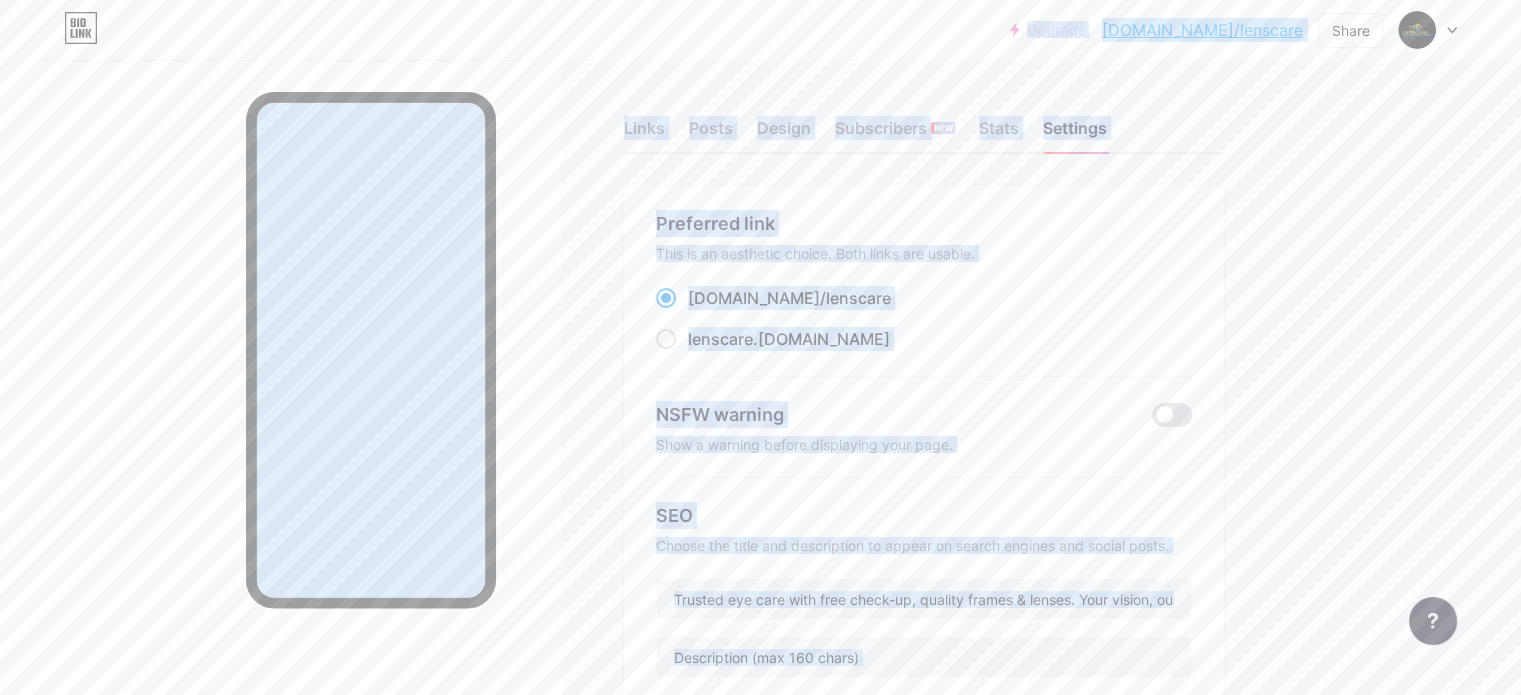 click on "Upgrade   [DOMAIN_NAME]/lensca...   [DOMAIN_NAME]/lenscare   Share               Switch accounts     Lens Care Opticals & Eye Care   [DOMAIN_NAME]/lenscare       + Add a new page        Account settings   Logout   Link Copied
Links
Posts
Design
Subscribers
NEW
Stats
Settings     Preferred link   This is an aesthetic choice. Both links are usable.
[DOMAIN_NAME]/ lenscare       lenscare .[DOMAIN_NAME]
NSFW warning       Show a warning before displaying your page.     SEO   Choose the title and description to appear on search engines and social posts.   Trusted eye care with free check-up, quality frames & lenses. Your vision, our mission!         Google Analytics       My username   [DOMAIN_NAME]/   lenscare         Save       Pro Links   PRO   Custom Domain   Try your own custom domain eg: [PERSON_NAME][DOMAIN_NAME]   Set
up domain             Emoji link   Add emojis to your link eg: [DOMAIN_NAME]/😄😭🥵" at bounding box center [760, 819] 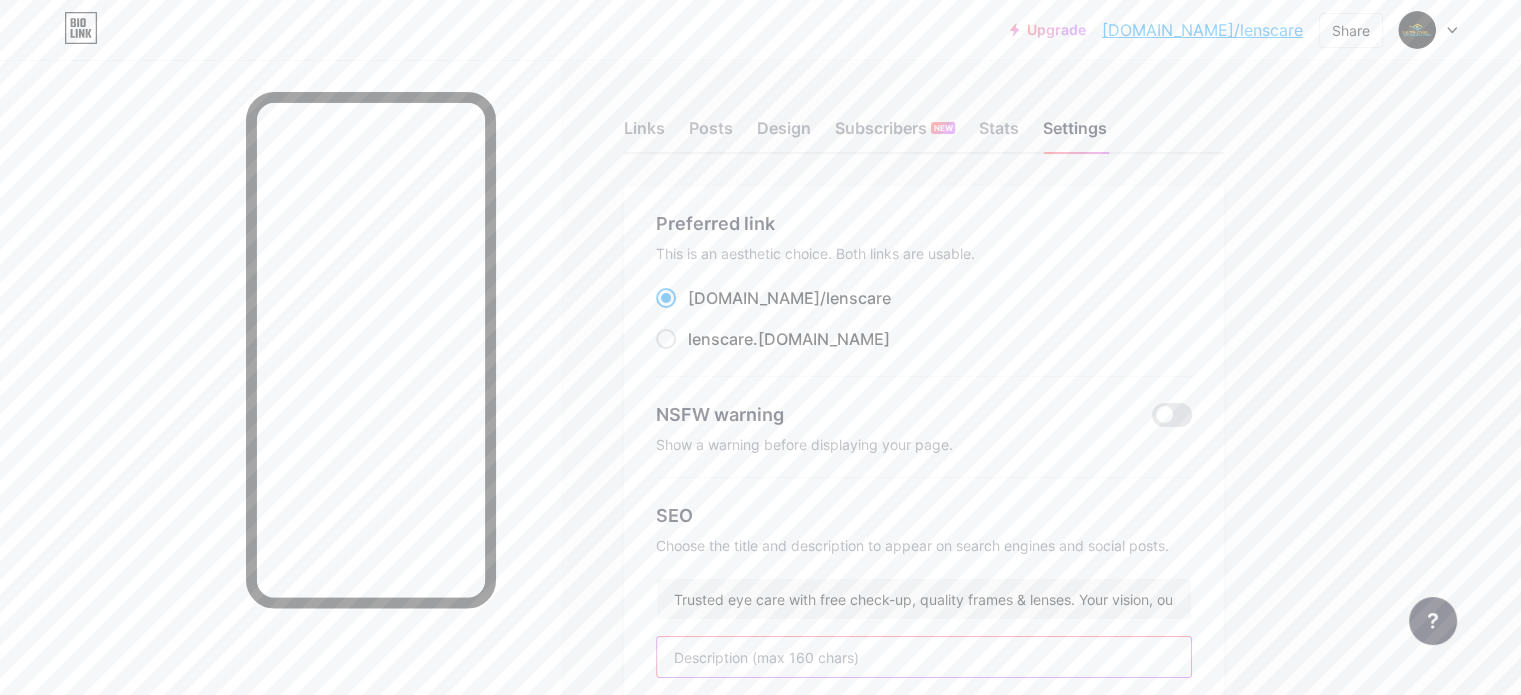 click at bounding box center (924, 657) 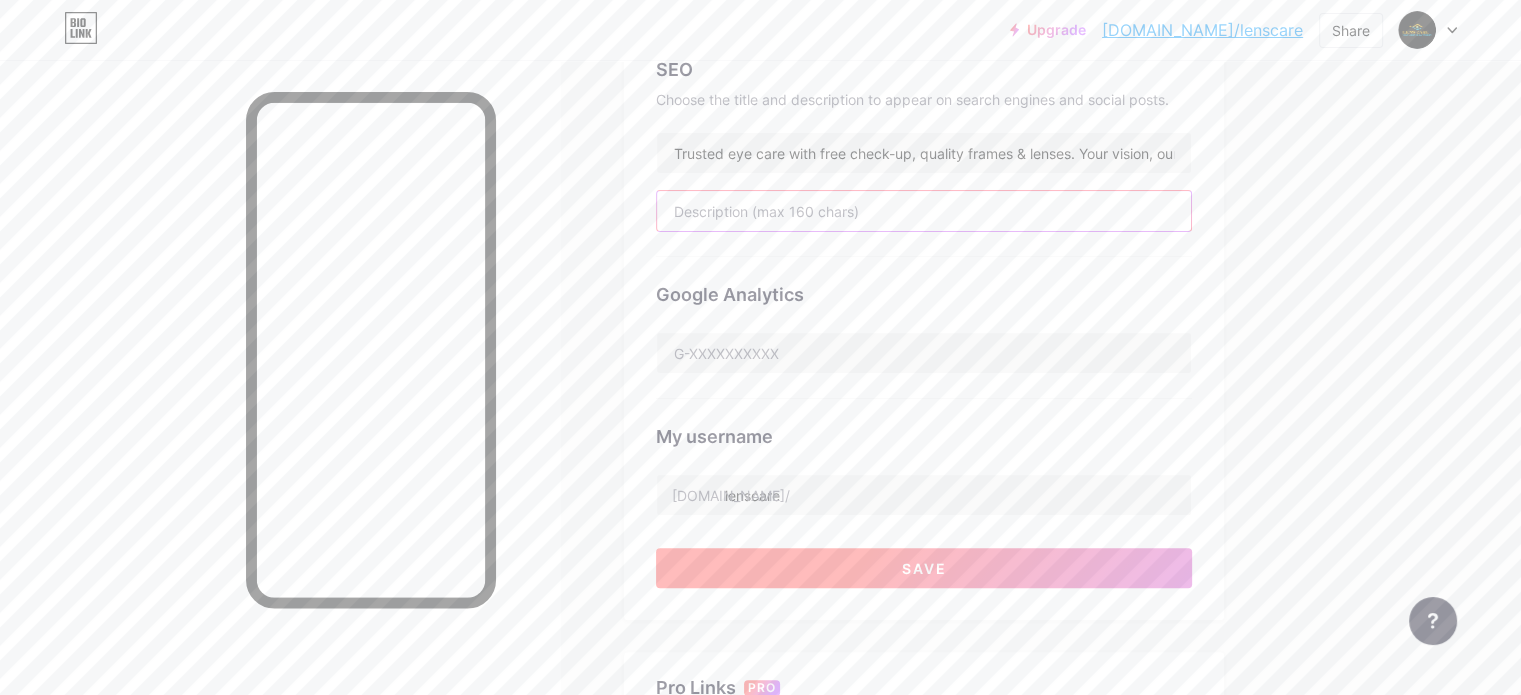scroll, scrollTop: 500, scrollLeft: 0, axis: vertical 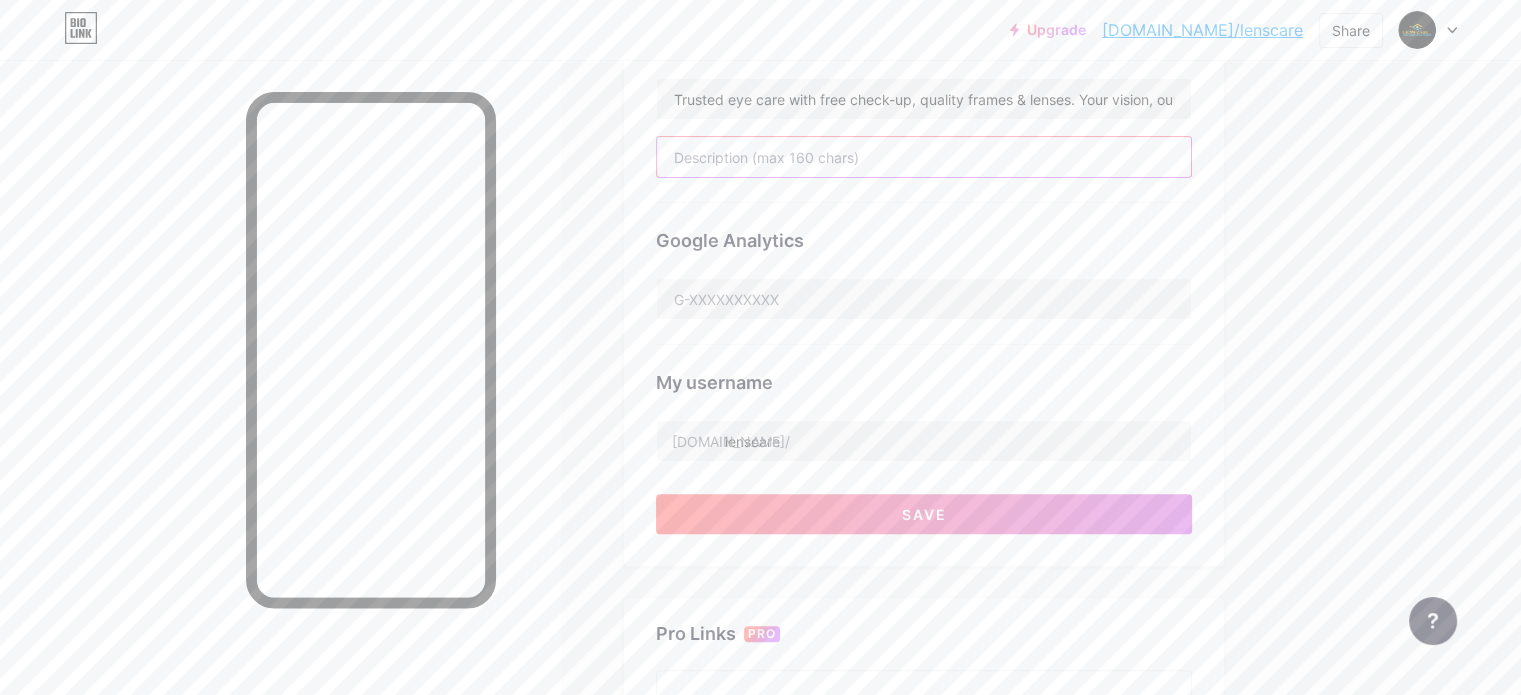 paste on "At Lens Care Opticals & Eye Care, we are committed to delivering trusted and affordable vision solutions. From free computerized eye check-ups to premium frames" 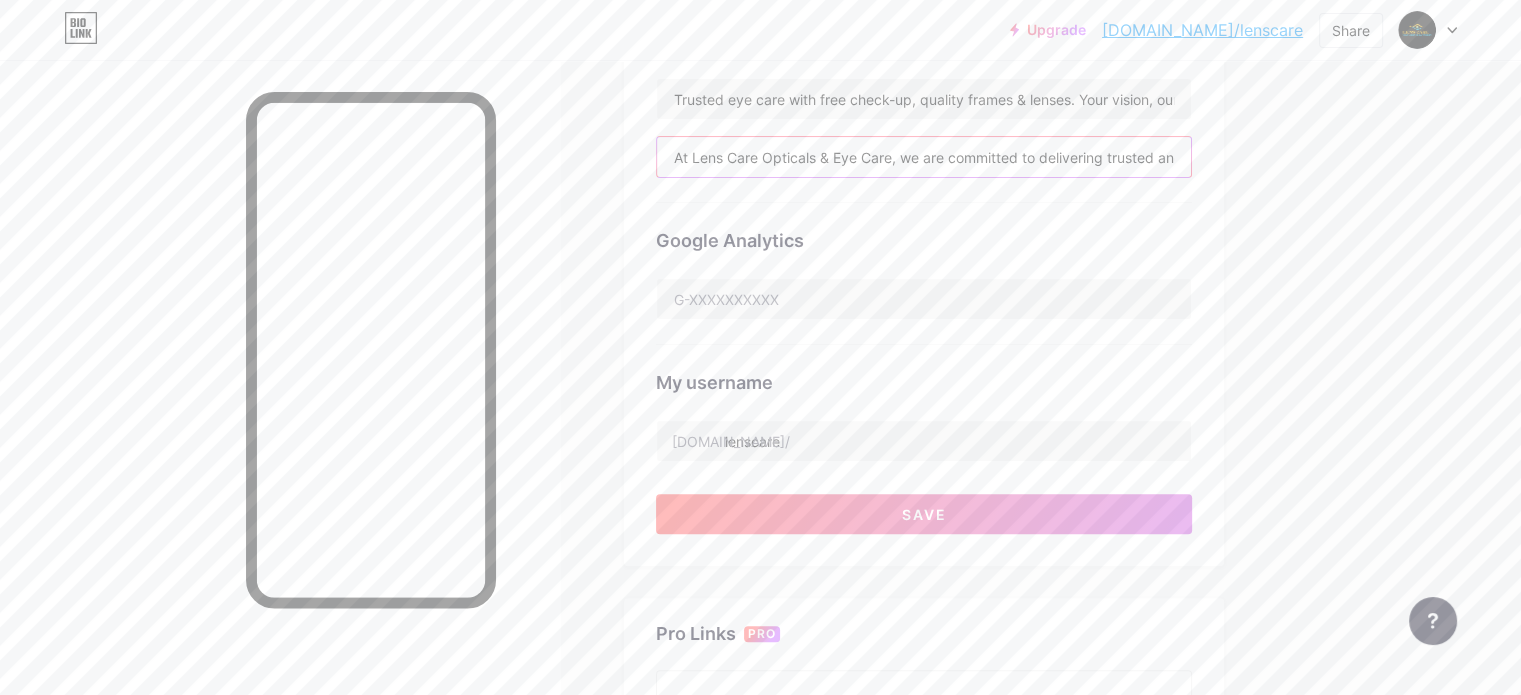 scroll, scrollTop: 0, scrollLeft: 584, axis: horizontal 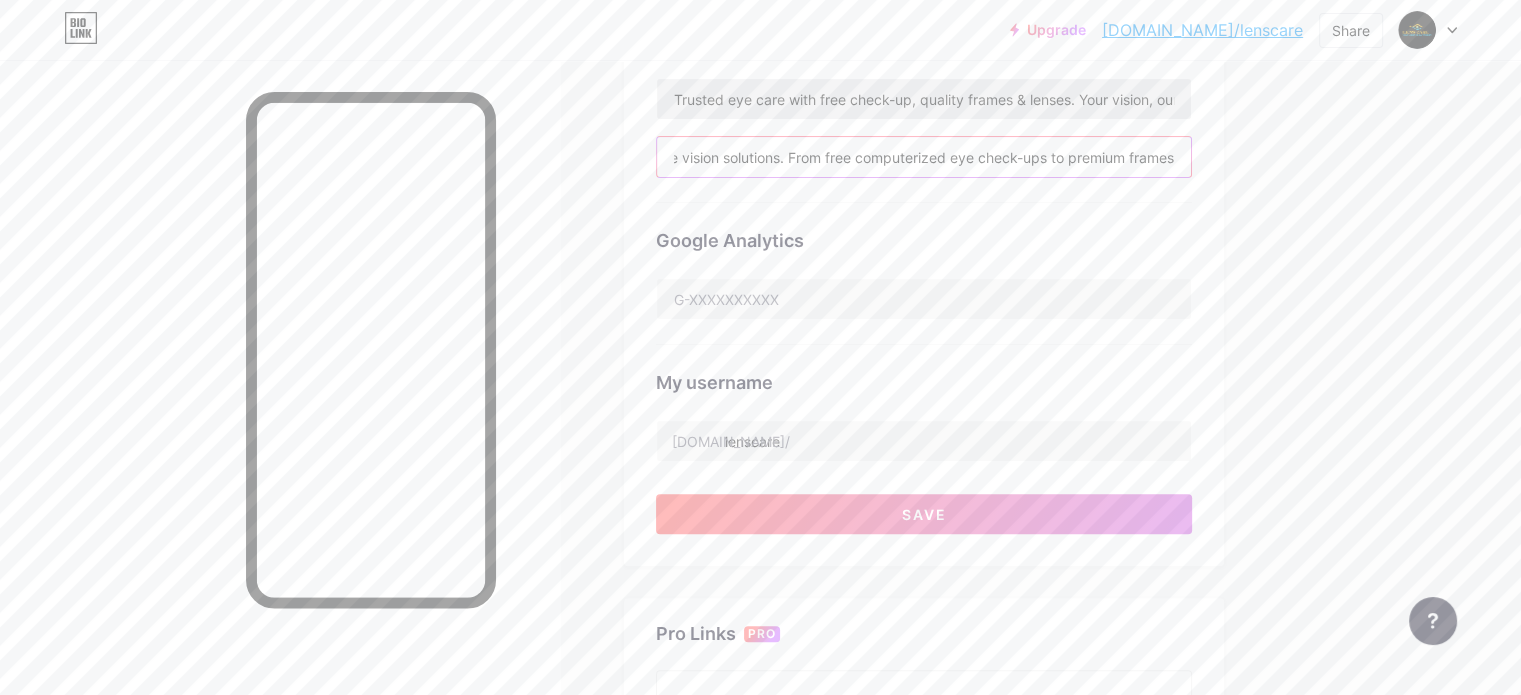 type on "At Lens Care Opticals & Eye Care, we are committed to delivering trusted and affordable vision solutions. From free computerized eye check-ups to premium frames" 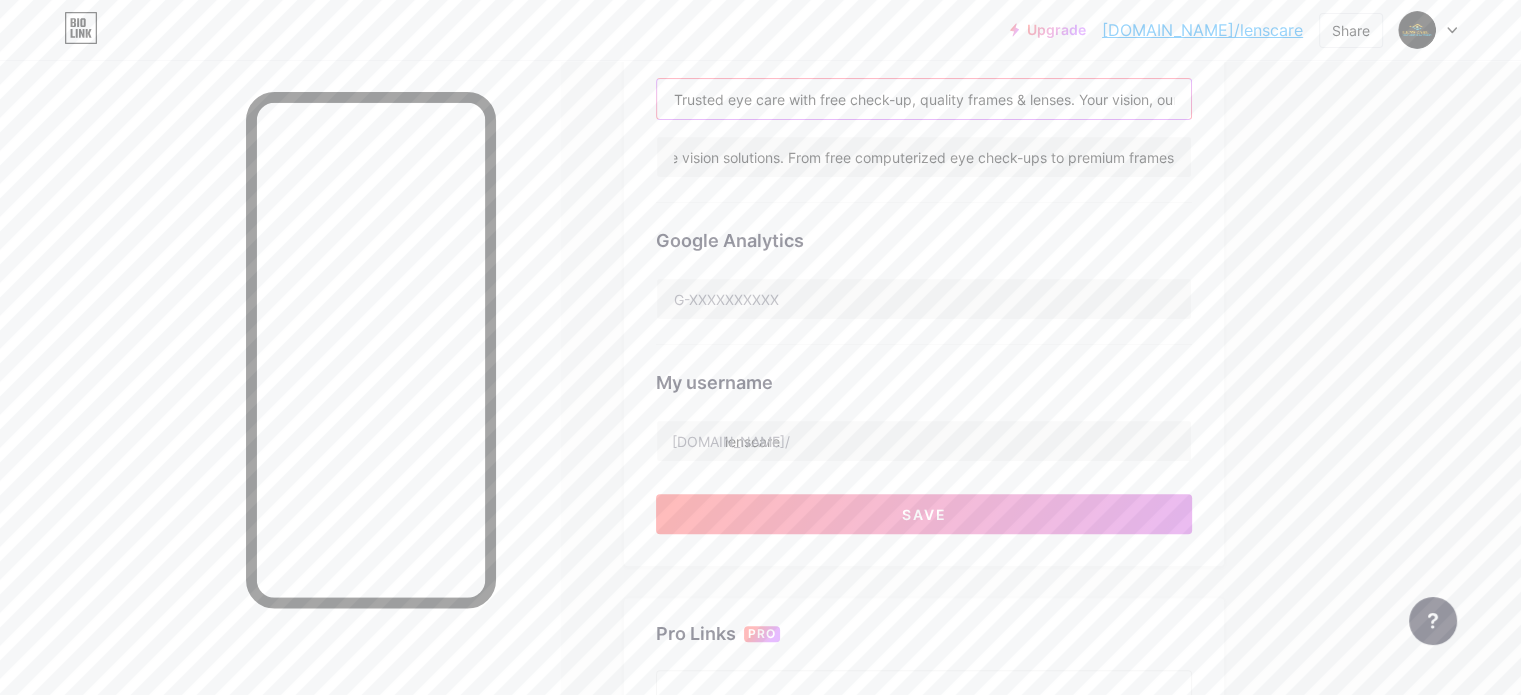 click on "Trusted eye care with free check-up, quality frames & lenses. Your vision, our mission!" at bounding box center (924, 99) 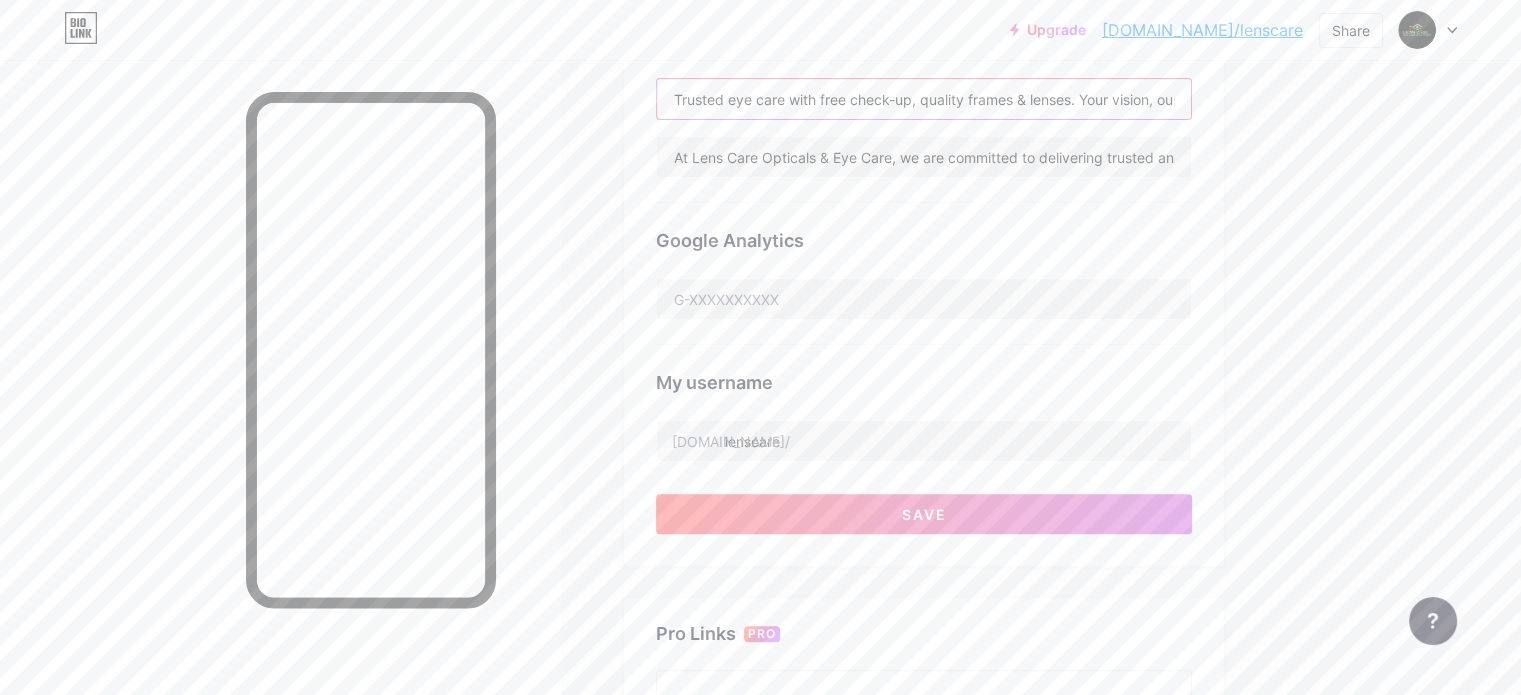 scroll, scrollTop: 0, scrollLeft: 0, axis: both 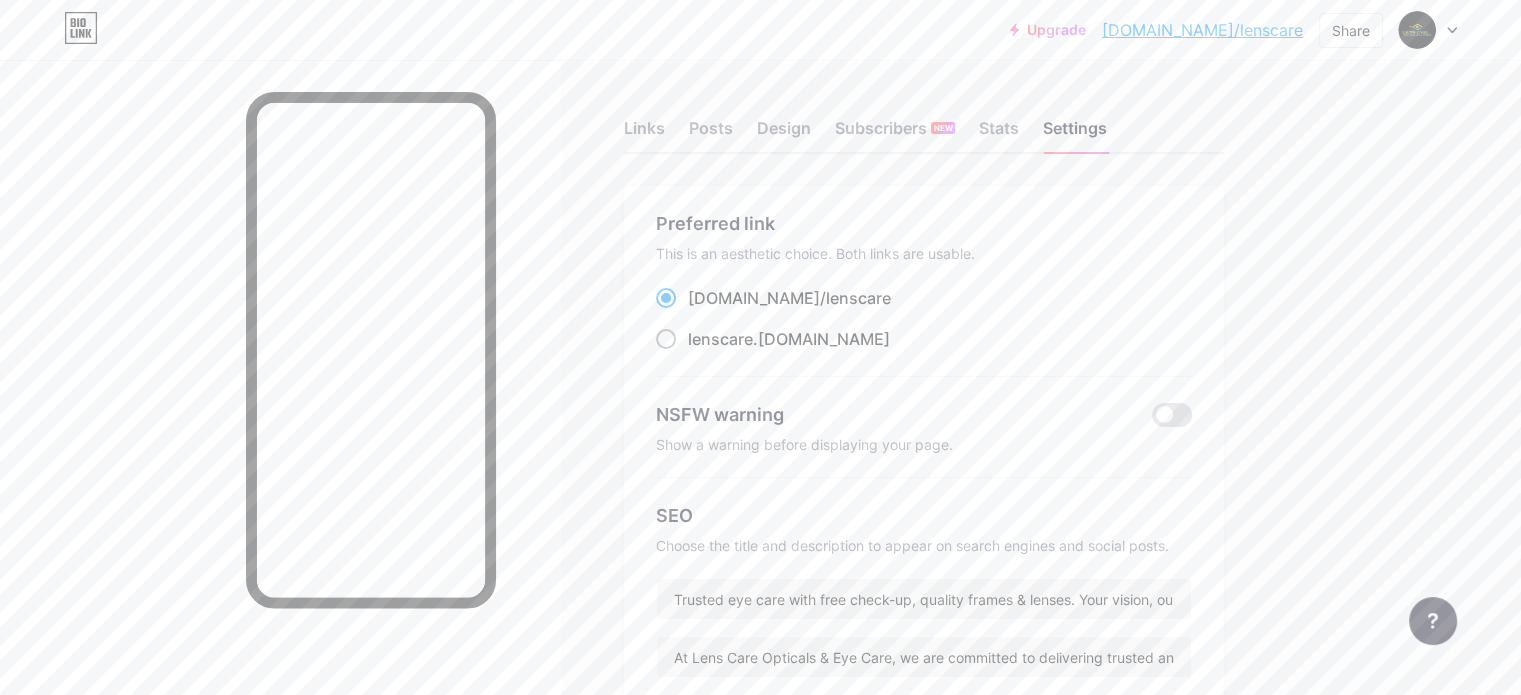click on "lenscare .[DOMAIN_NAME]" at bounding box center (789, 339) 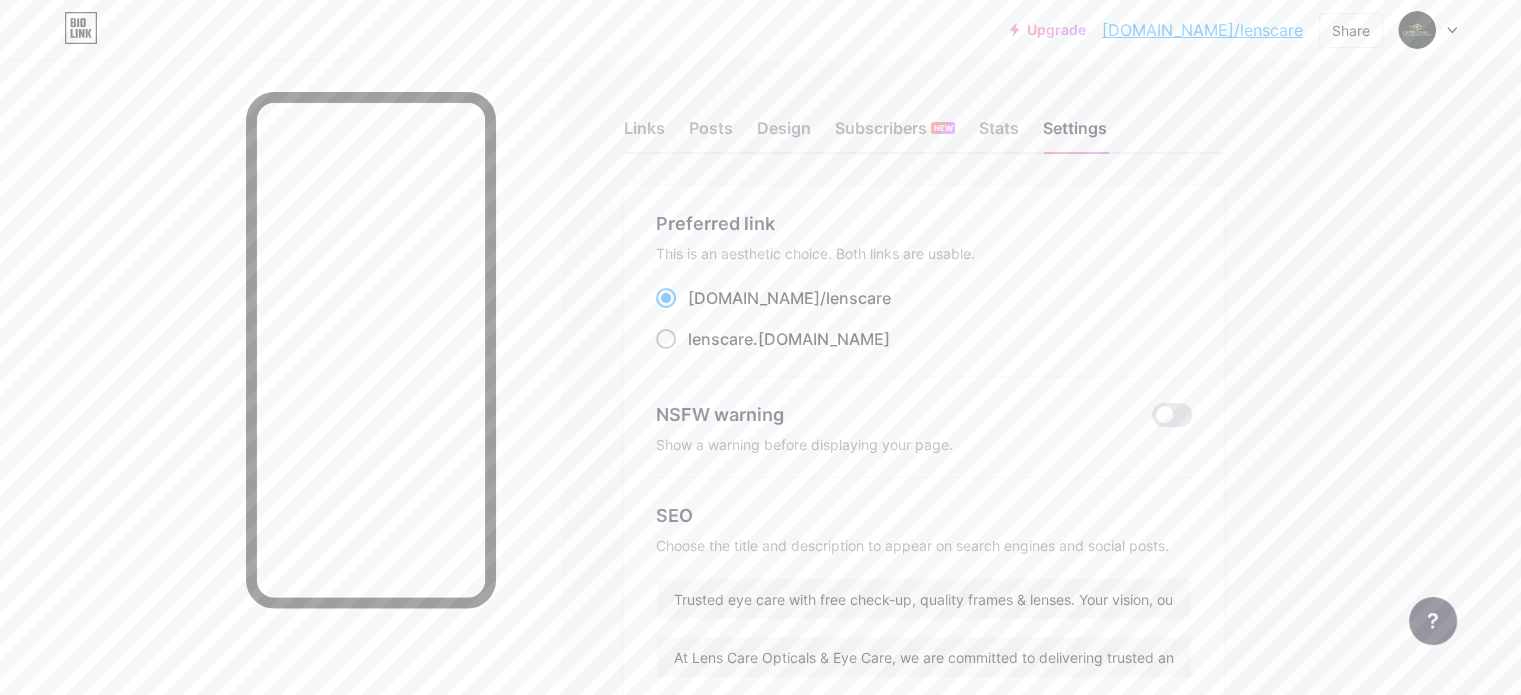 click on "lenscare .[DOMAIN_NAME]" at bounding box center [694, 357] 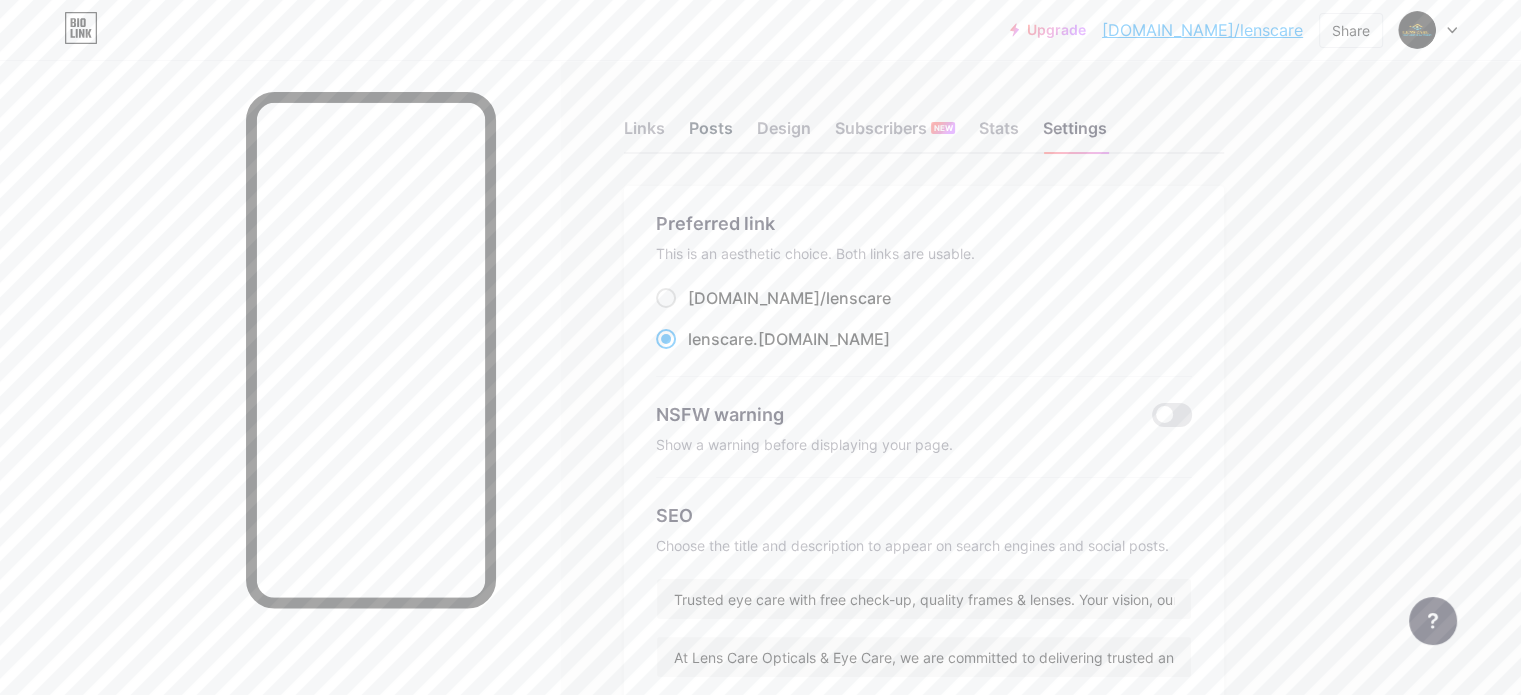 click on "Posts" at bounding box center [711, 134] 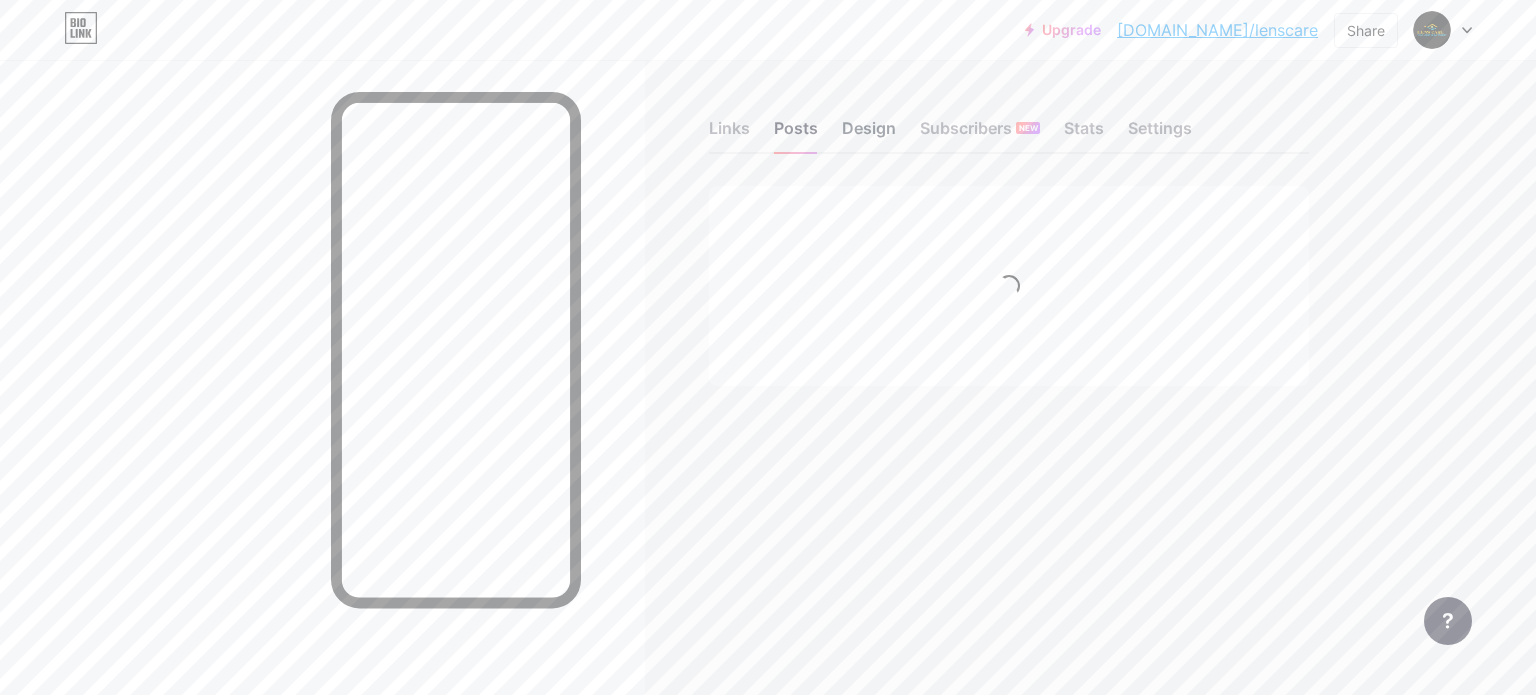 click on "Design" at bounding box center (869, 134) 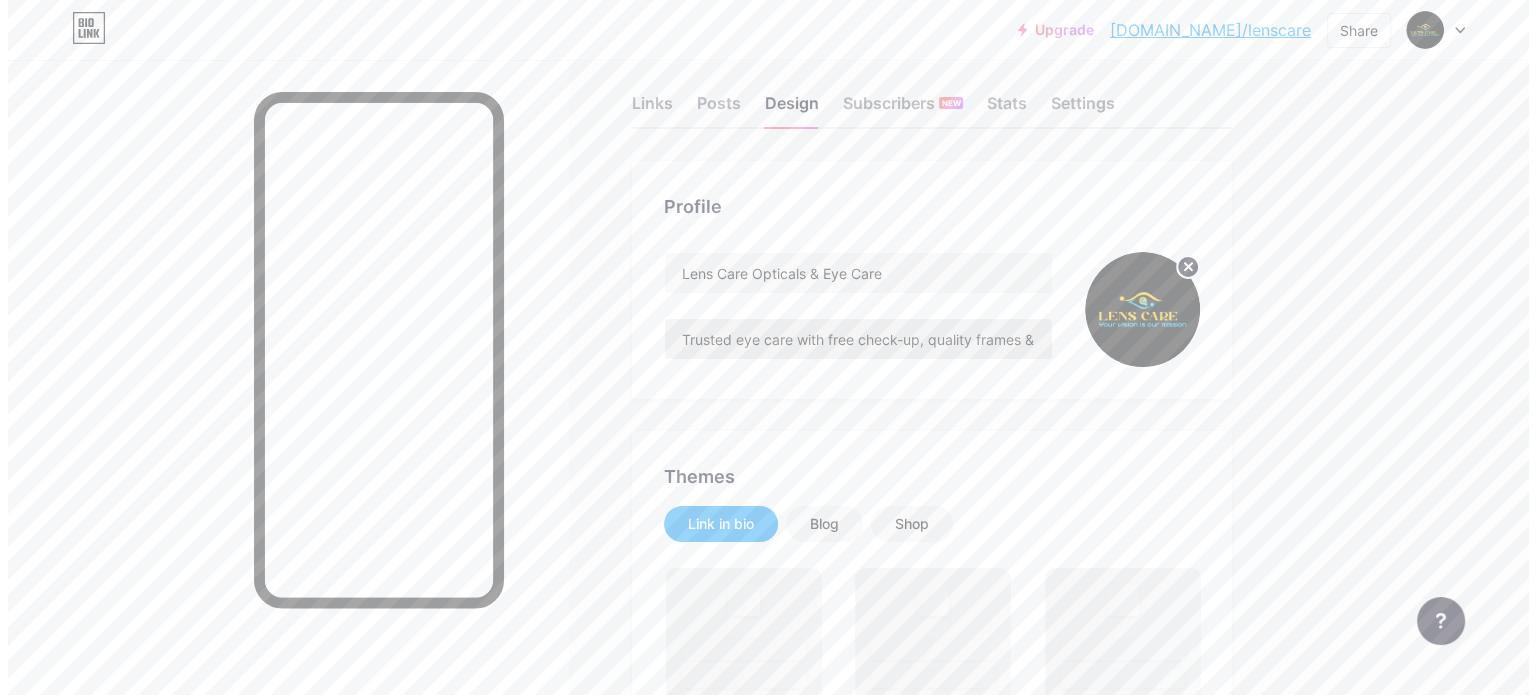 scroll, scrollTop: 0, scrollLeft: 0, axis: both 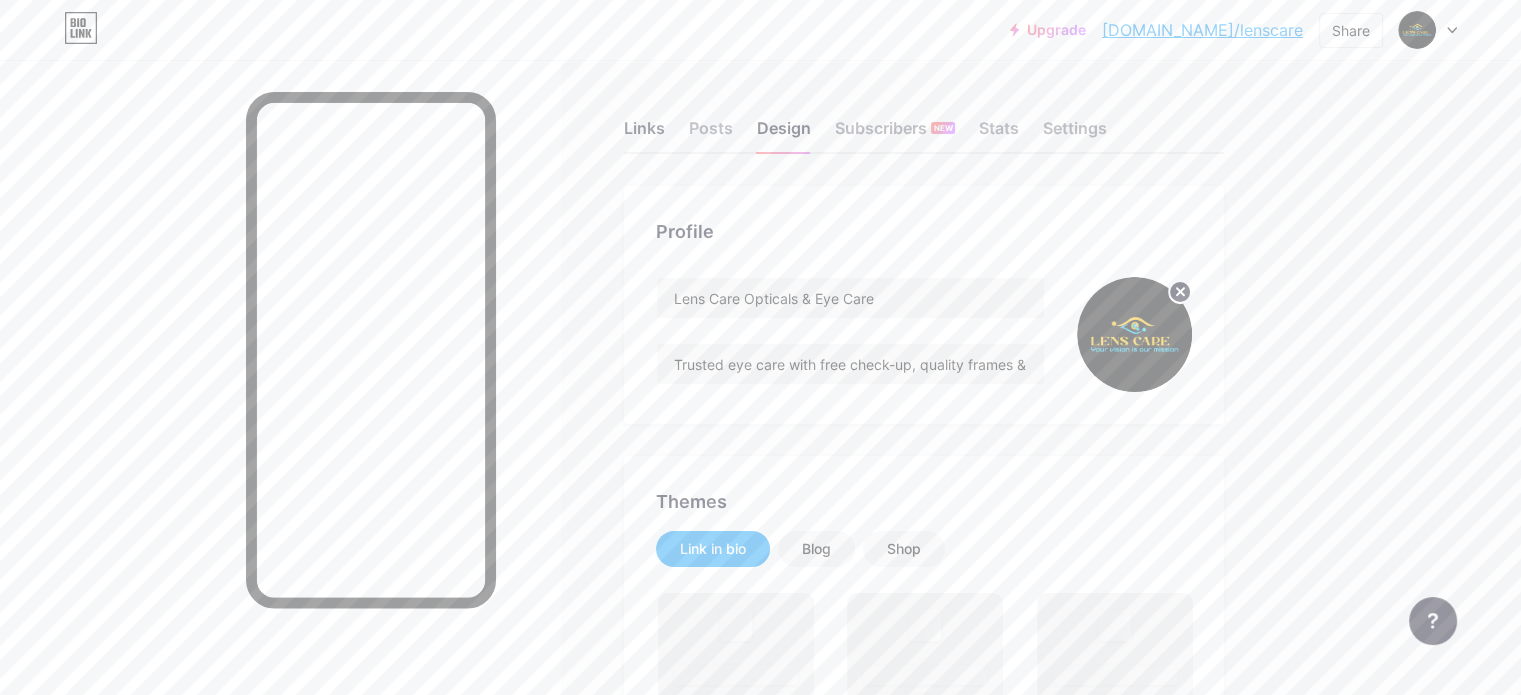 click on "Links" at bounding box center (644, 134) 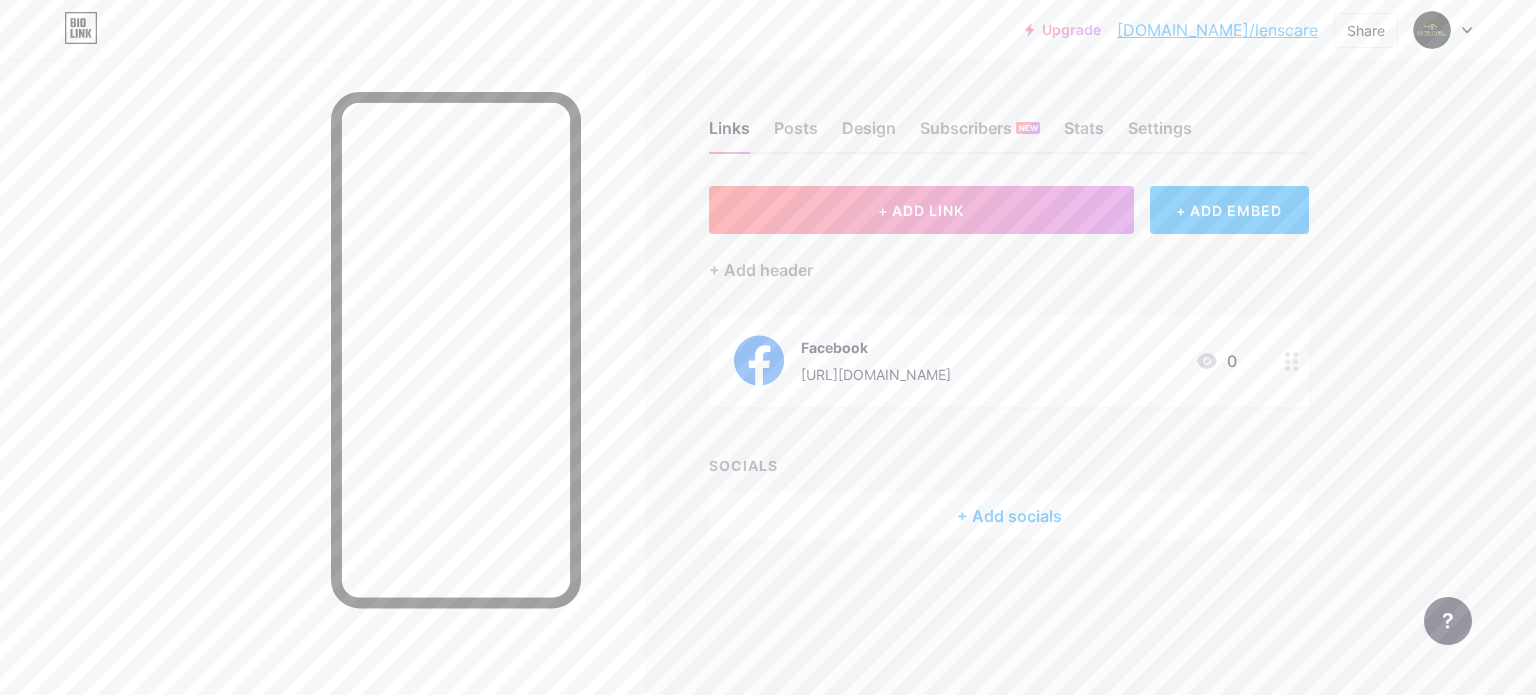 click on "+ Add socials" at bounding box center [1009, 516] 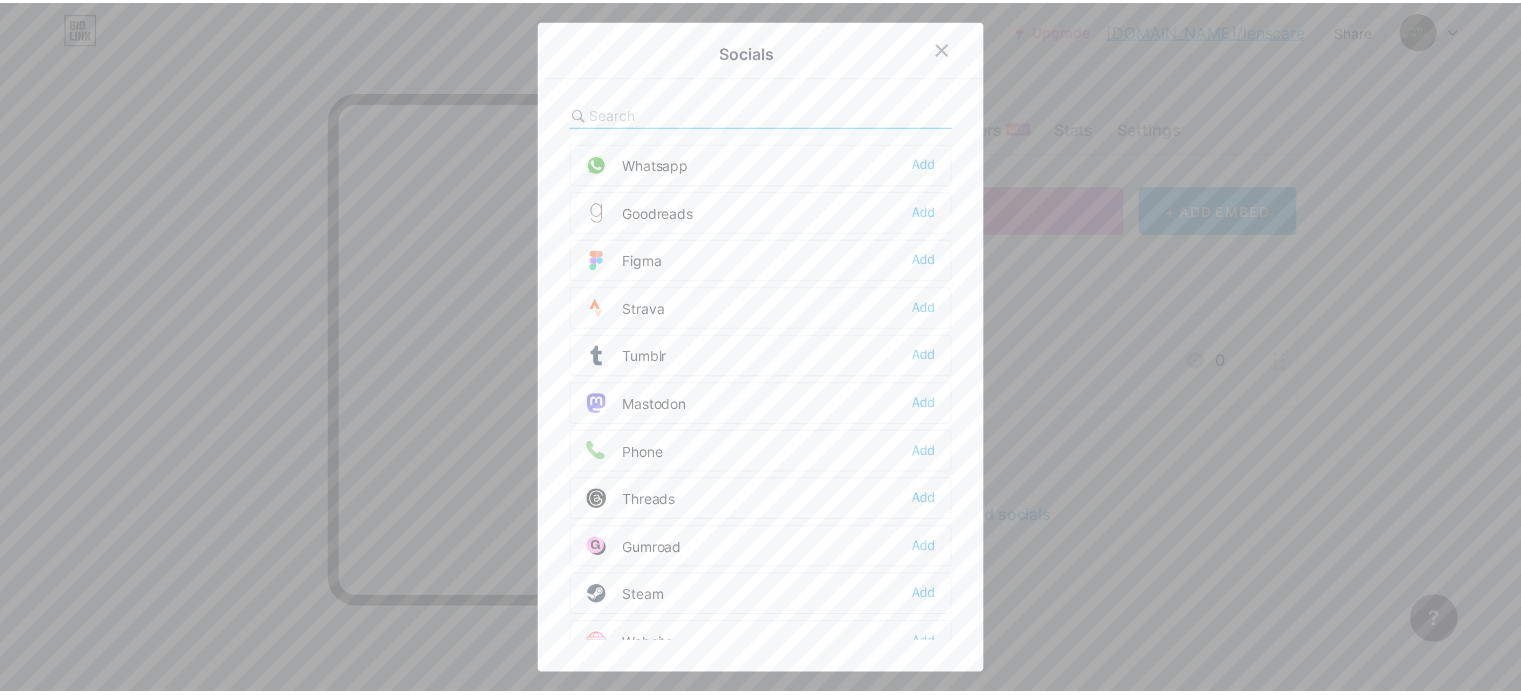 scroll, scrollTop: 1784, scrollLeft: 0, axis: vertical 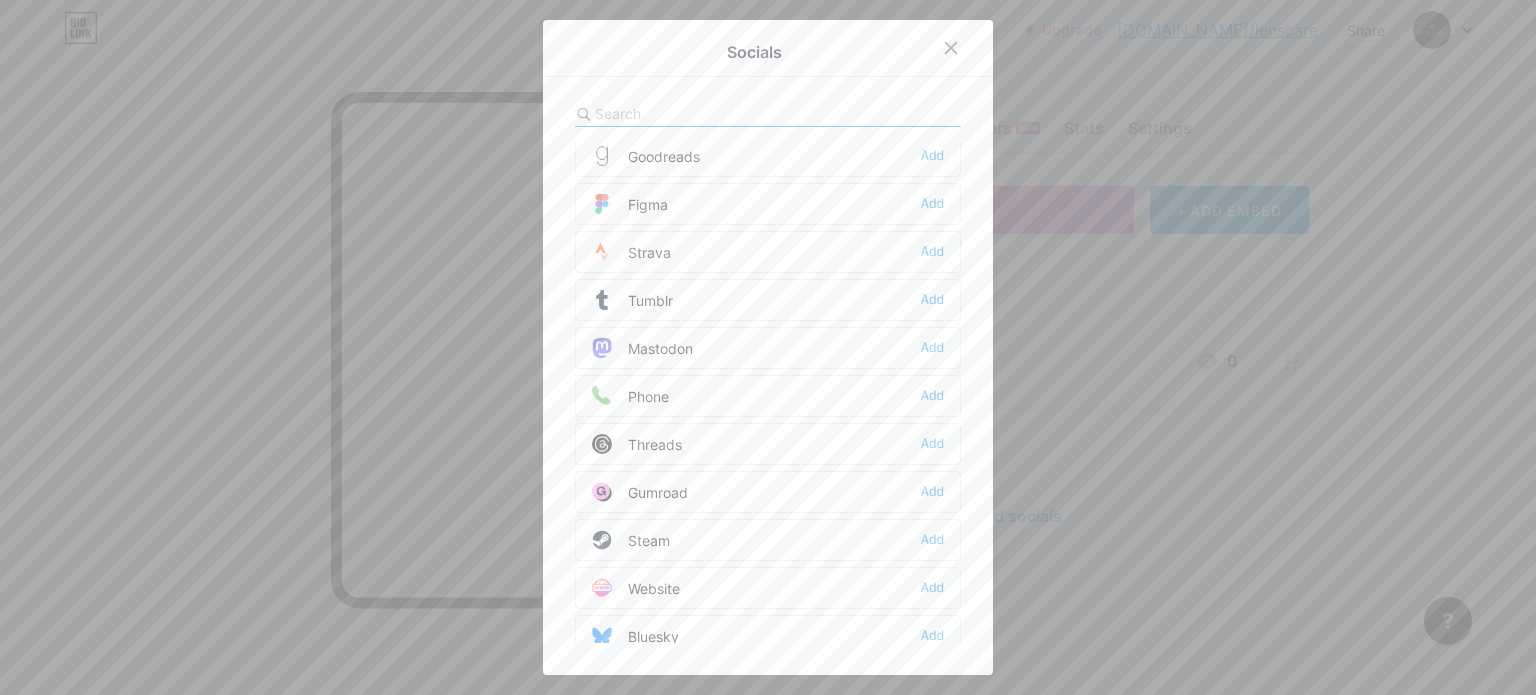 click at bounding box center [768, 347] 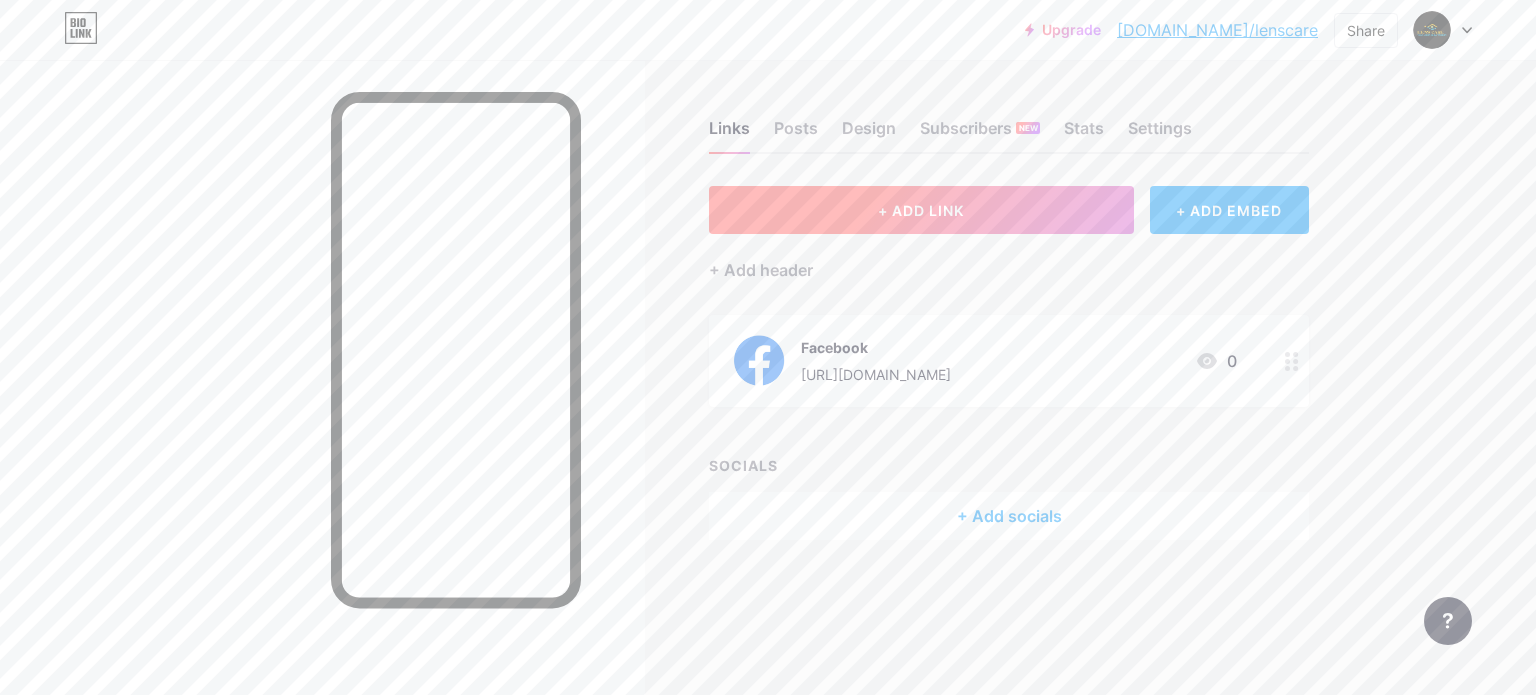 click on "+ ADD LINK" at bounding box center [921, 210] 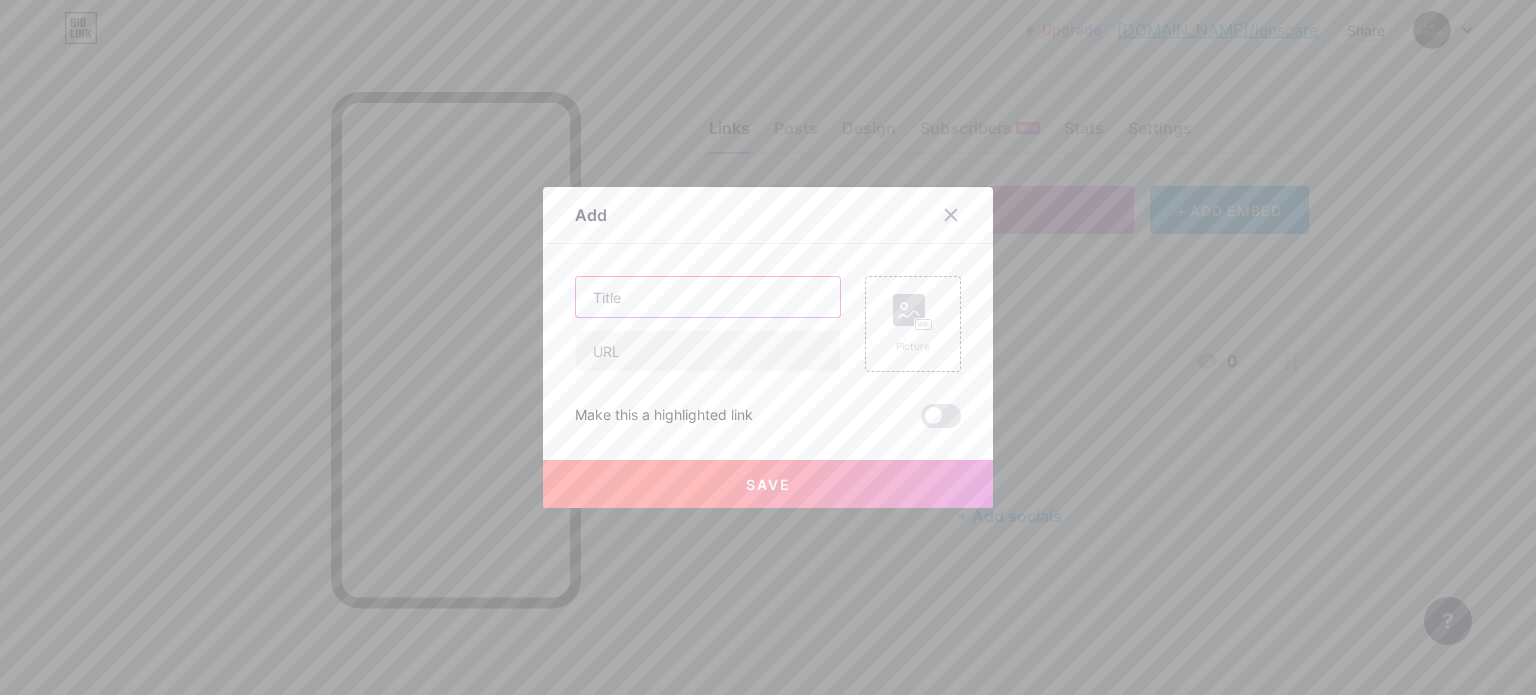 click at bounding box center [708, 297] 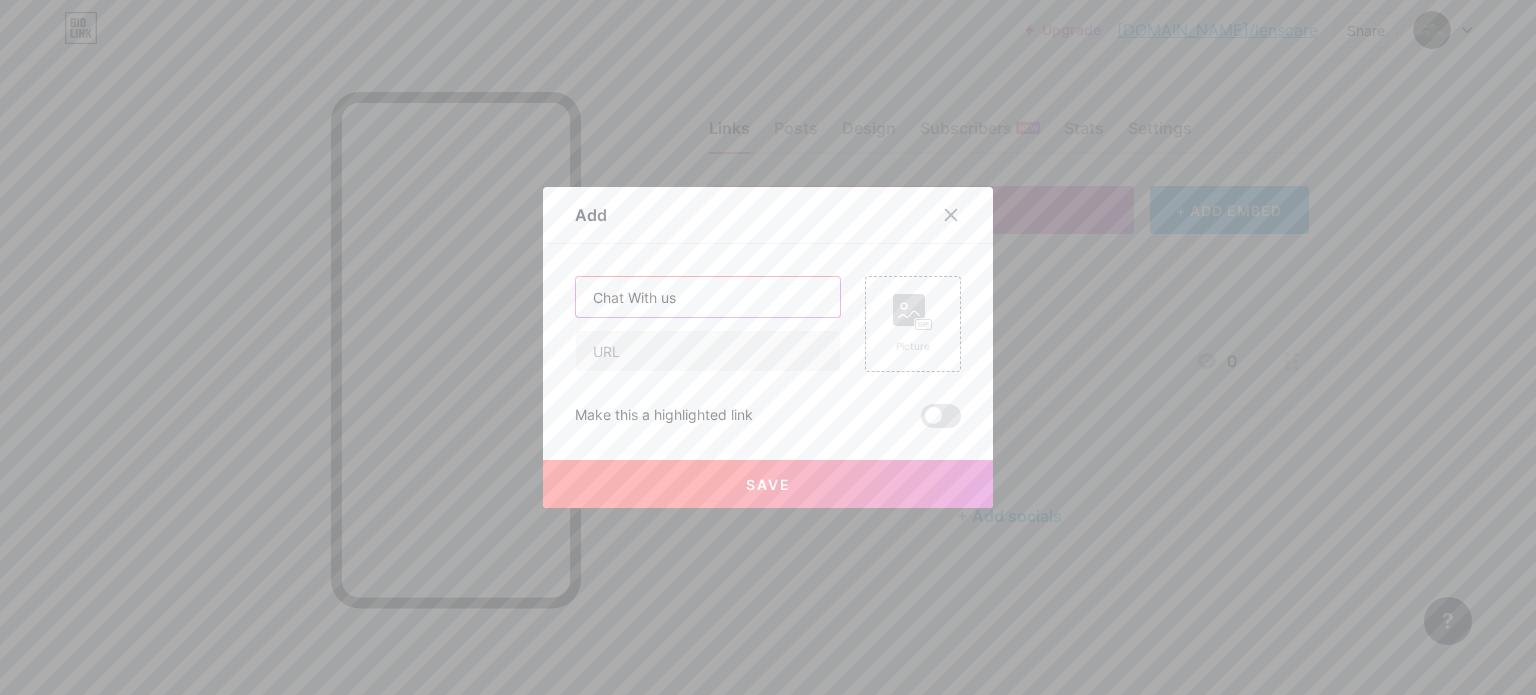 drag, startPoint x: 612, startPoint y: 291, endPoint x: 532, endPoint y: 291, distance: 80 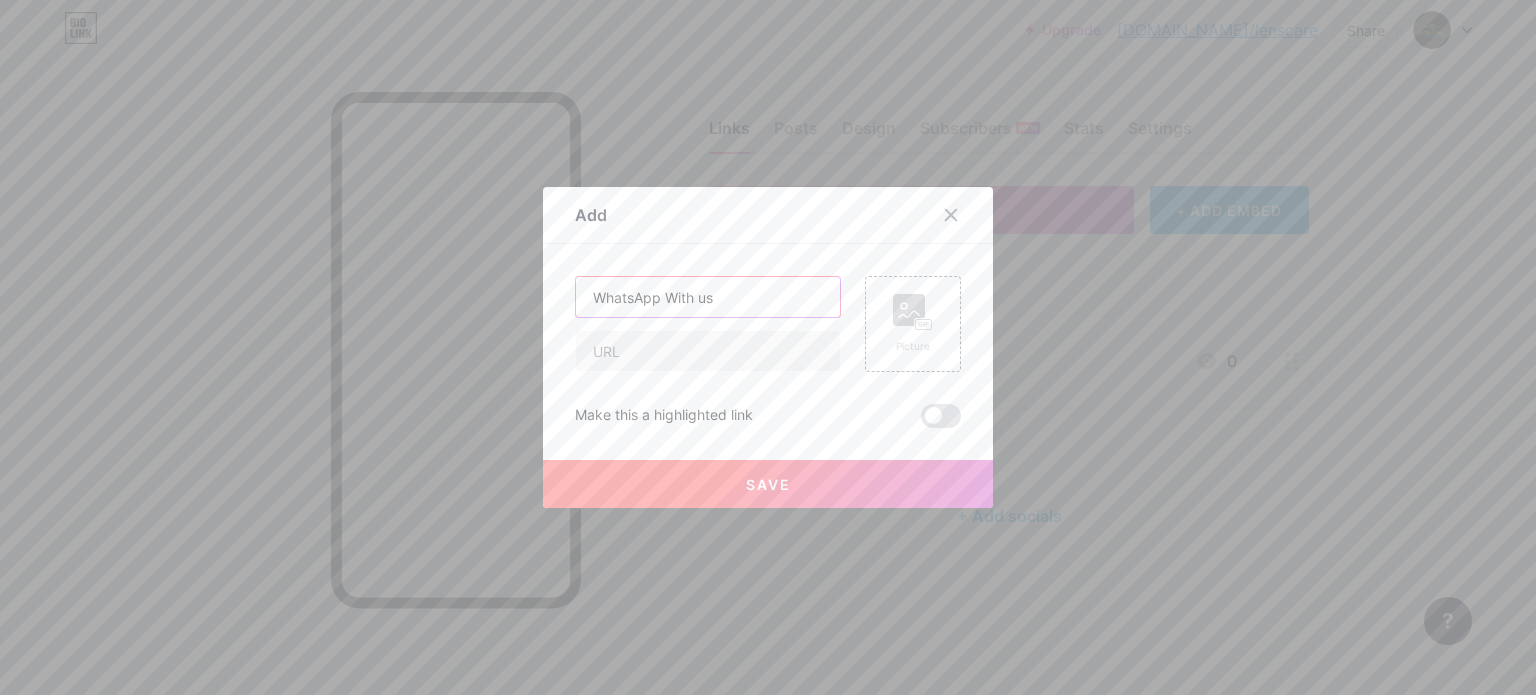 click on "WhatsApp With us" at bounding box center (708, 297) 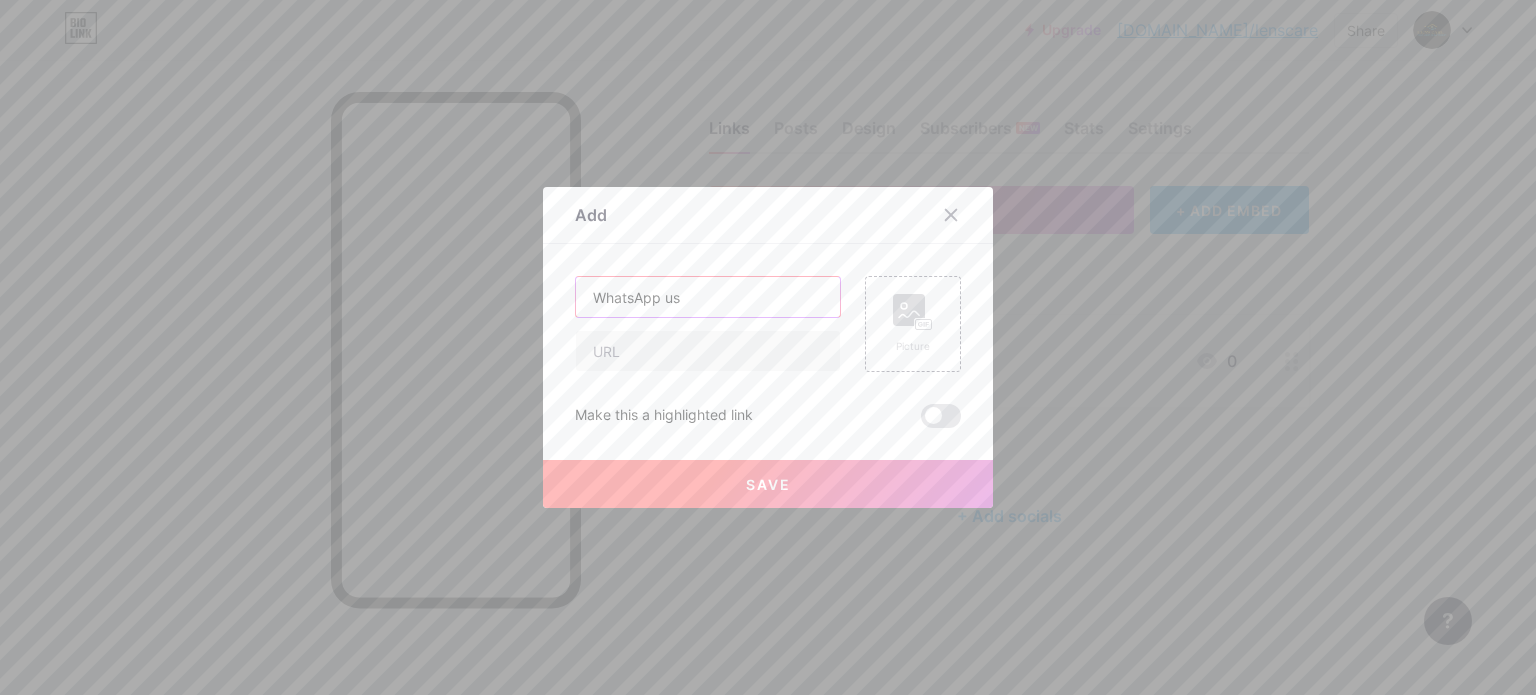 click on "WhatsApp us" at bounding box center [708, 297] 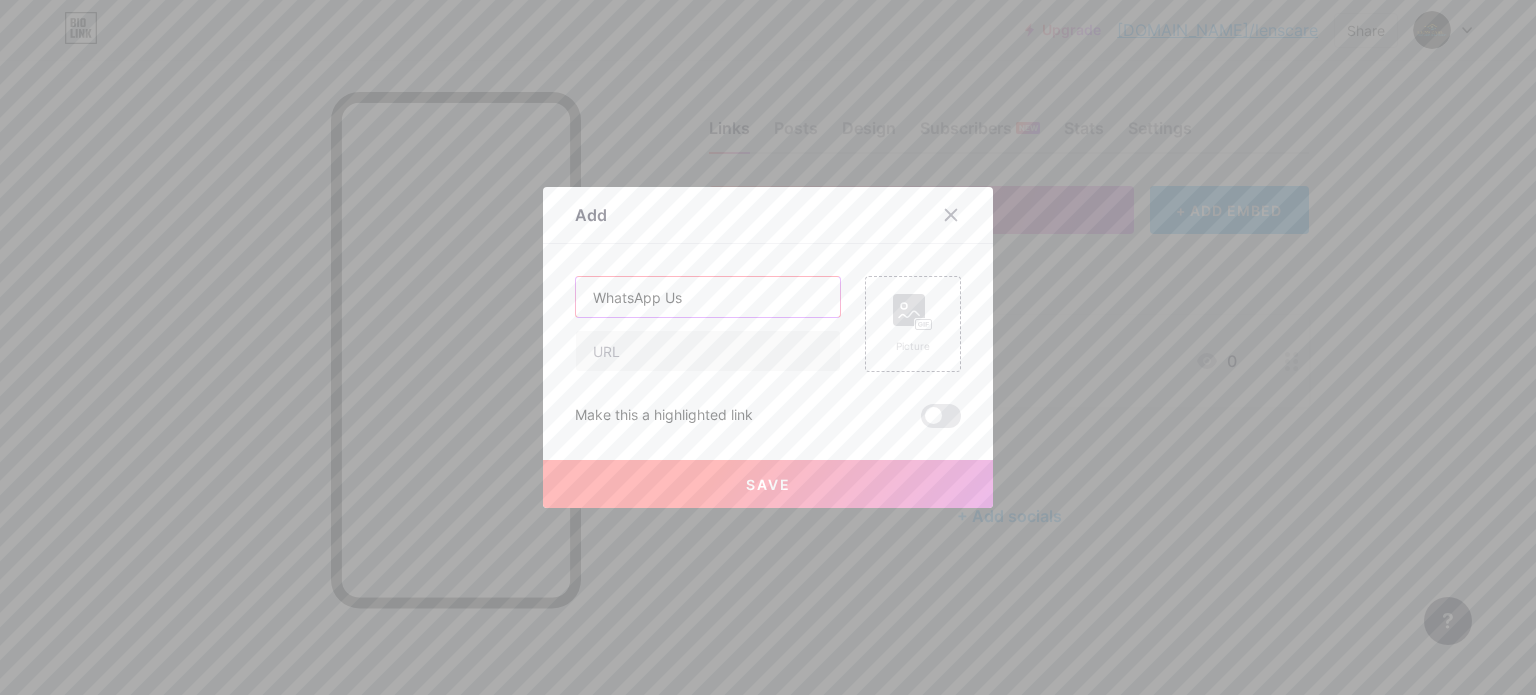 type on "WhatsApp Us" 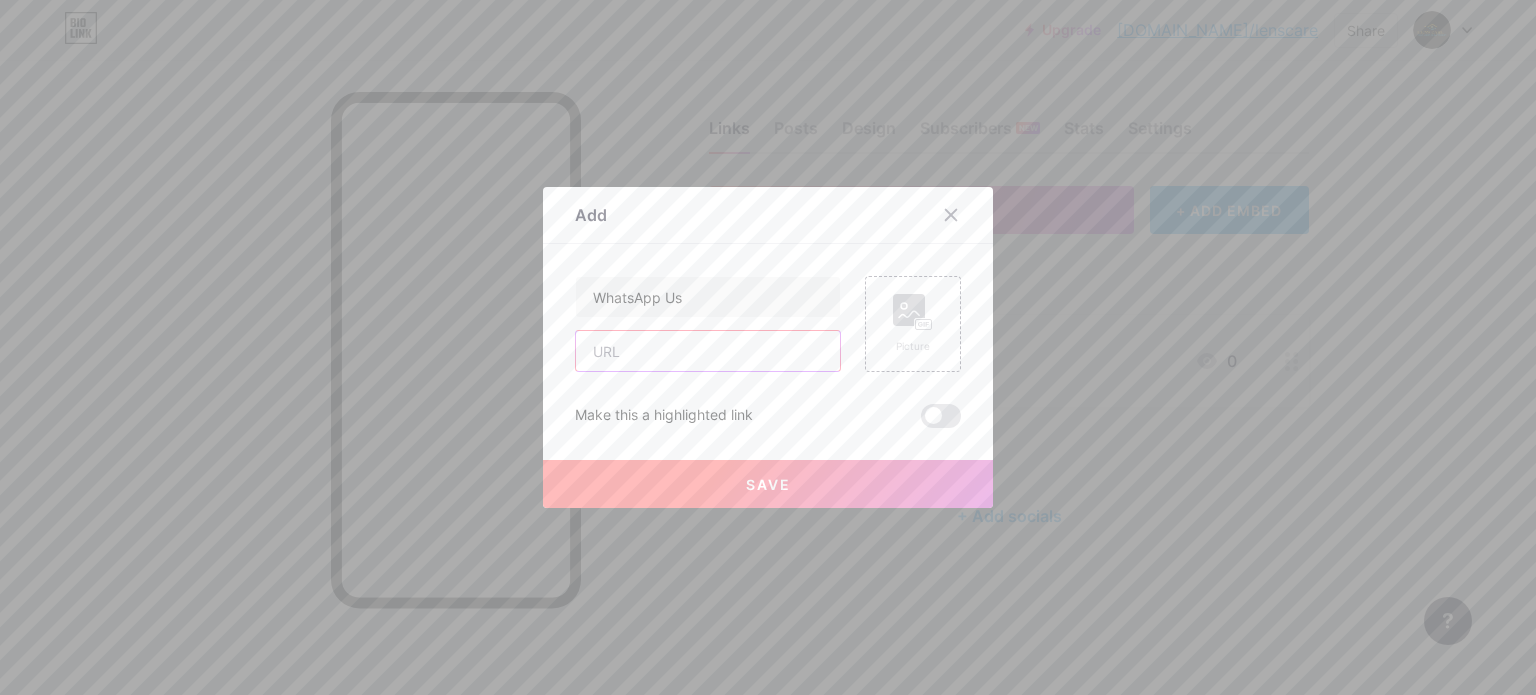 click at bounding box center [708, 351] 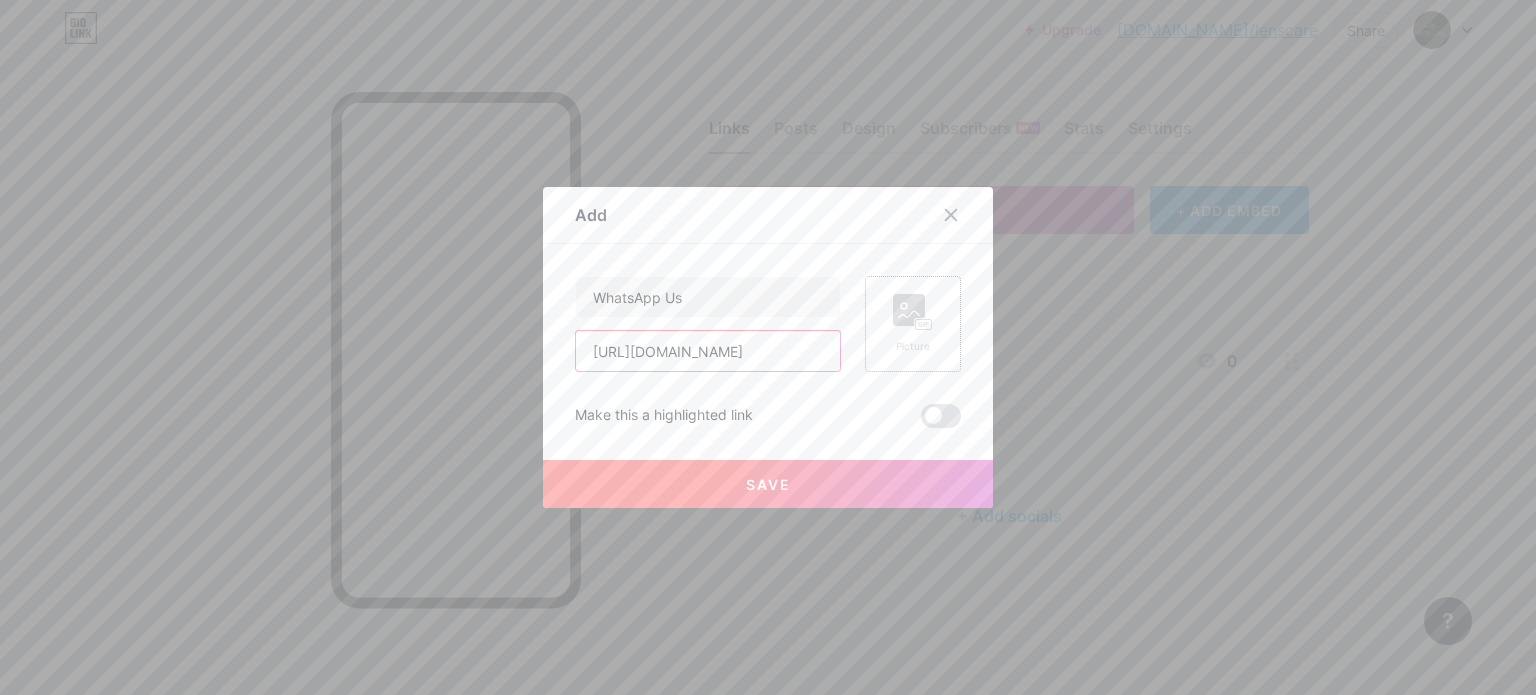type on "[URL][DOMAIN_NAME]" 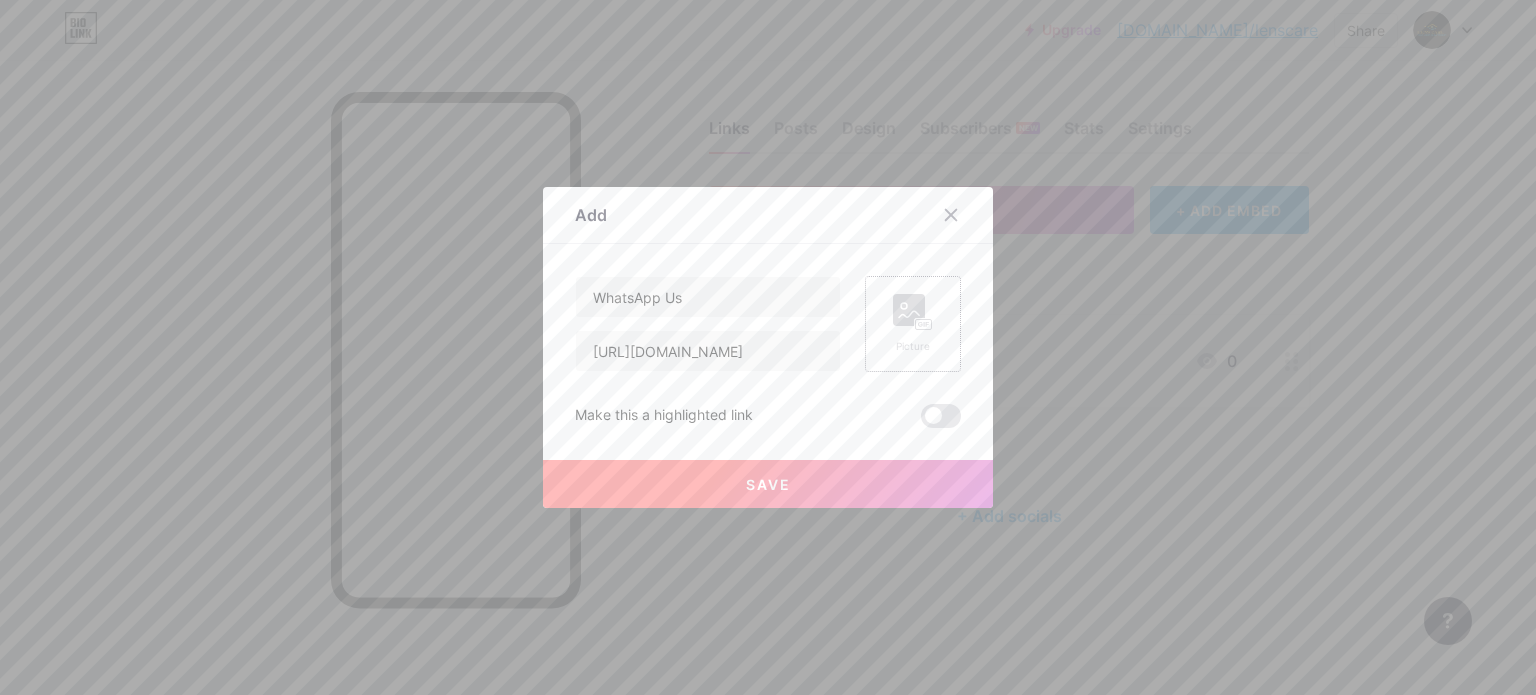 click on "Picture" at bounding box center (913, 324) 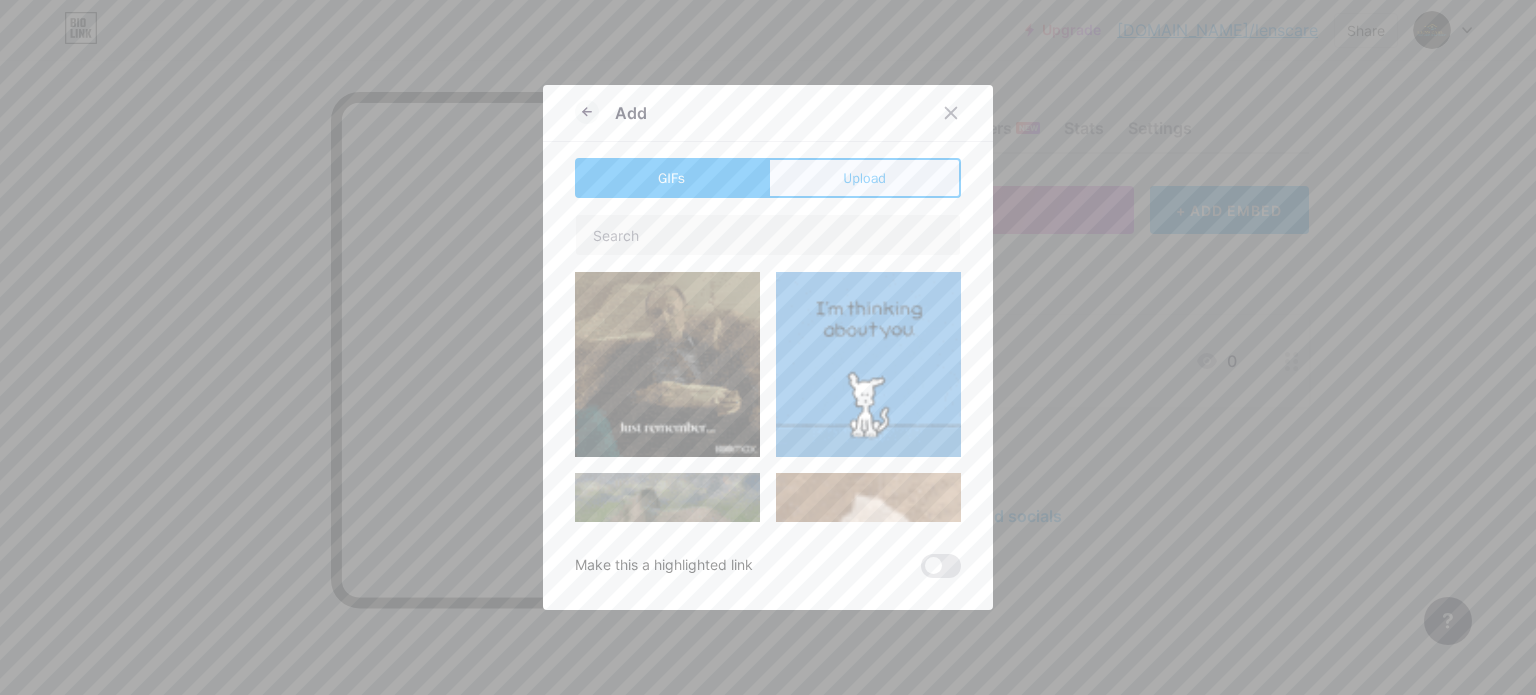 click on "Upload" at bounding box center [864, 178] 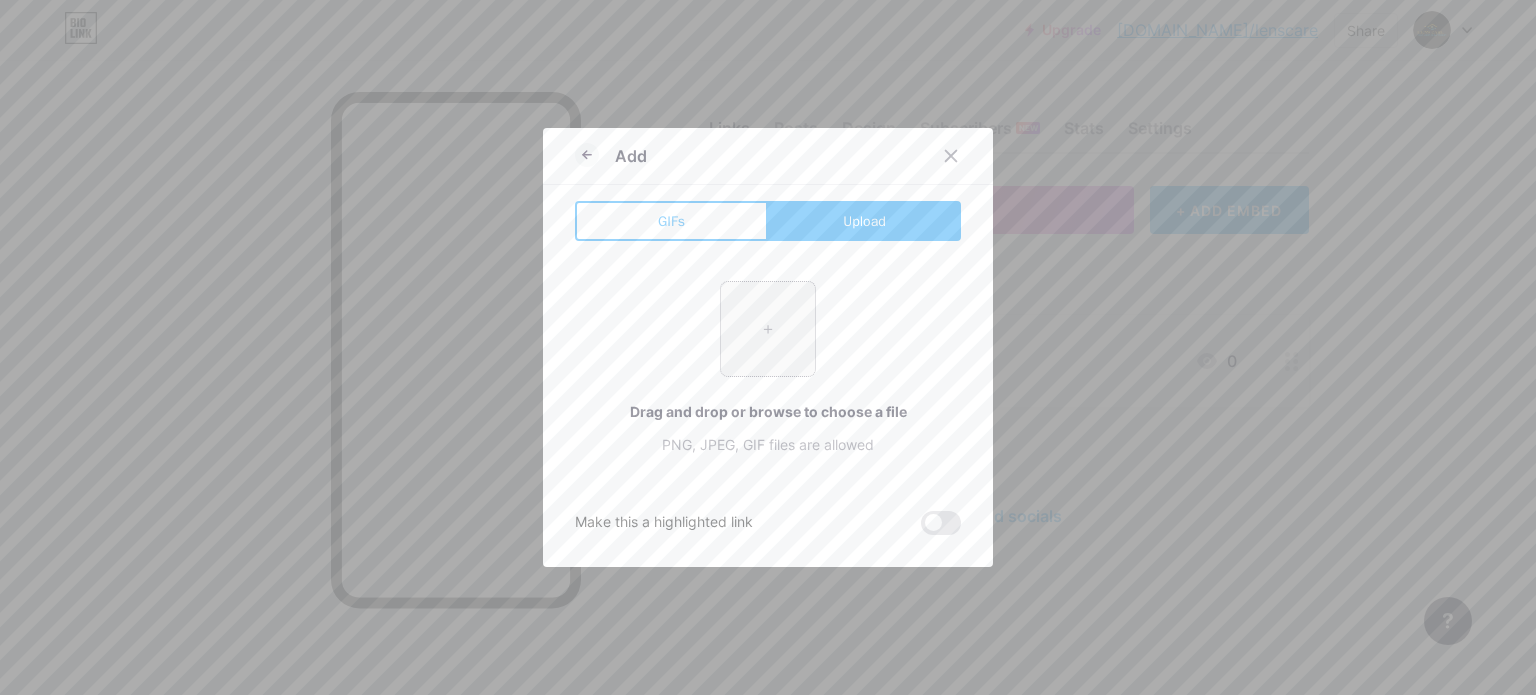 click at bounding box center (768, 329) 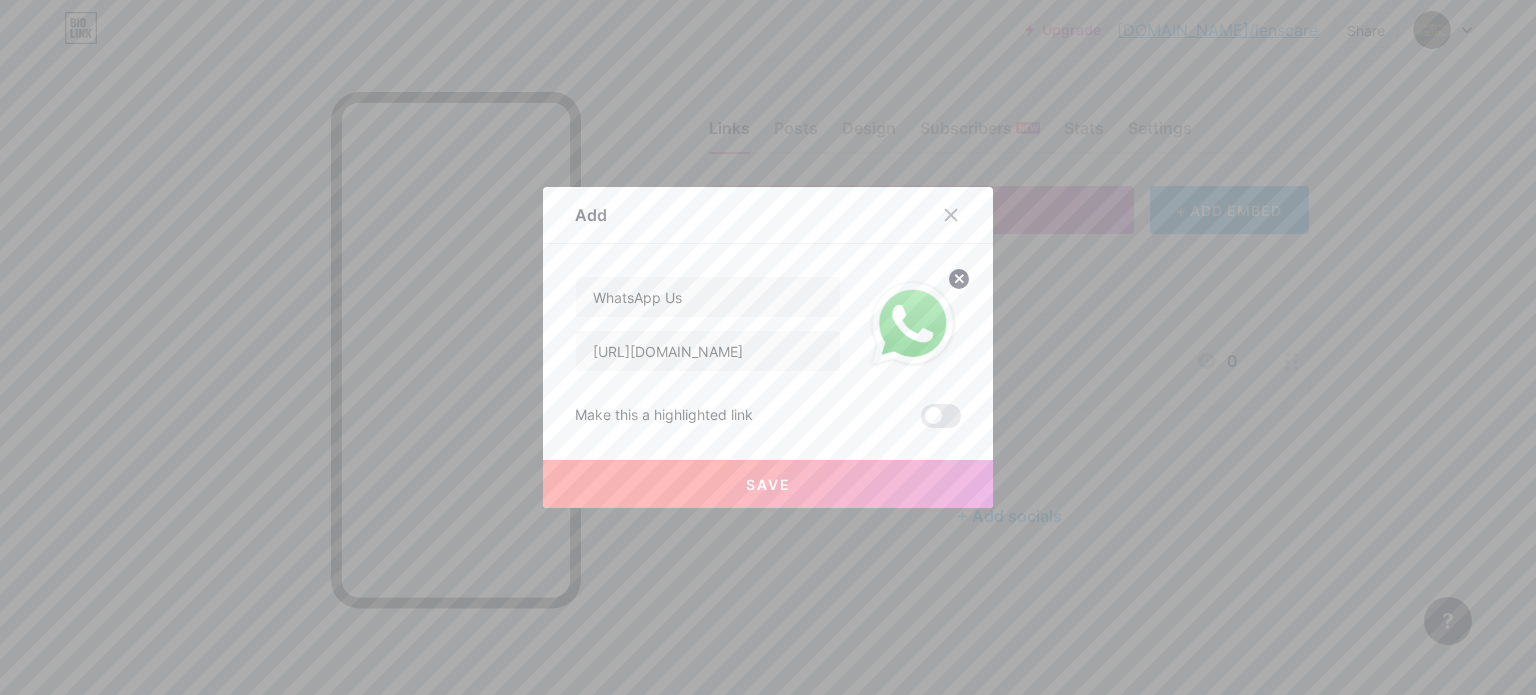 click on "Save" at bounding box center (768, 484) 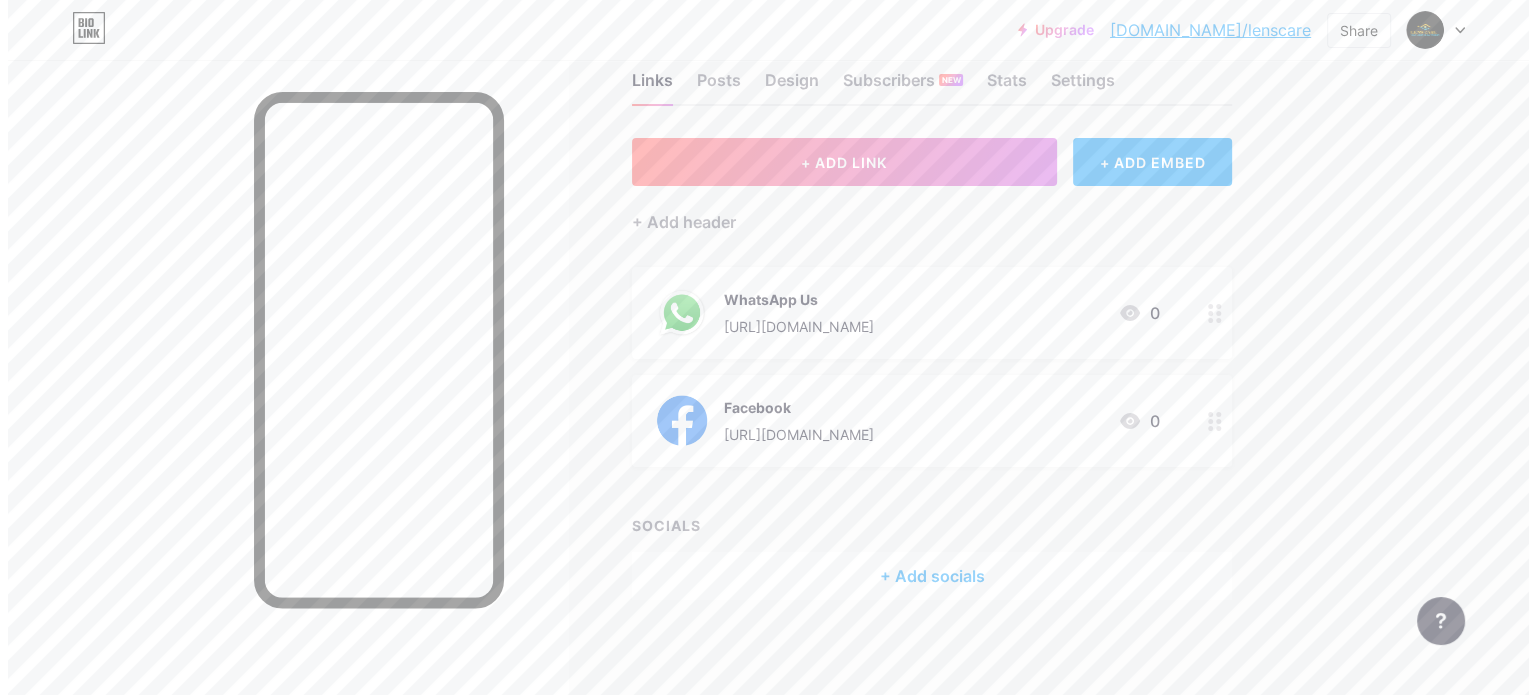 scroll, scrollTop: 51, scrollLeft: 0, axis: vertical 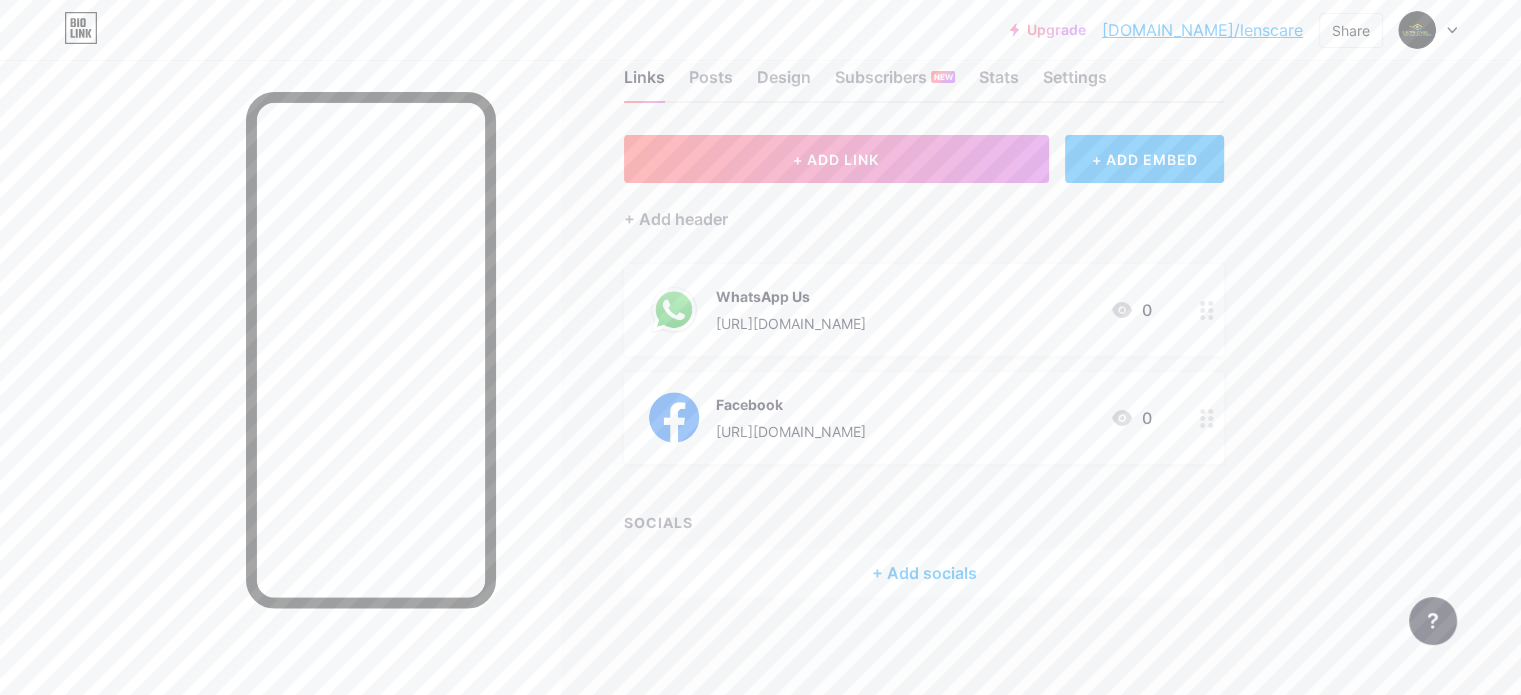 click on "+ ADD EMBED" at bounding box center (1144, 159) 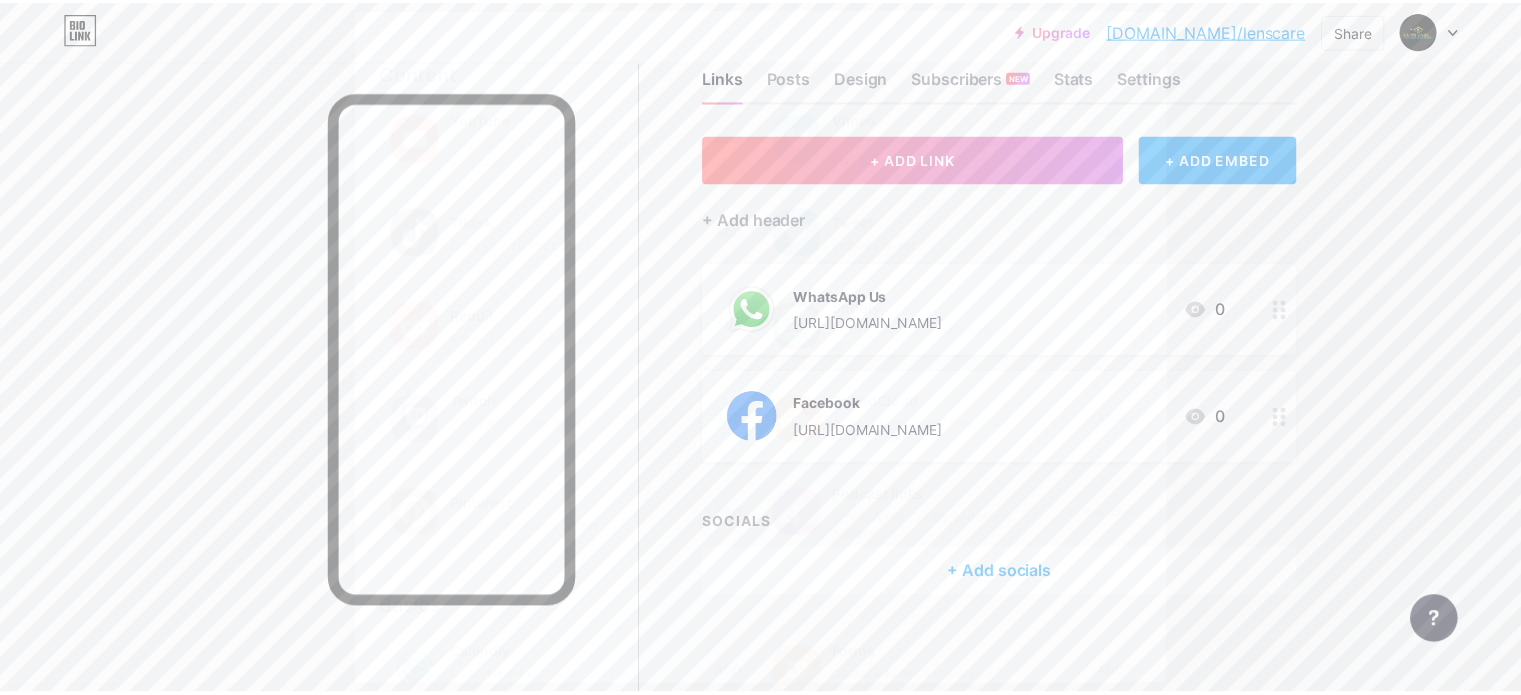 scroll, scrollTop: 0, scrollLeft: 0, axis: both 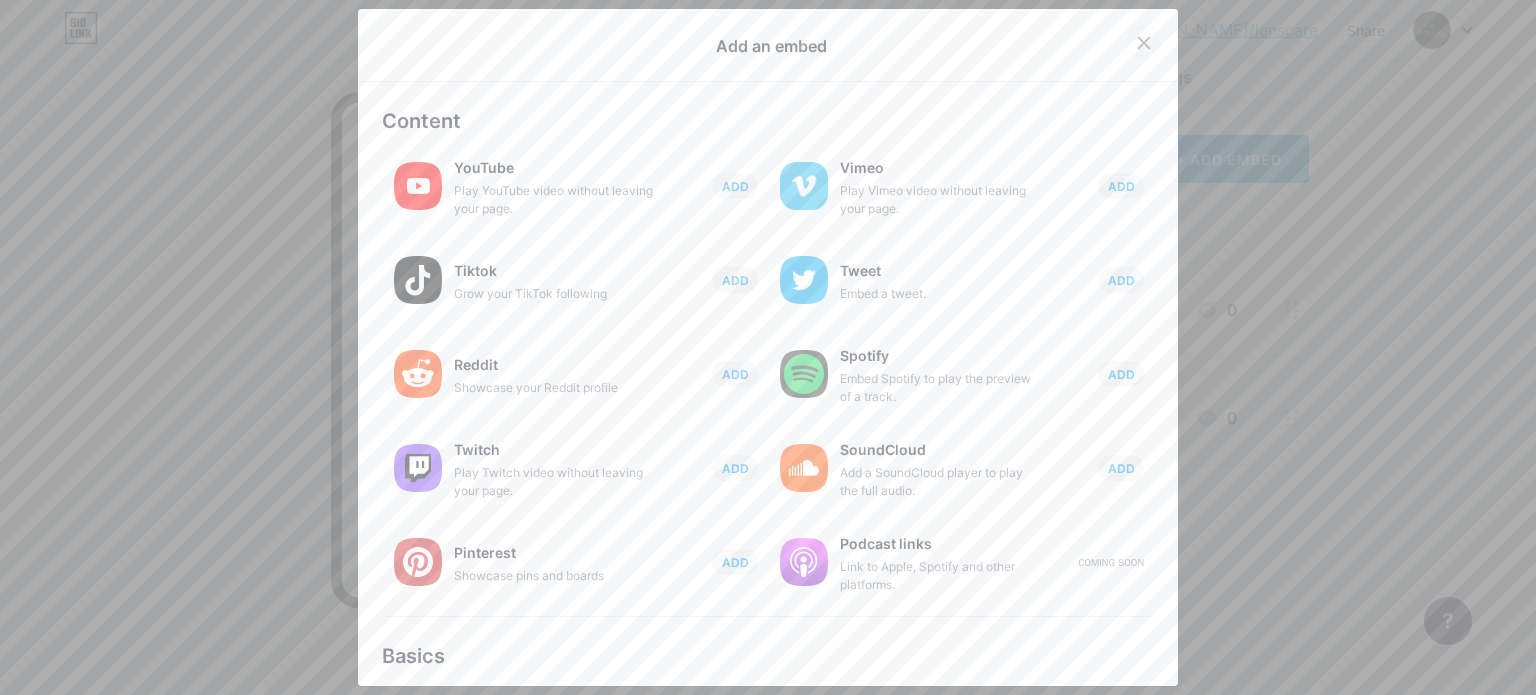 click 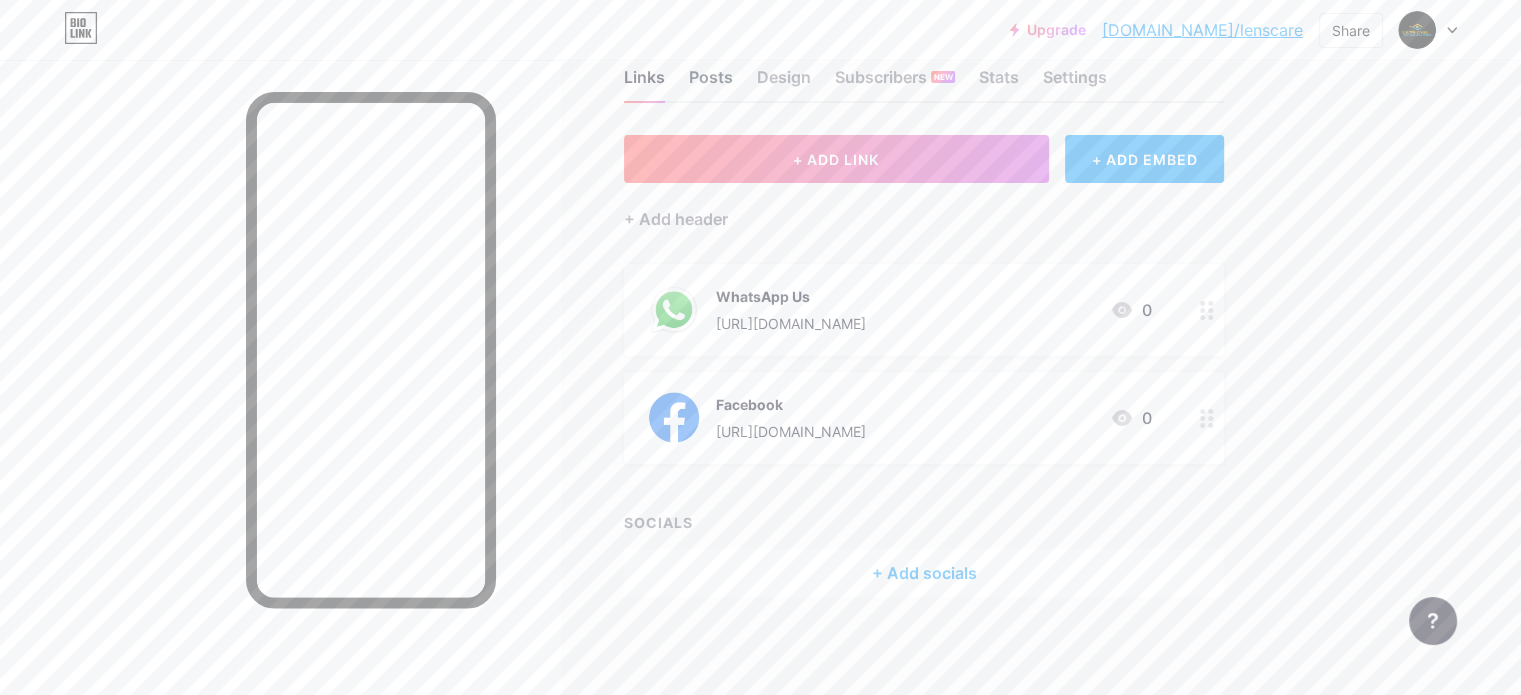 click on "Posts" at bounding box center (711, 83) 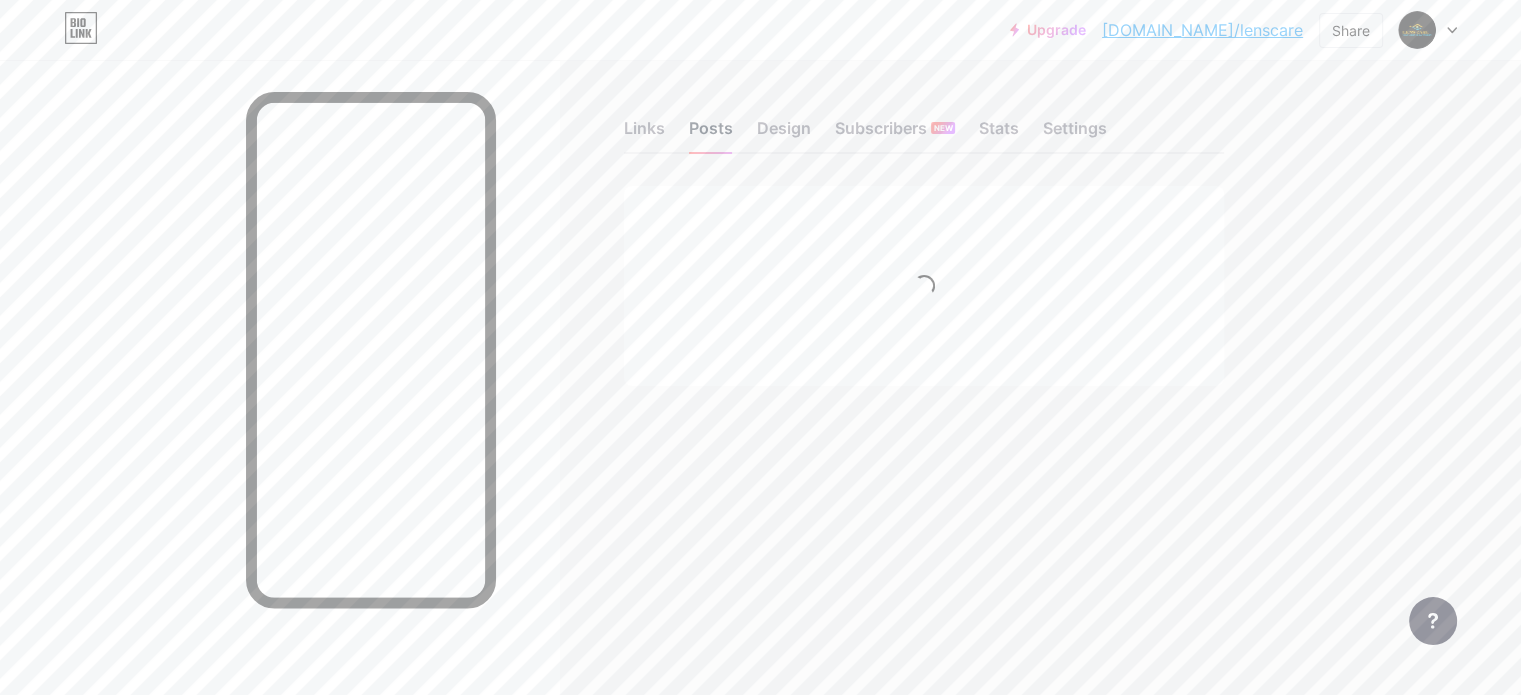 scroll, scrollTop: 0, scrollLeft: 0, axis: both 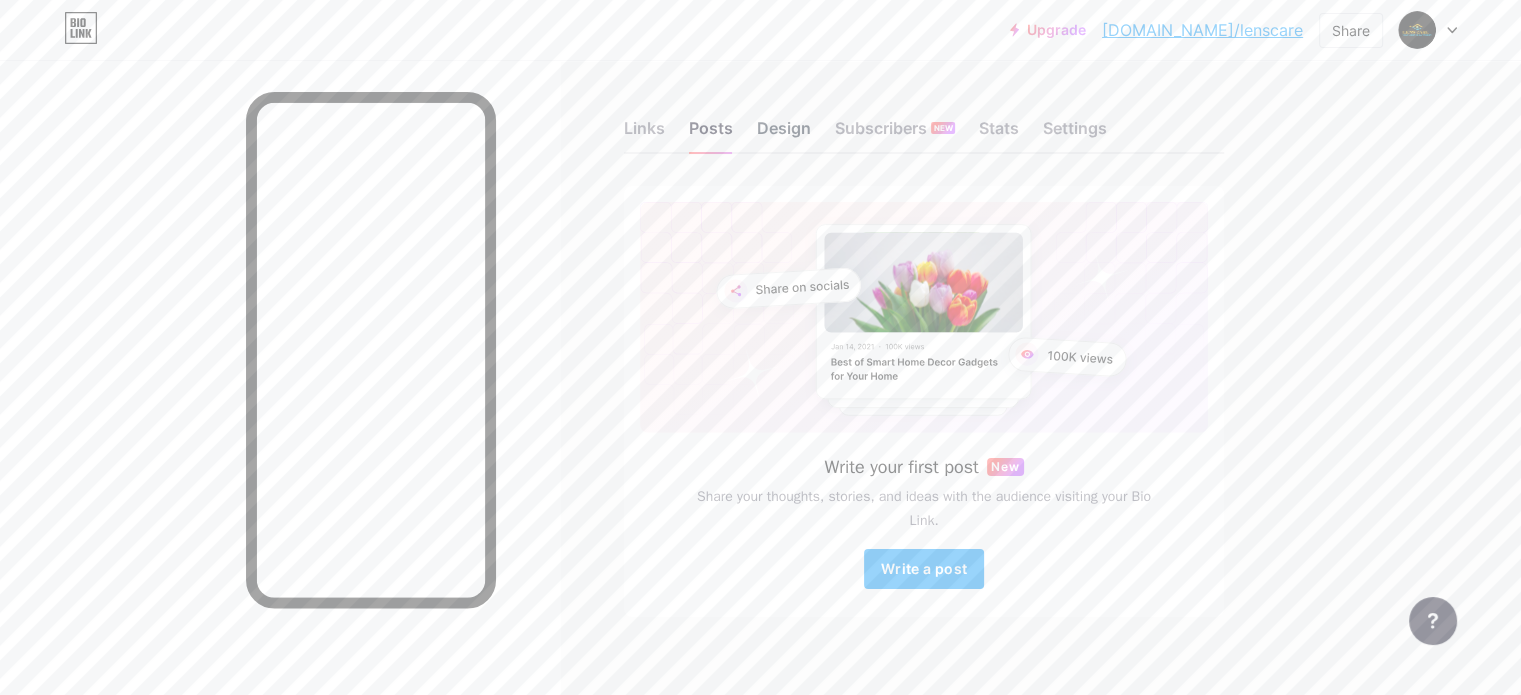 click on "Design" at bounding box center (784, 134) 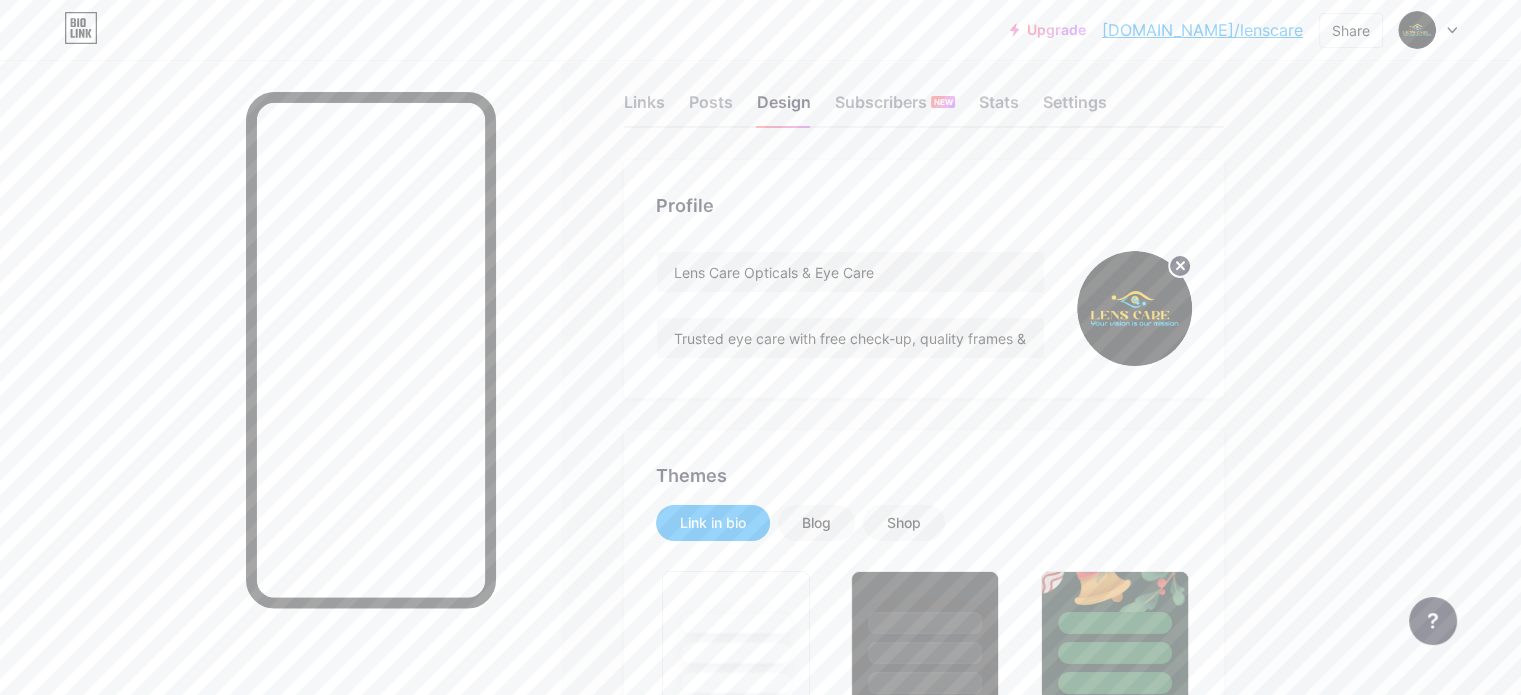 scroll, scrollTop: 0, scrollLeft: 0, axis: both 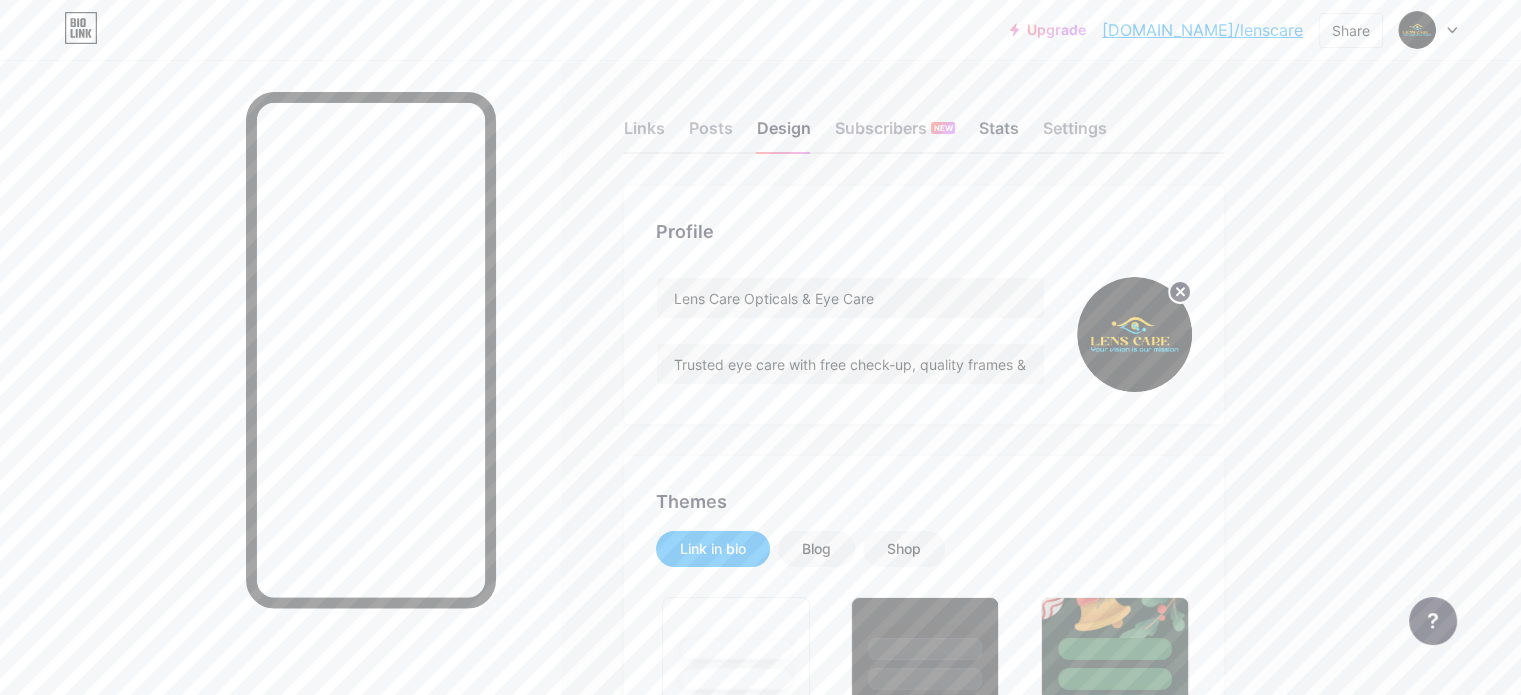 click on "Stats" at bounding box center [999, 134] 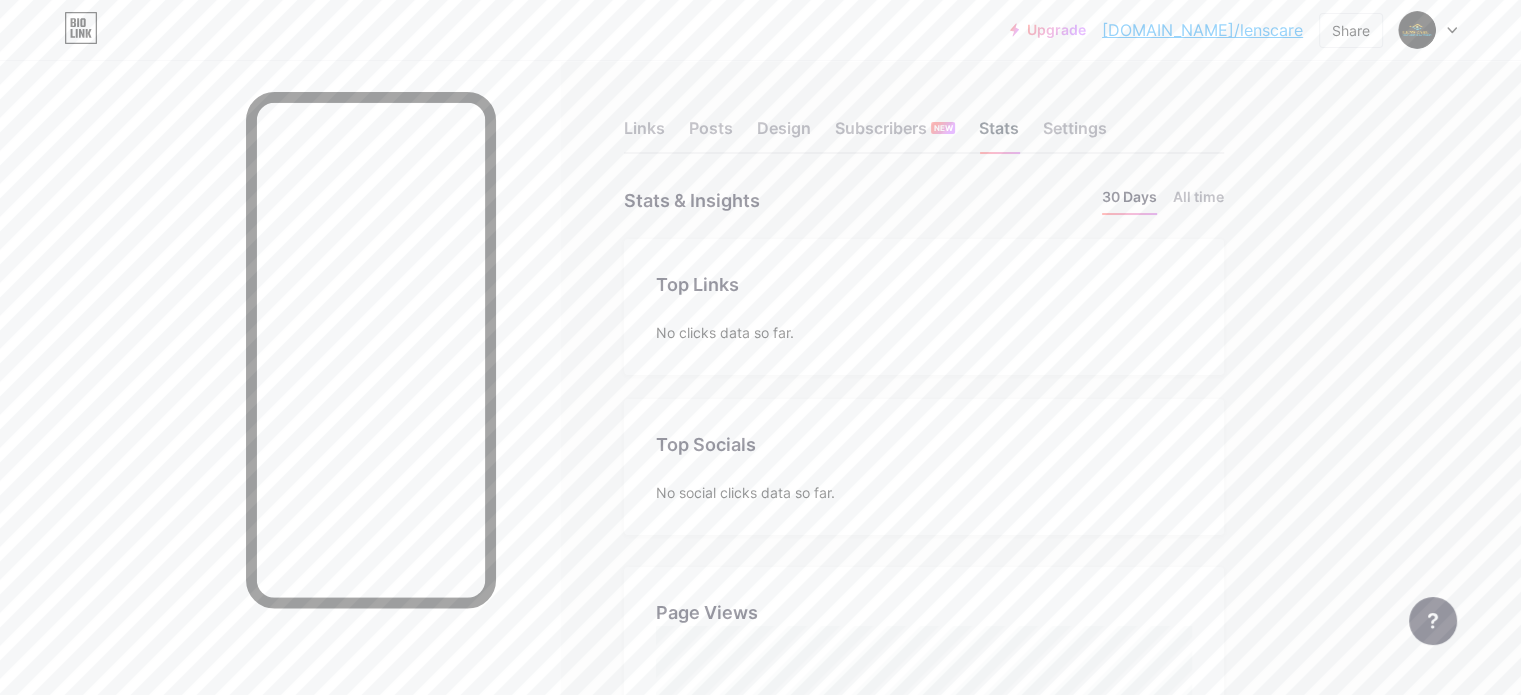 scroll, scrollTop: 999304, scrollLeft: 998479, axis: both 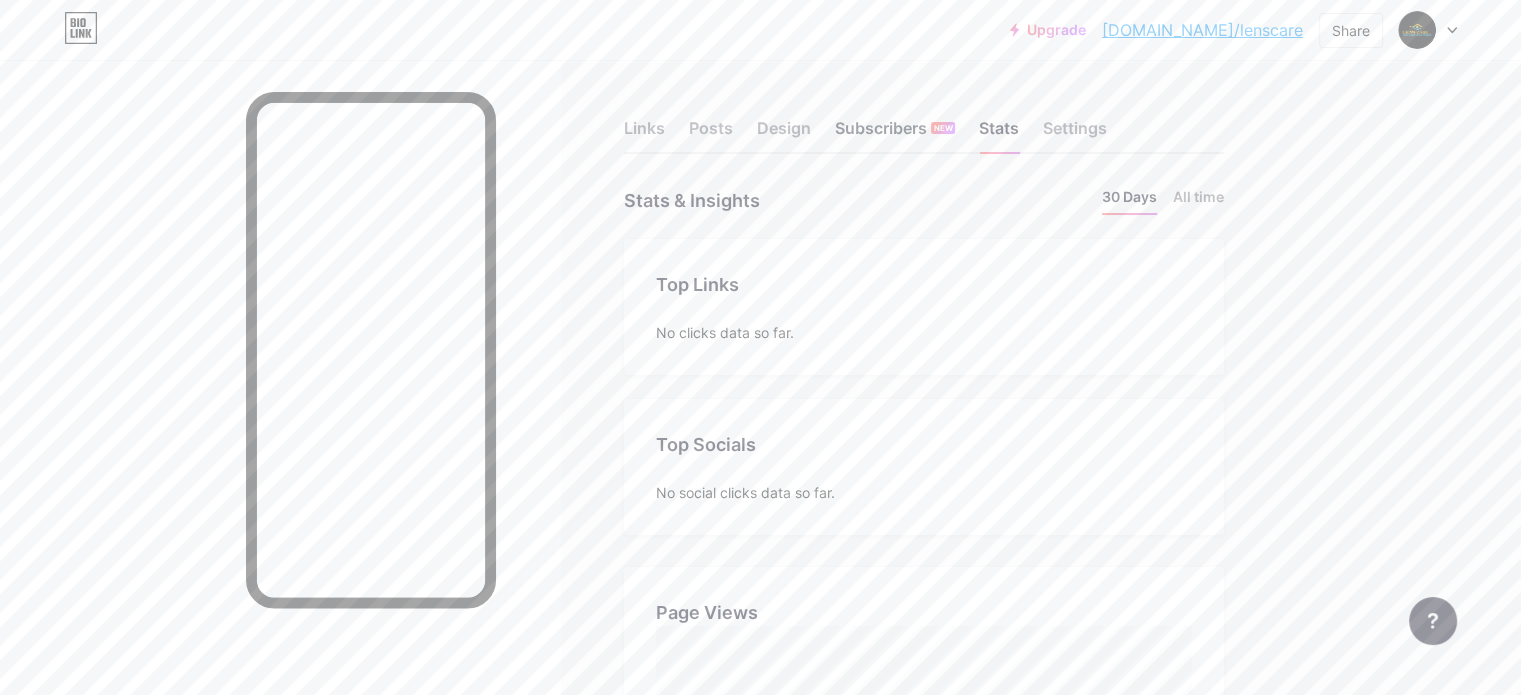 click on "Subscribers
NEW" at bounding box center [895, 134] 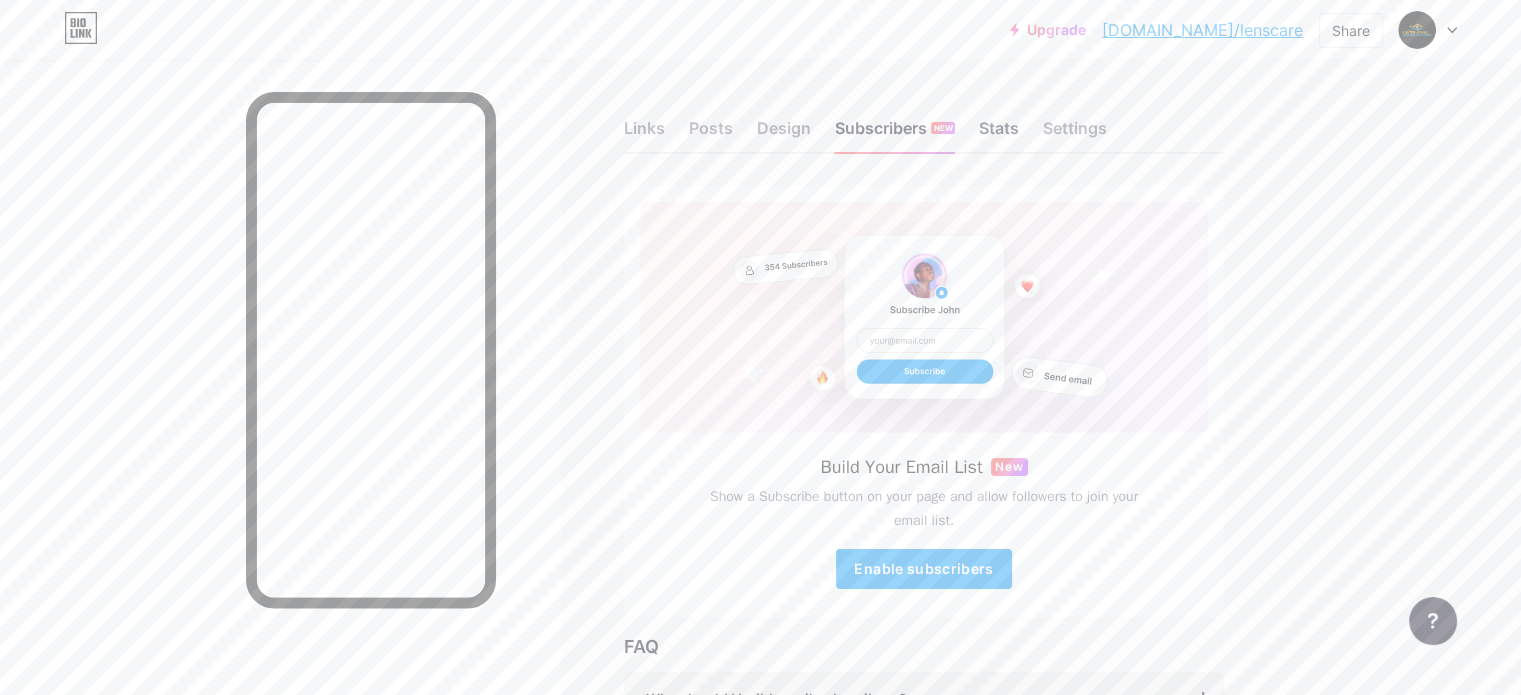 click on "Stats" at bounding box center (999, 134) 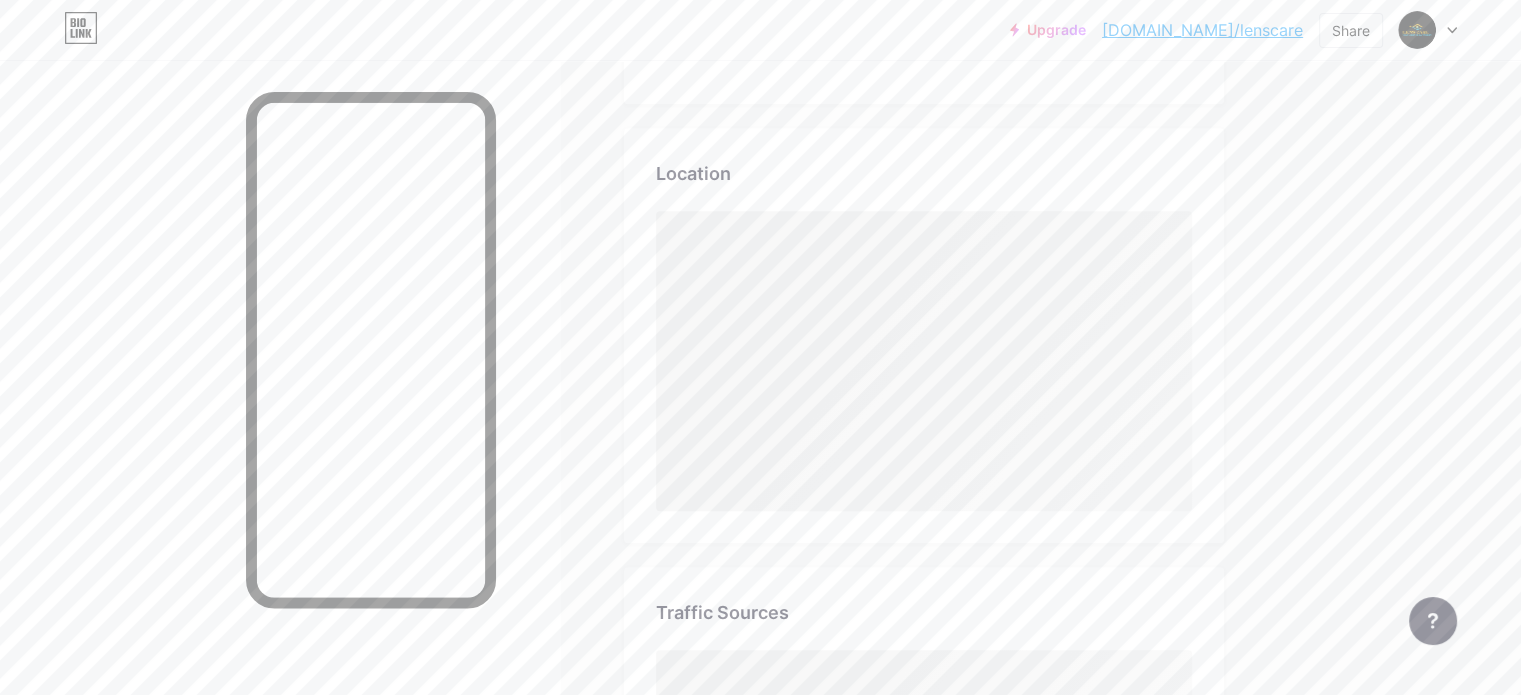 scroll, scrollTop: 848, scrollLeft: 0, axis: vertical 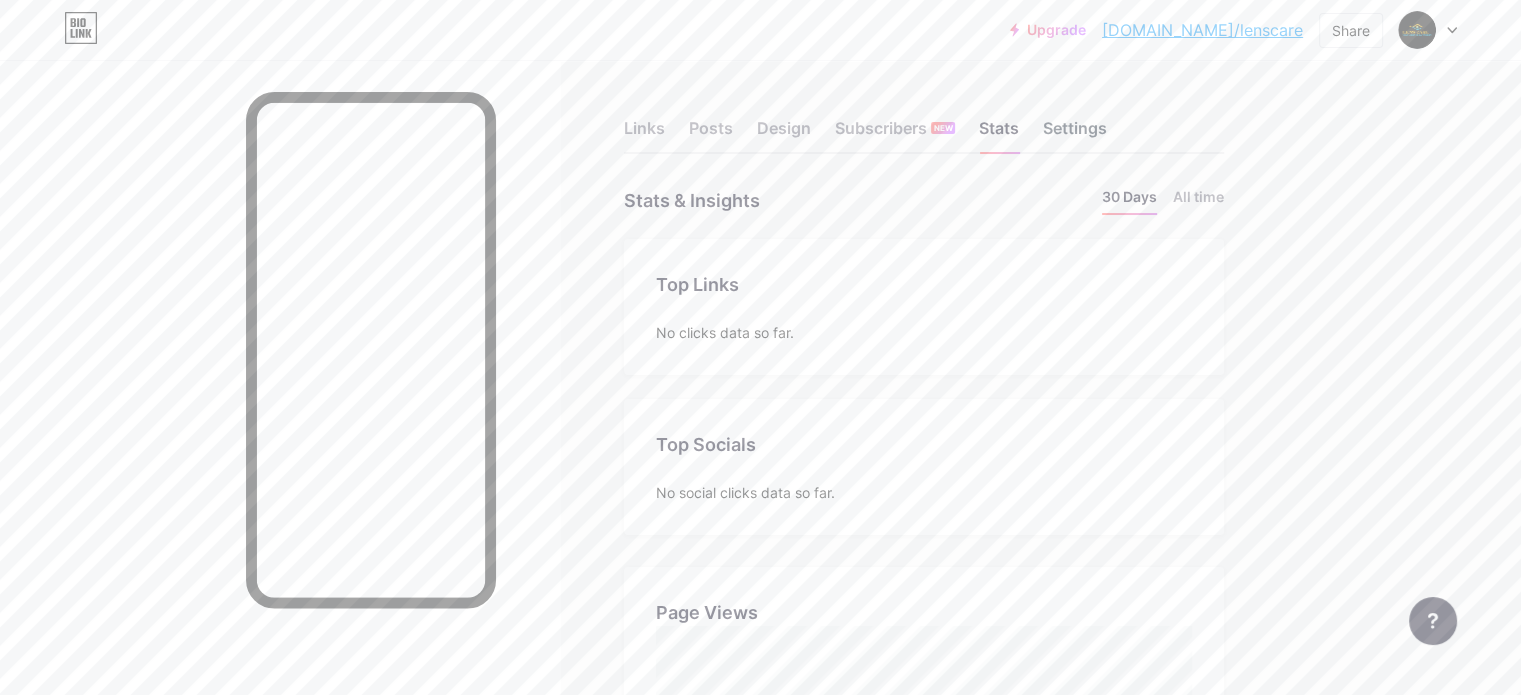 click on "Settings" at bounding box center (1075, 134) 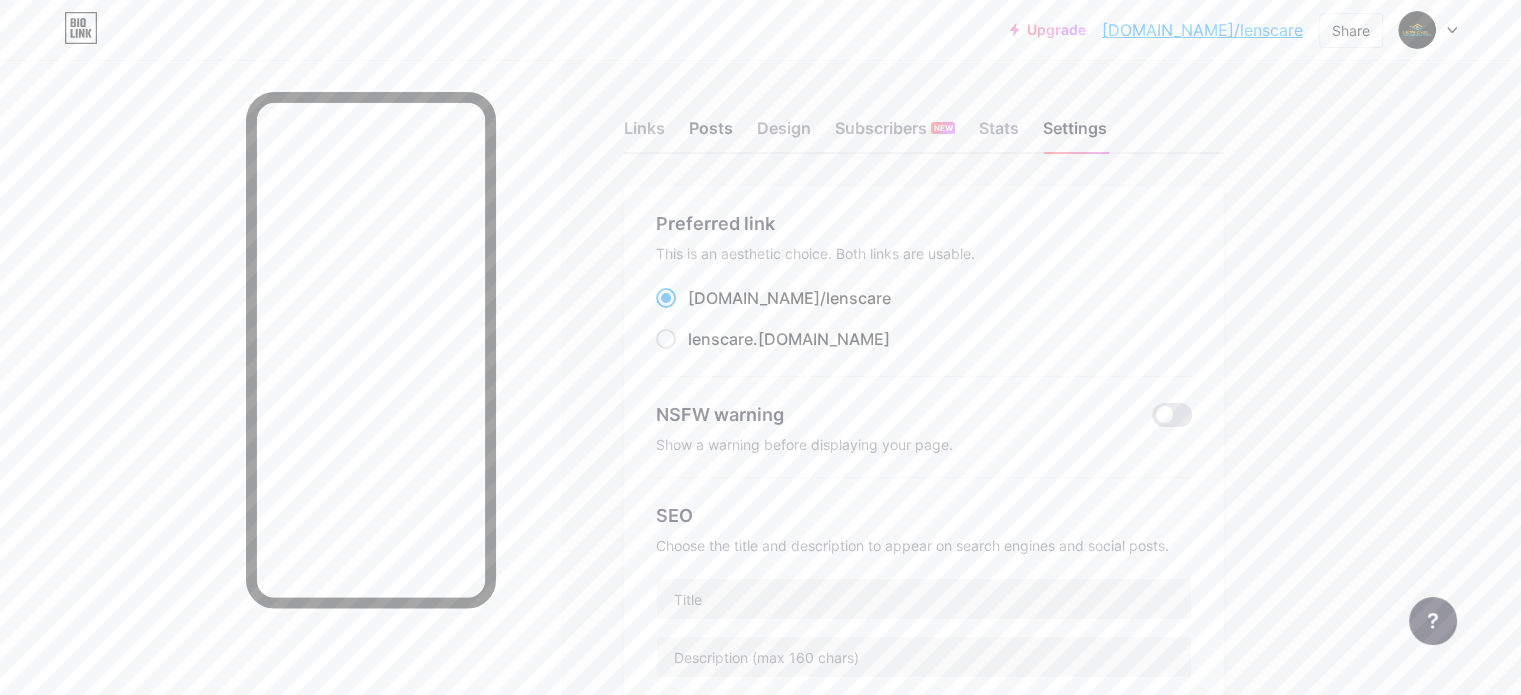 click on "Posts" at bounding box center (711, 134) 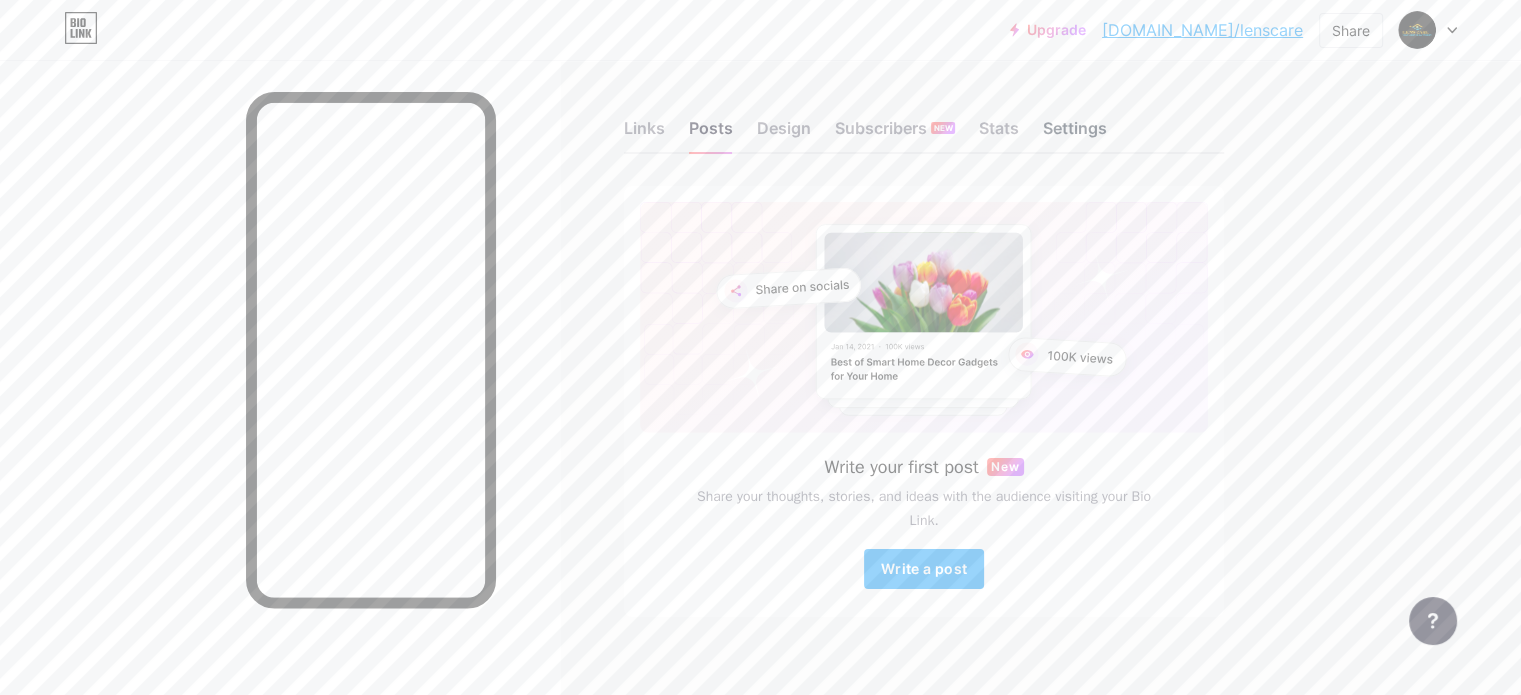 click on "Settings" at bounding box center (1075, 134) 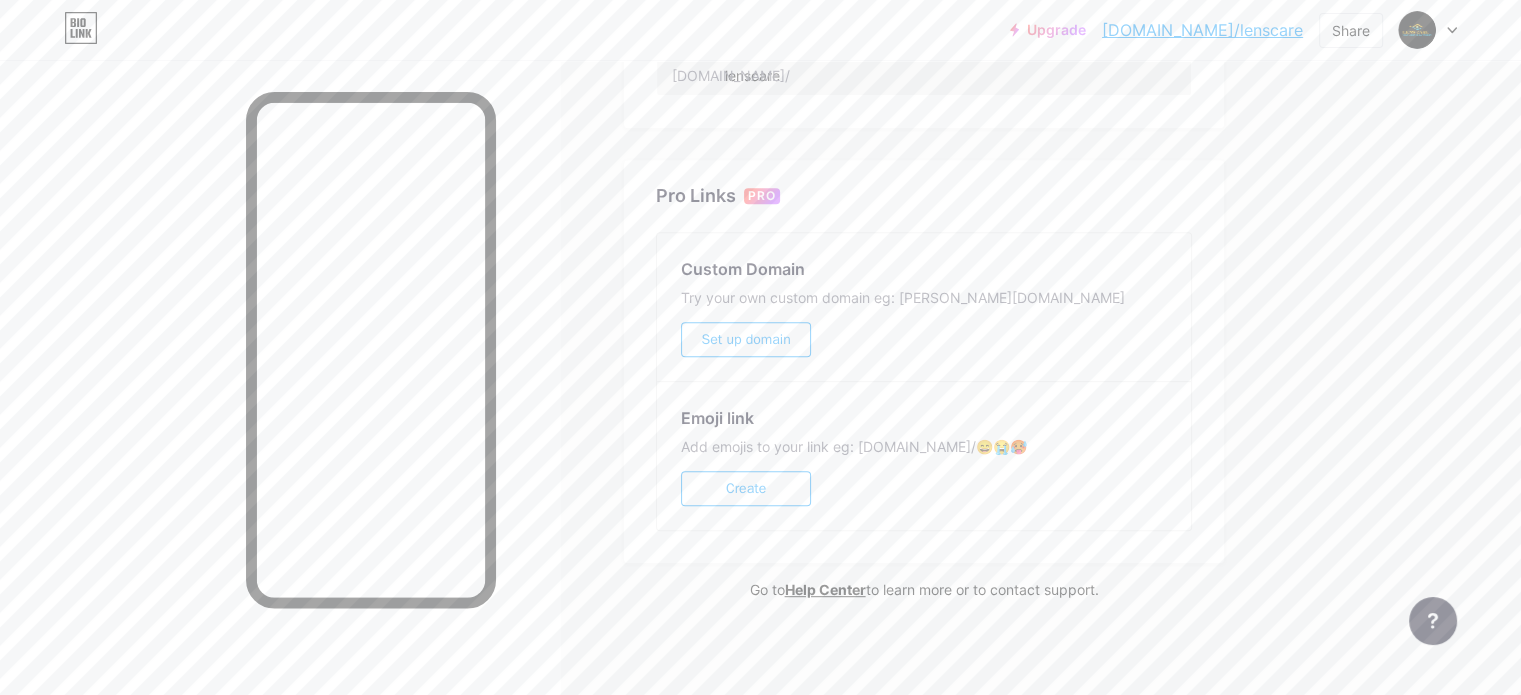 scroll, scrollTop: 366, scrollLeft: 0, axis: vertical 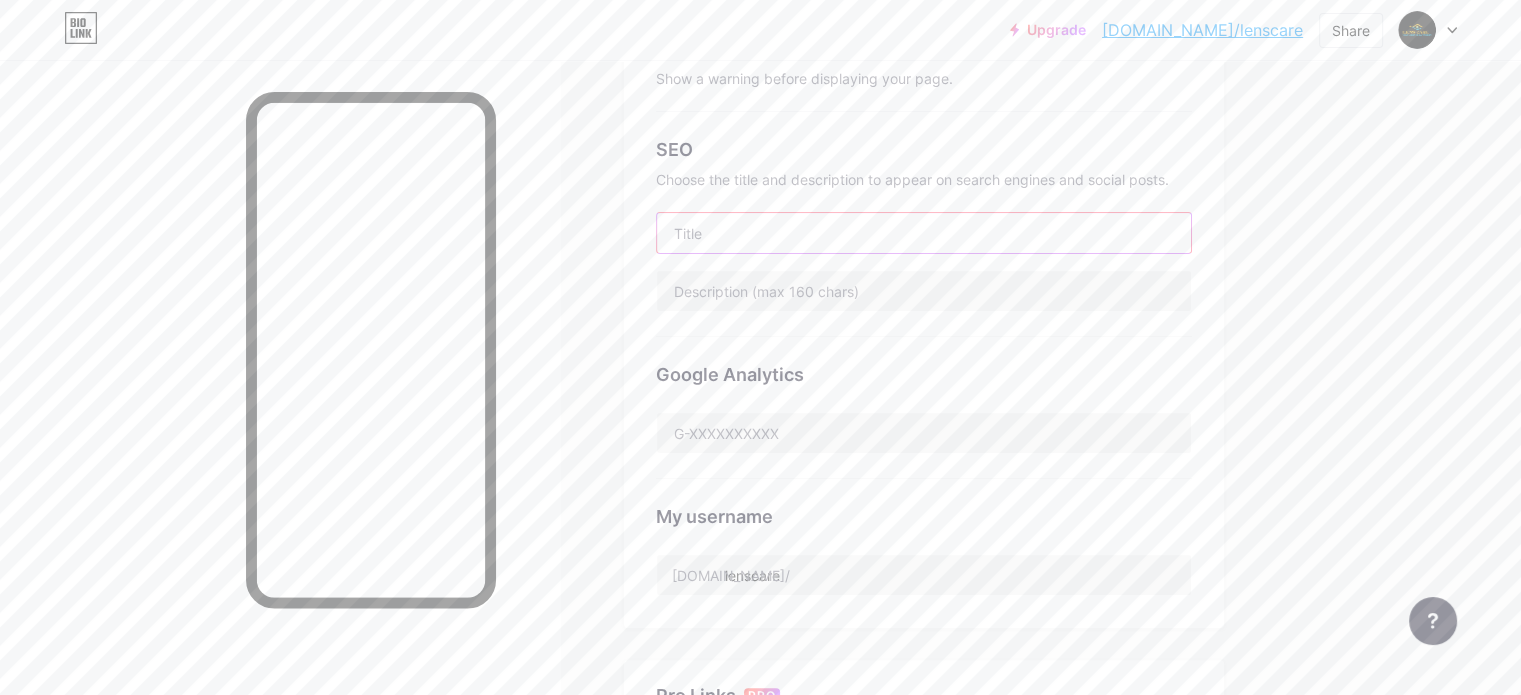 click at bounding box center [924, 233] 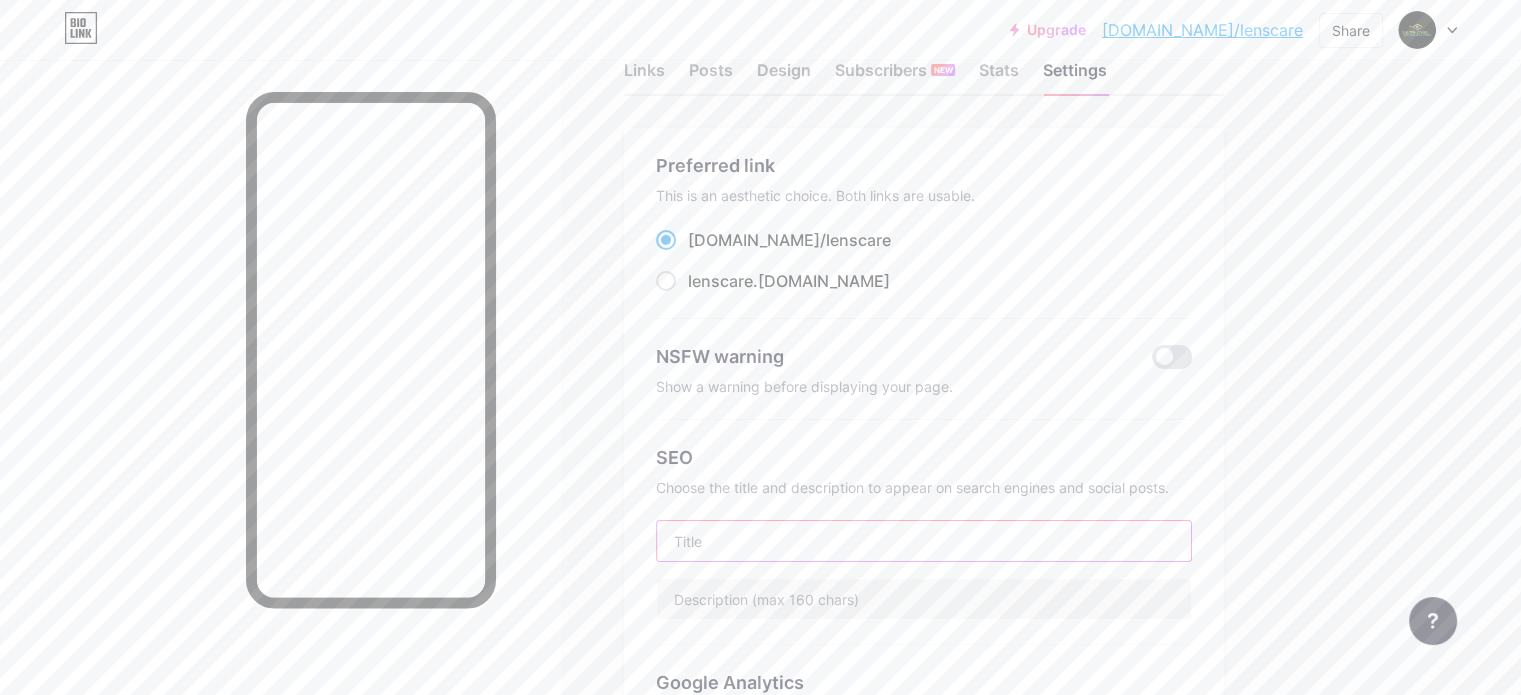 scroll, scrollTop: 0, scrollLeft: 0, axis: both 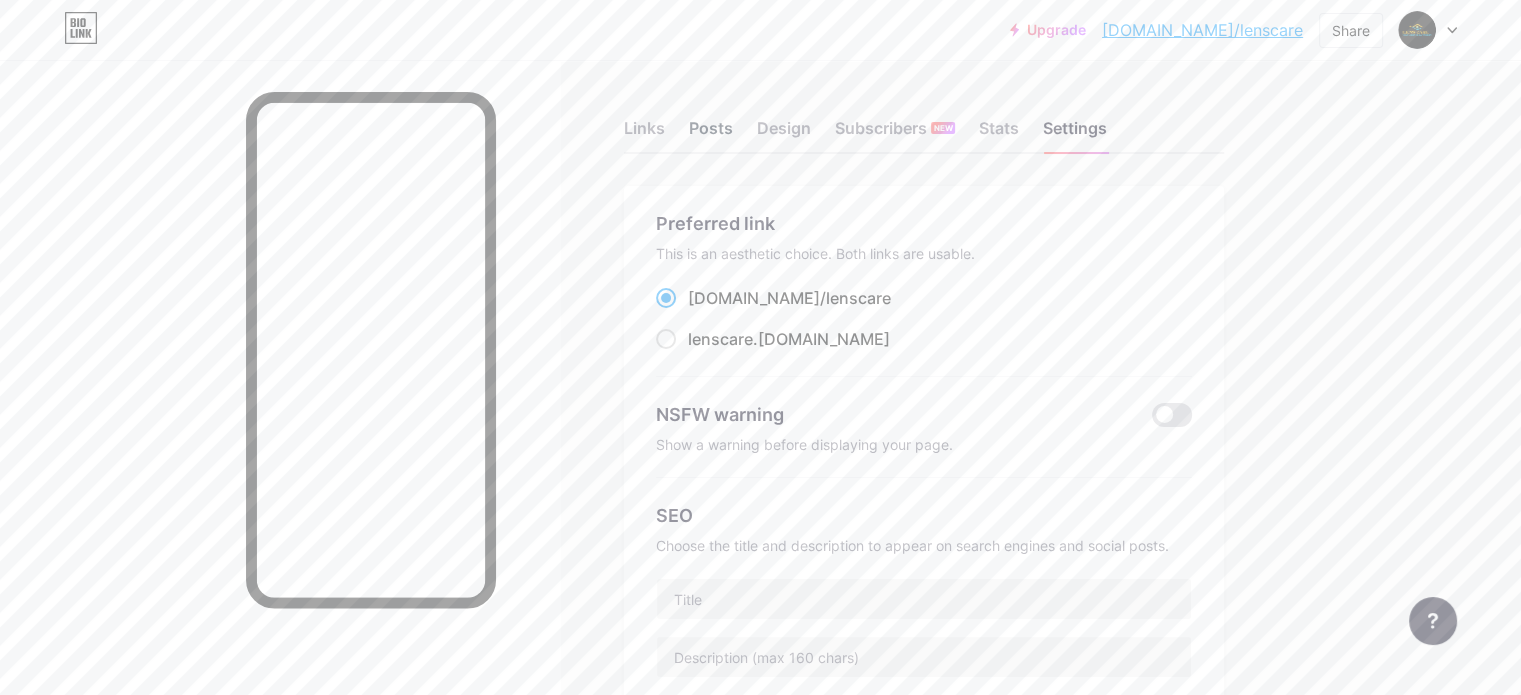 click on "Posts" at bounding box center (711, 134) 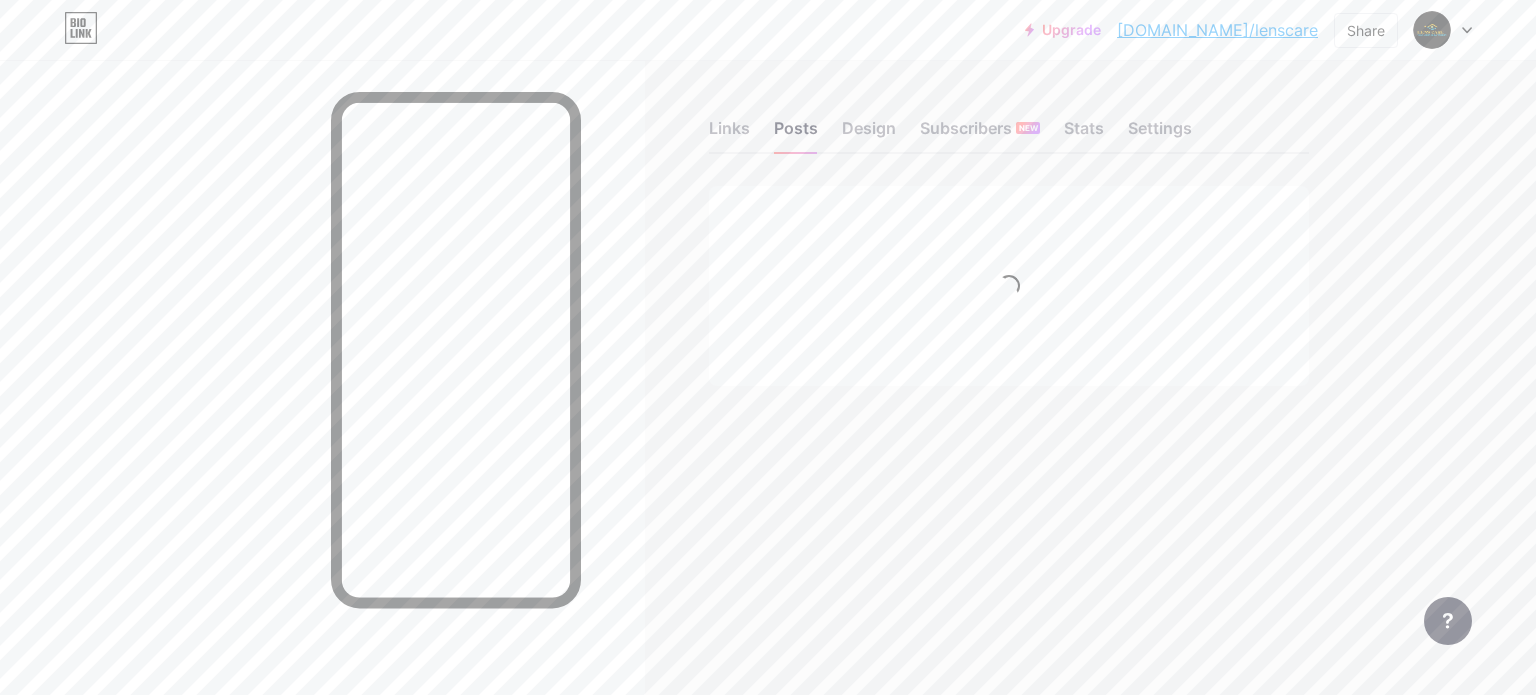 click on "Links
Posts
Design
Subscribers
NEW
Stats
Settings                     Feature requests             Help center         Contact support" at bounding box center [696, 273] 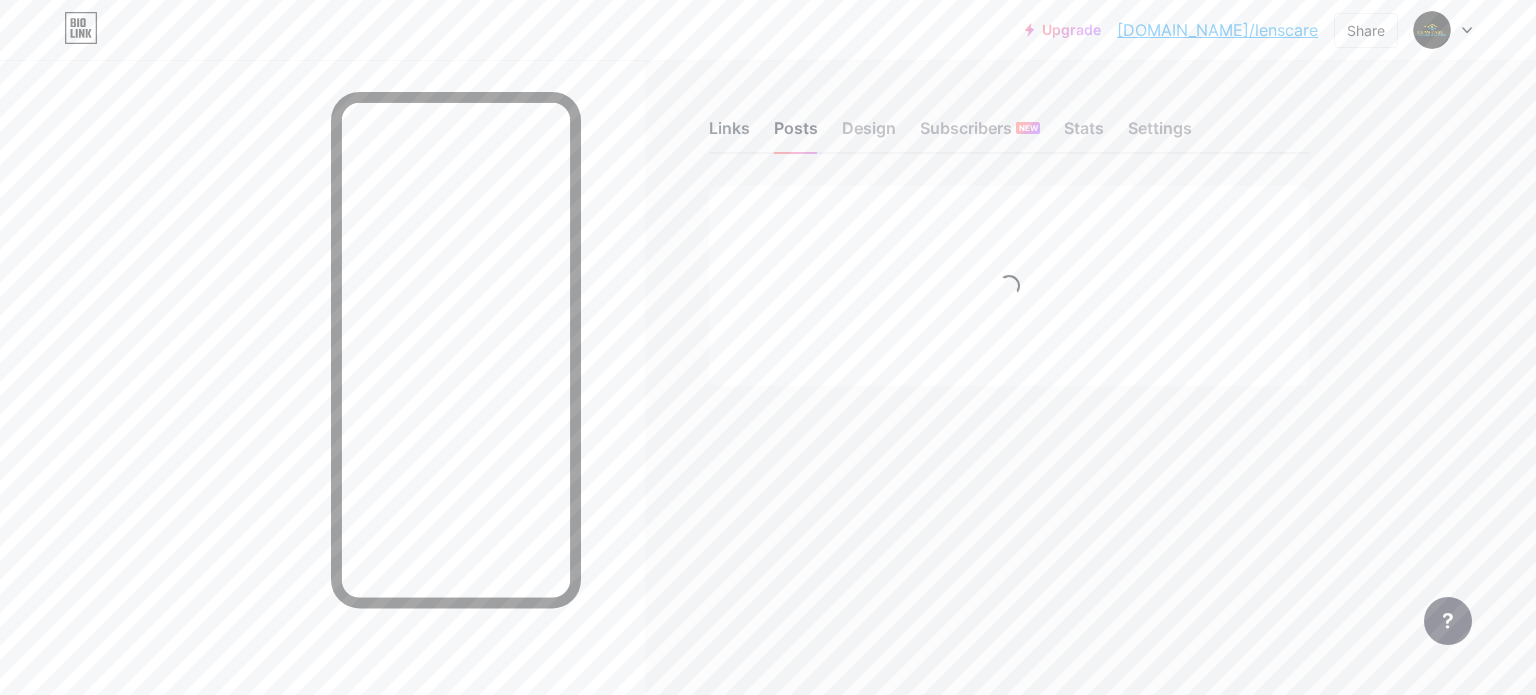 click on "Links" at bounding box center [729, 134] 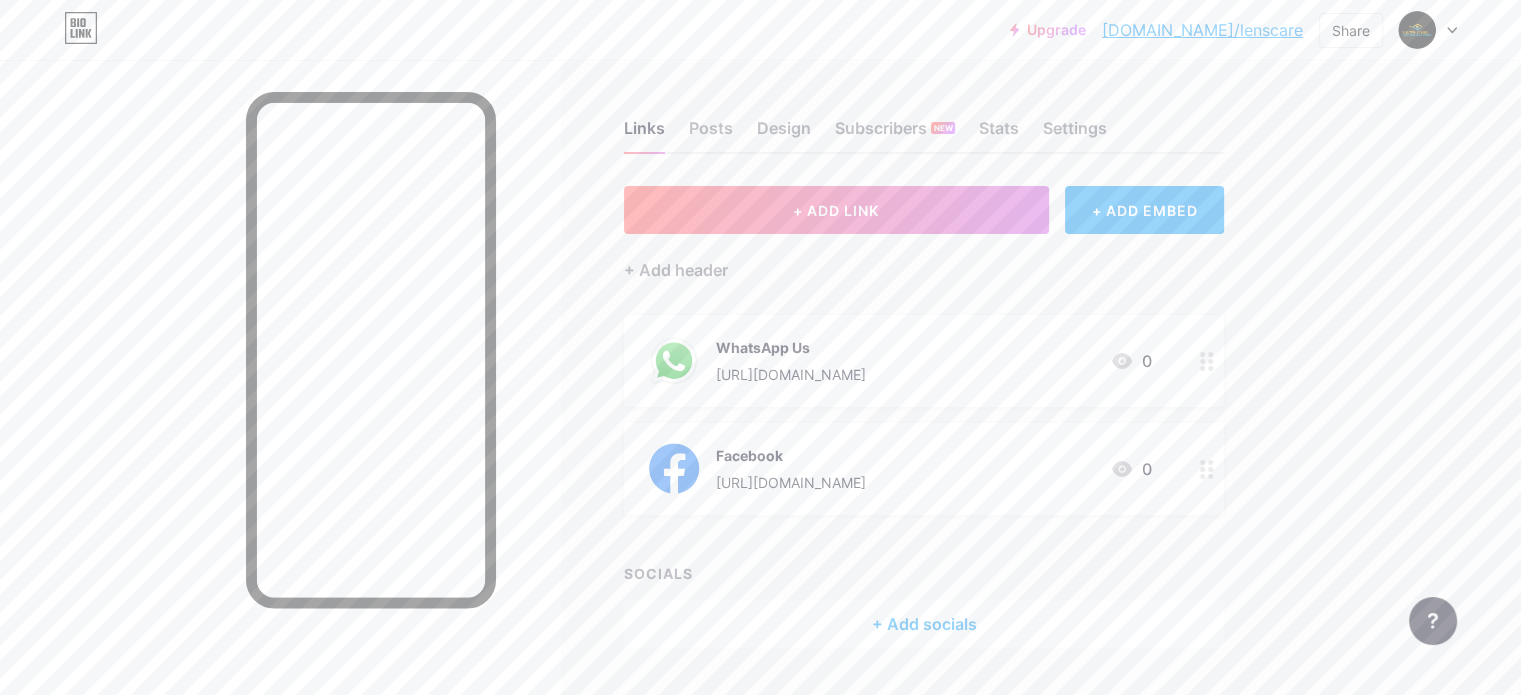 click on "+ Add socials" at bounding box center [924, 624] 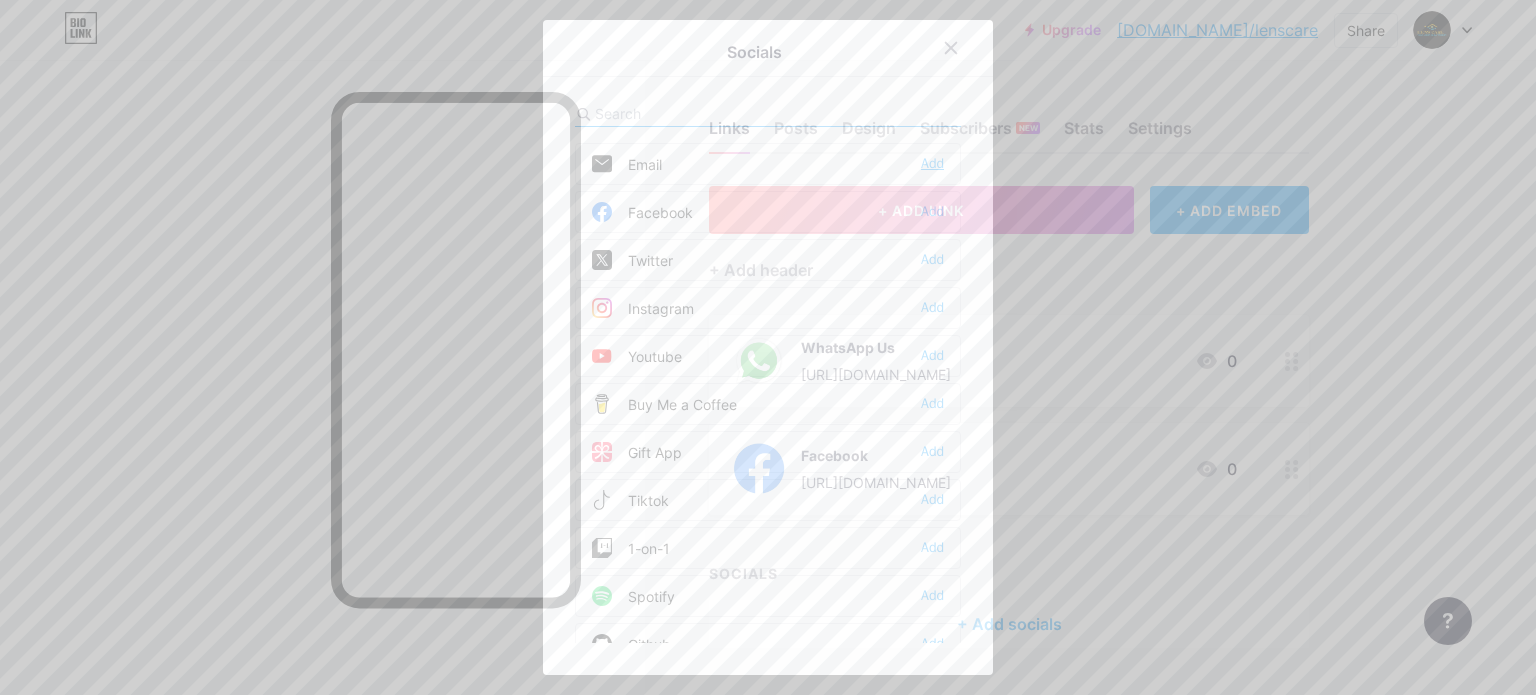 click on "Add" at bounding box center (932, 164) 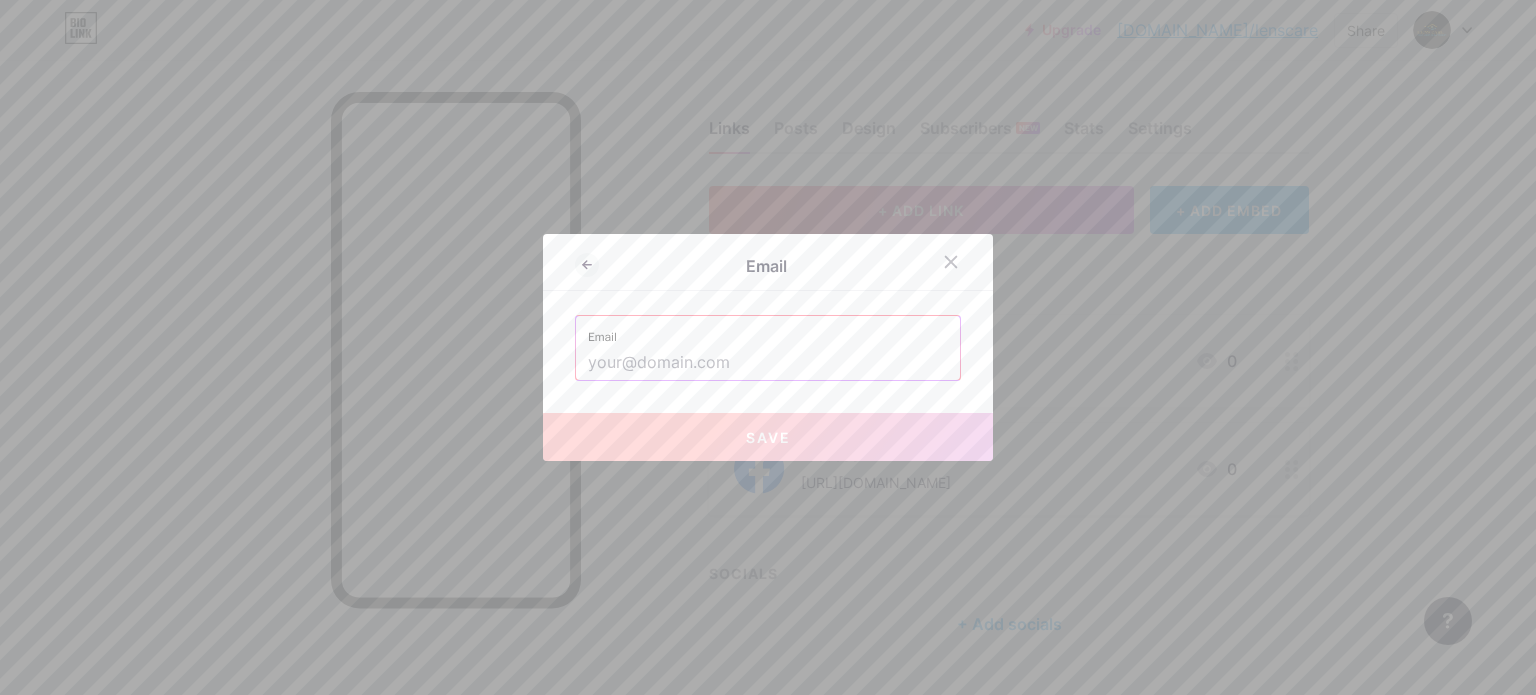click at bounding box center (768, 363) 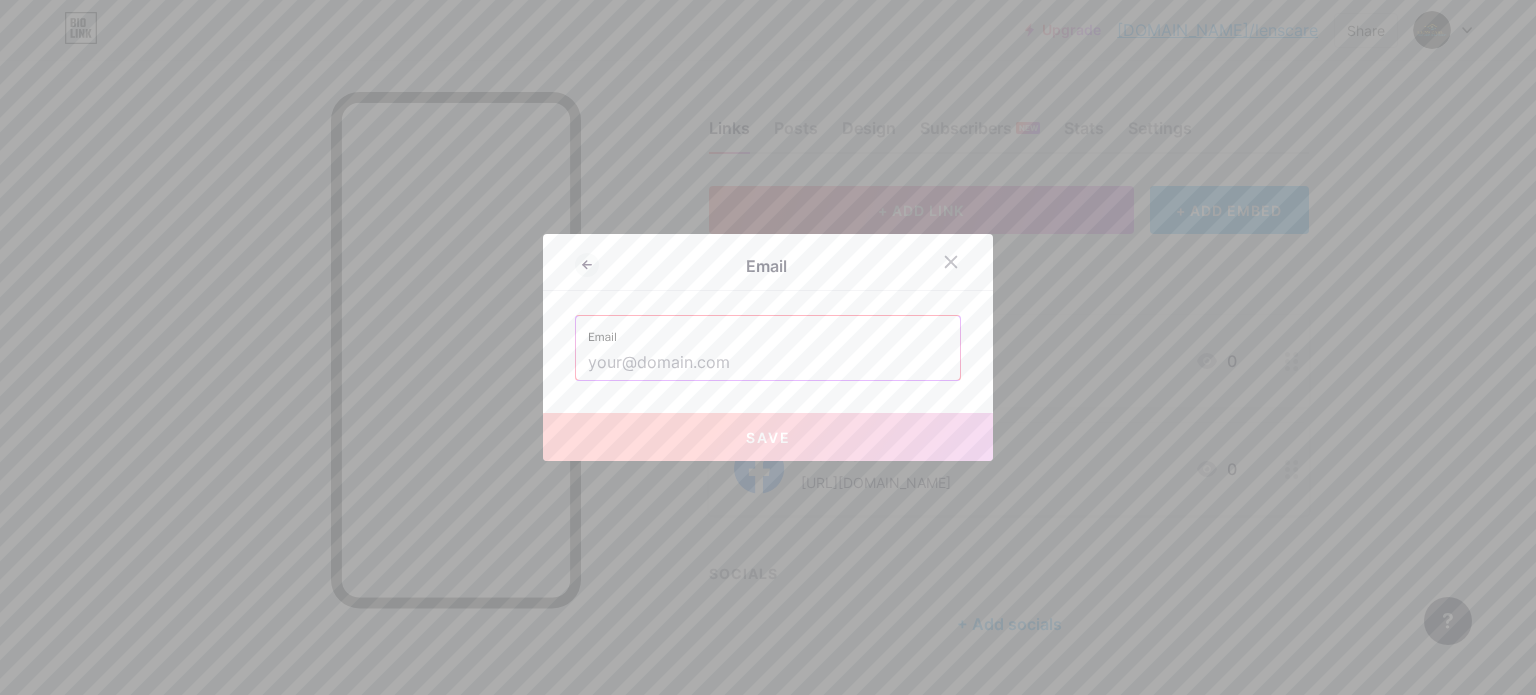 paste on "[EMAIL_ADDRESS][DOMAIN_NAME] Pswrd :lenscae098765" 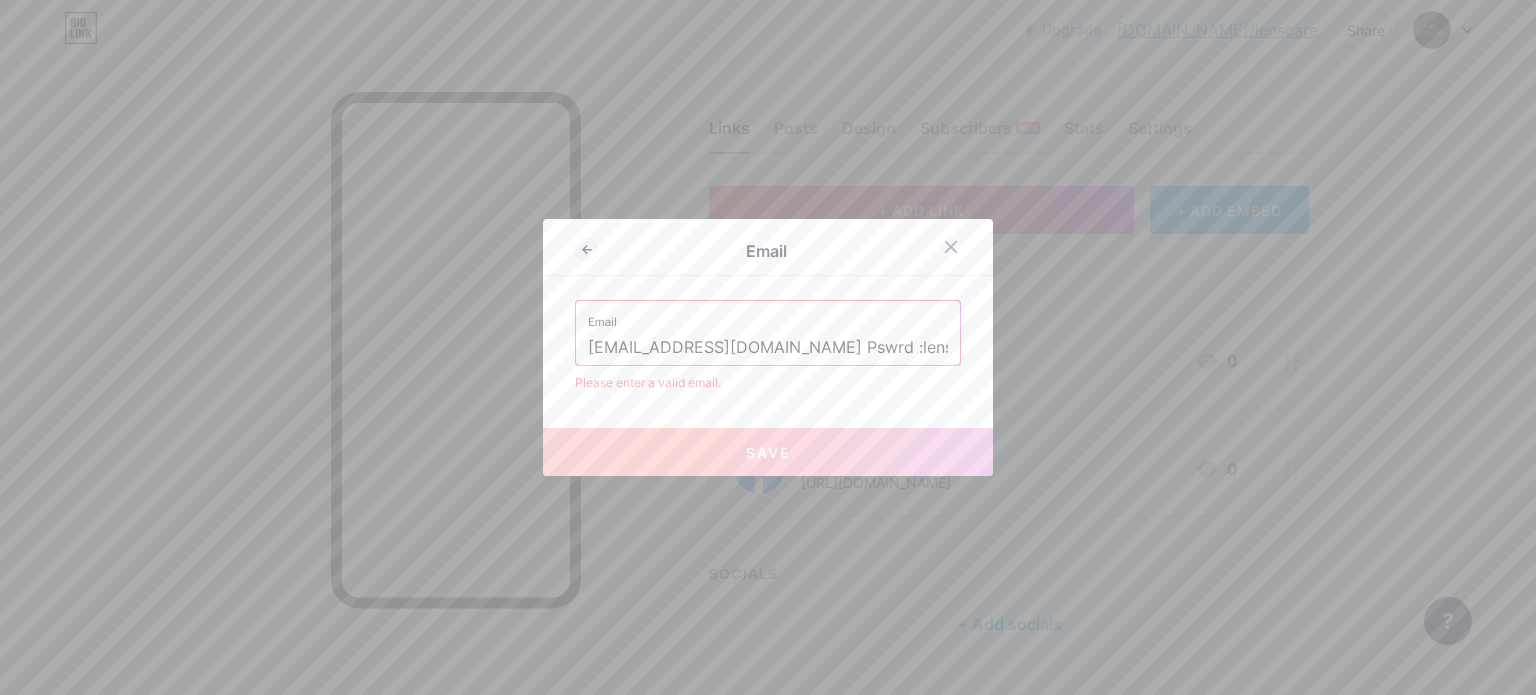 drag, startPoint x: 745, startPoint y: 347, endPoint x: 1124, endPoint y: 346, distance: 379.0013 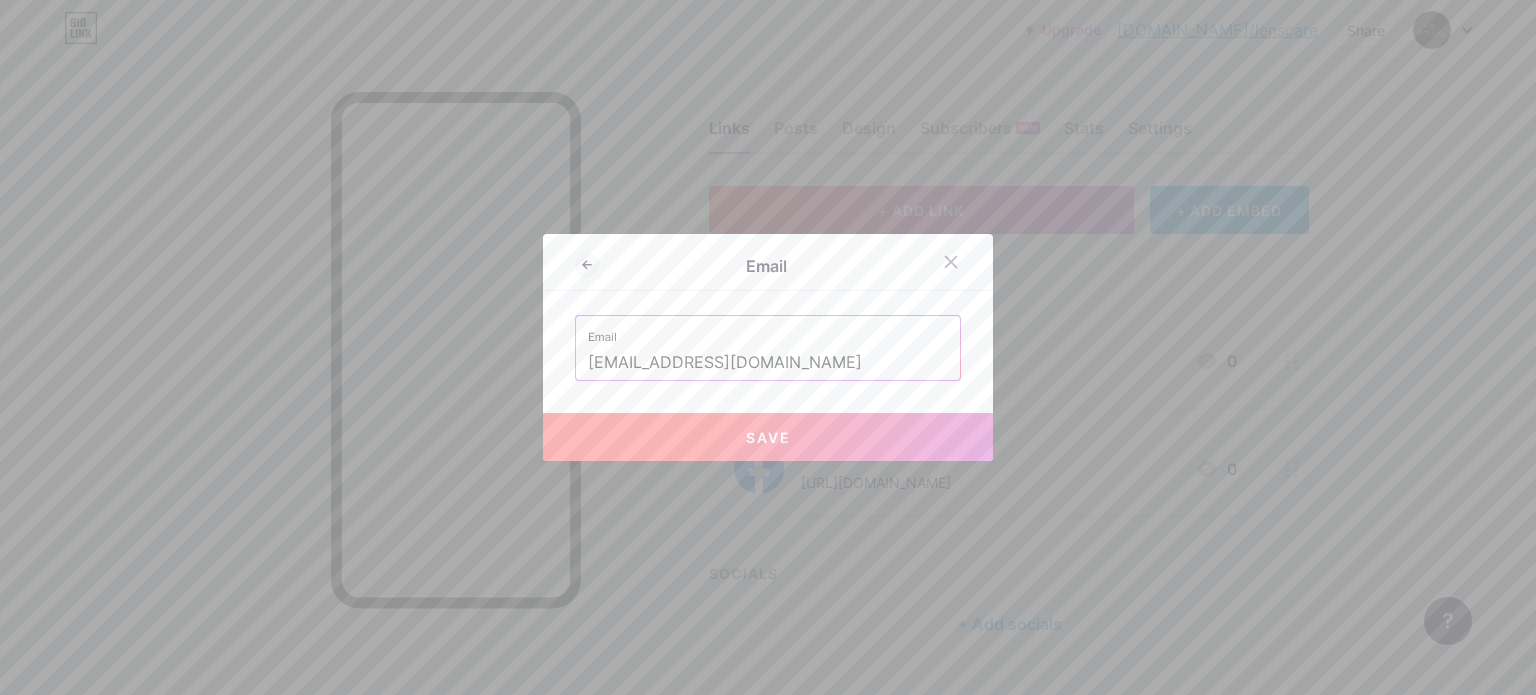 click on "Save" at bounding box center [768, 437] 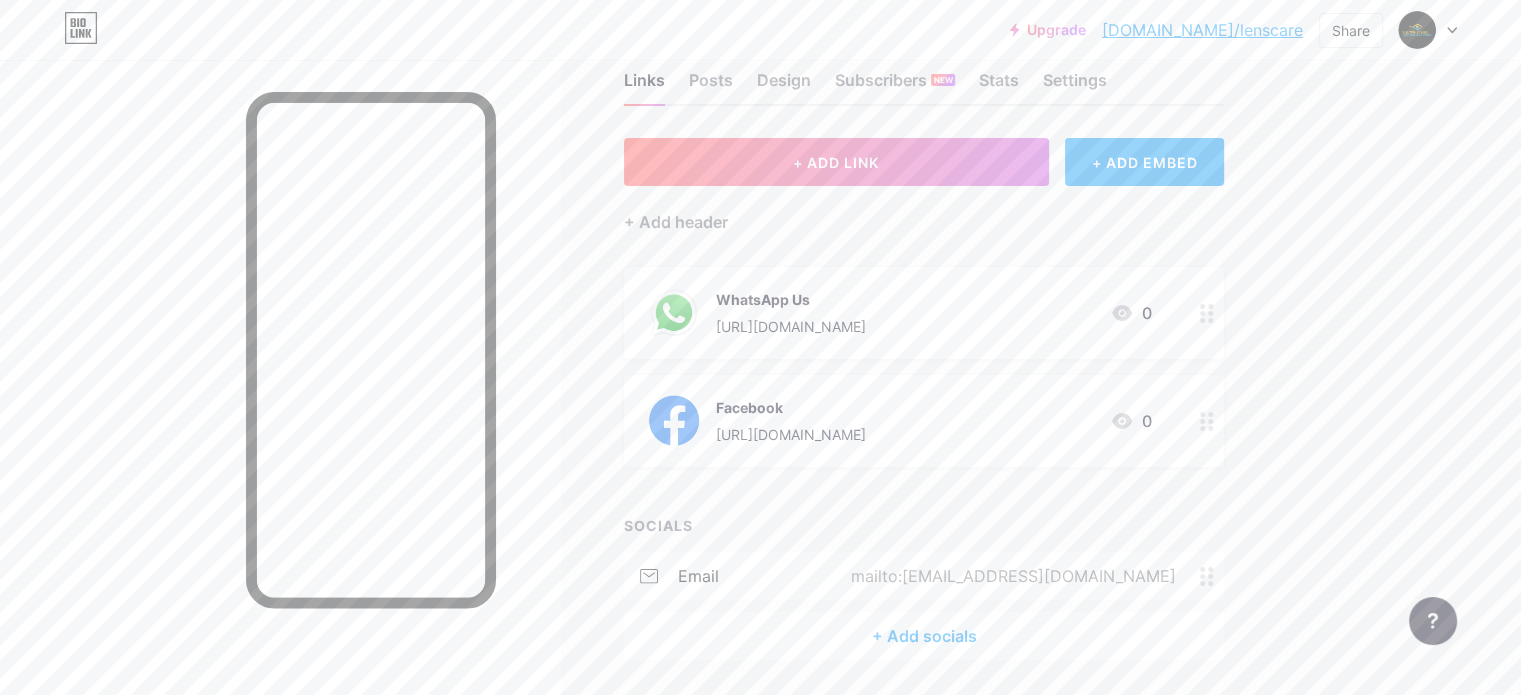 scroll, scrollTop: 111, scrollLeft: 0, axis: vertical 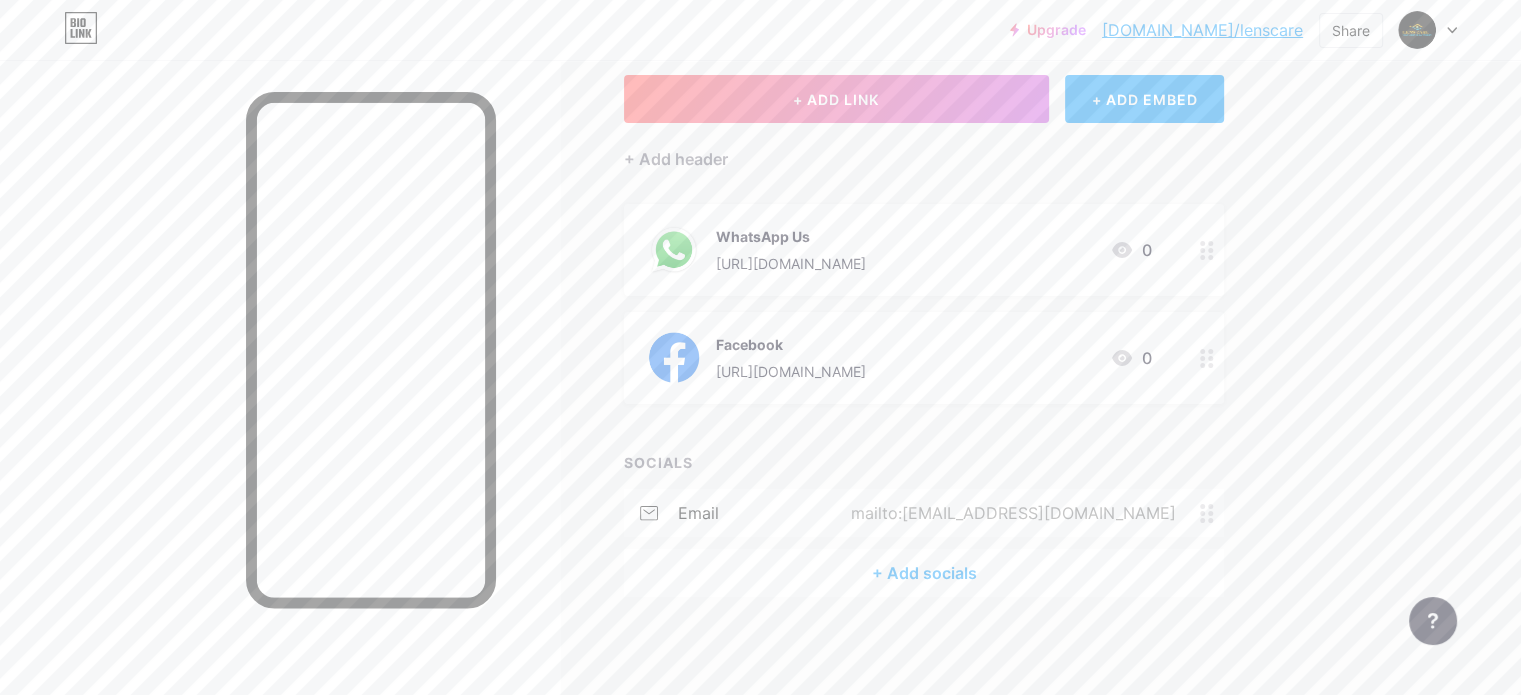 click on "mailto:[EMAIL_ADDRESS][DOMAIN_NAME]" at bounding box center (1009, 513) 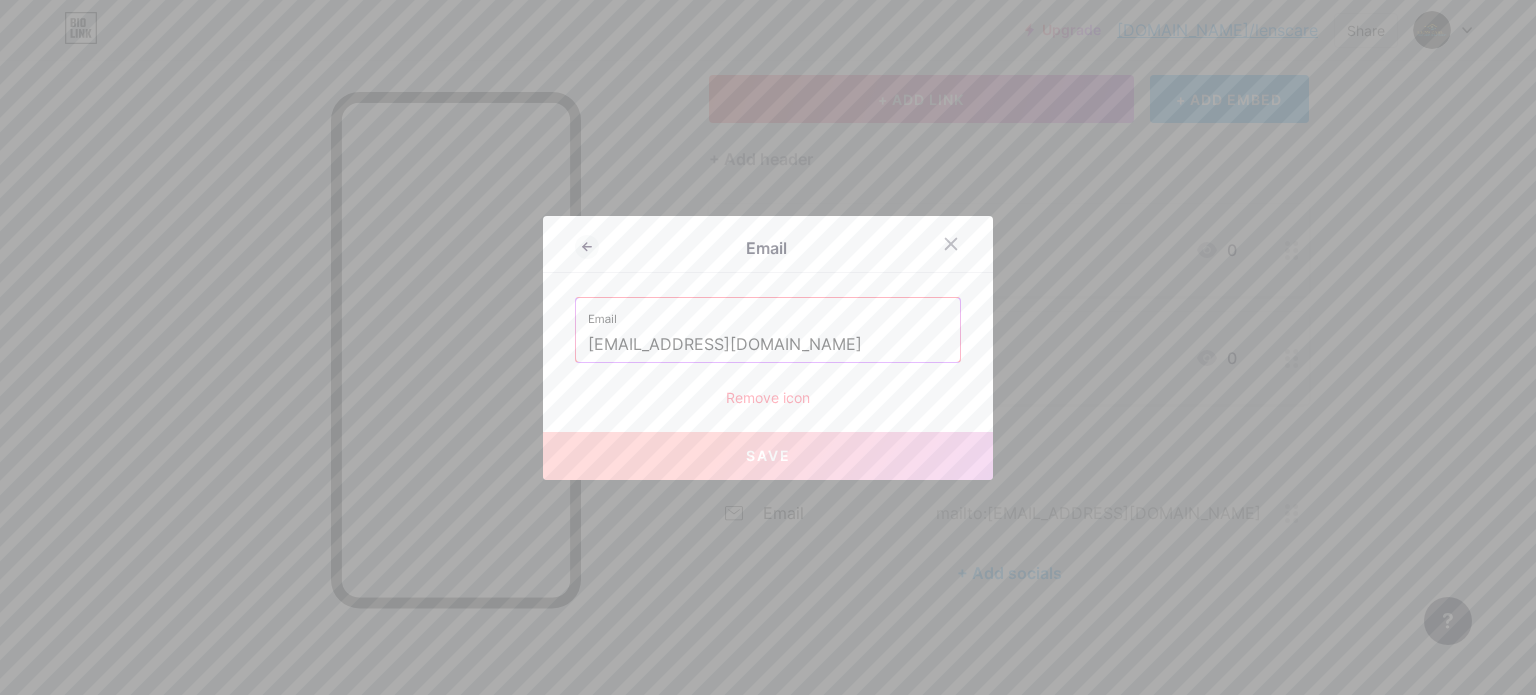 click on "[EMAIL_ADDRESS][DOMAIN_NAME]" at bounding box center [768, 345] 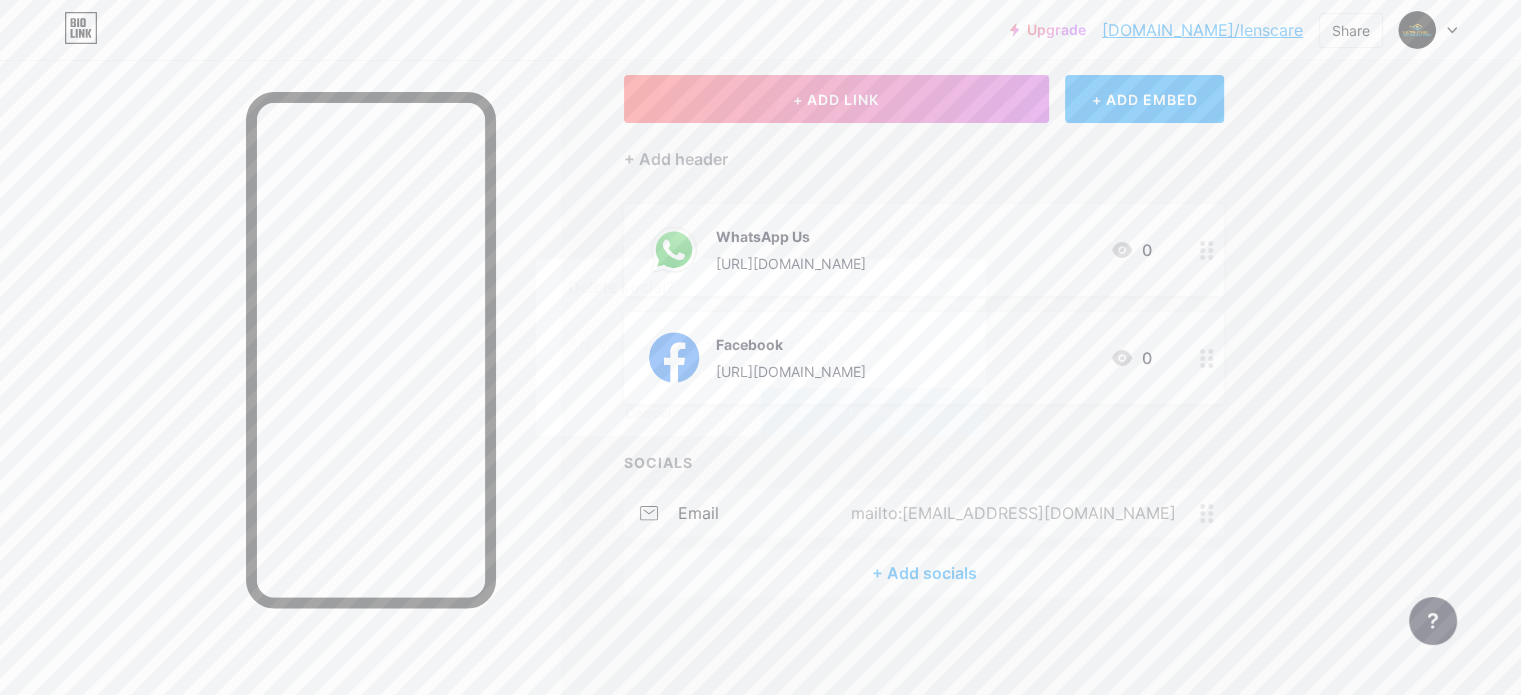 click on "Confirm" at bounding box center (872, 412) 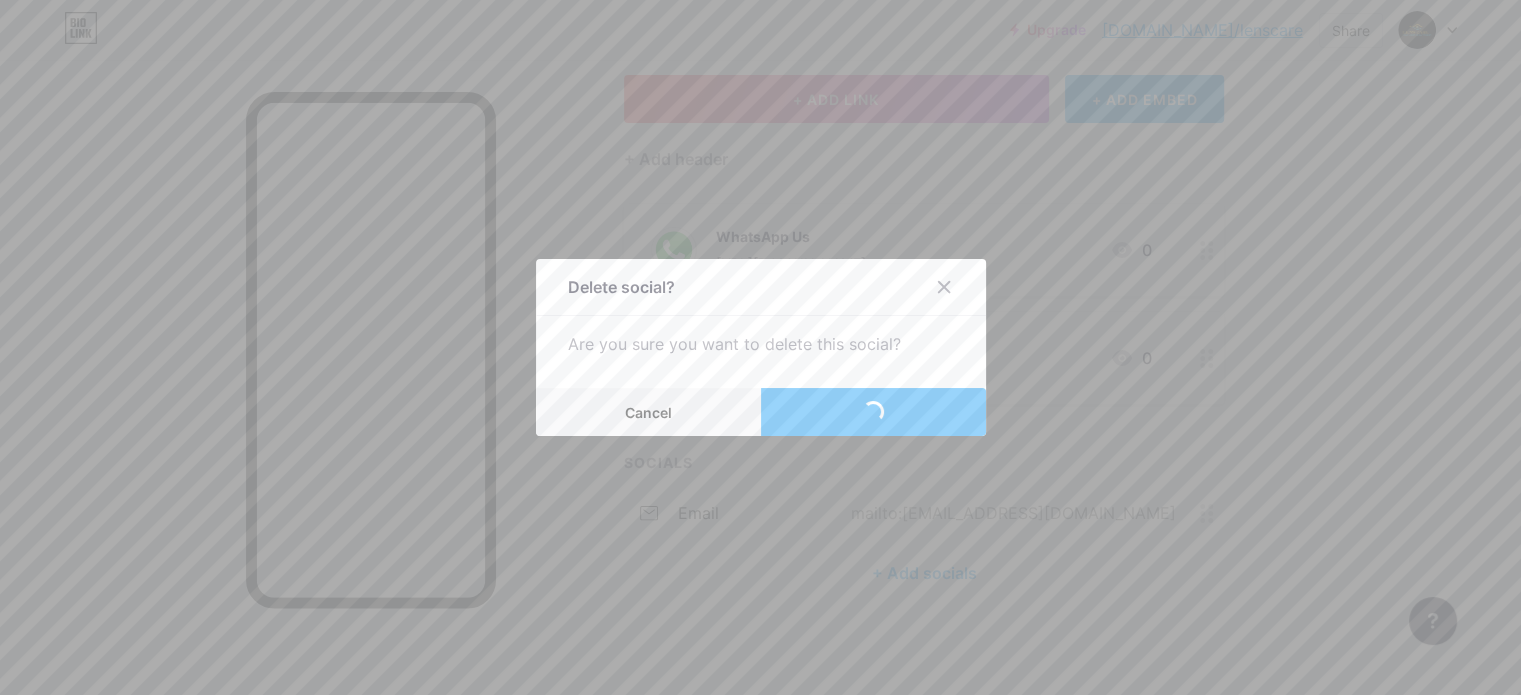 scroll, scrollTop: 51, scrollLeft: 0, axis: vertical 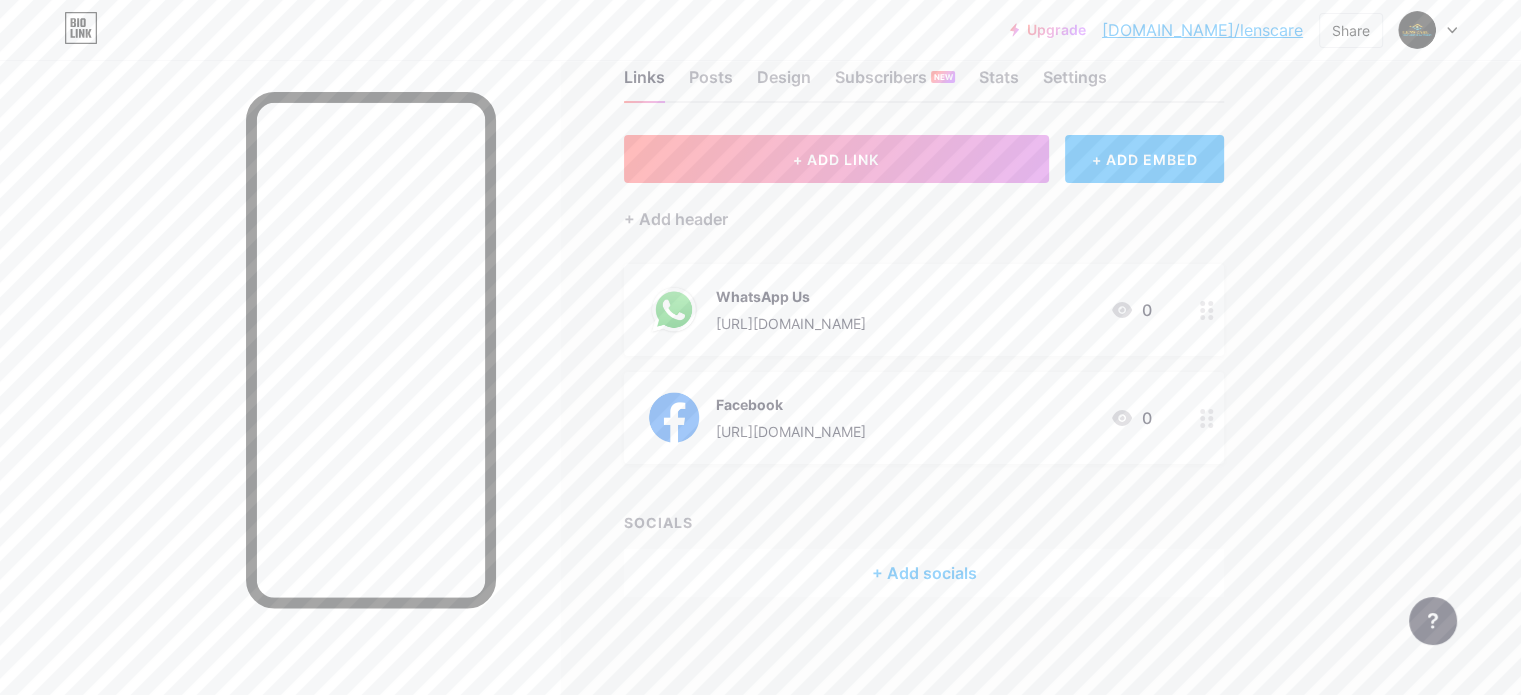 click on "+ Add socials" at bounding box center (924, 573) 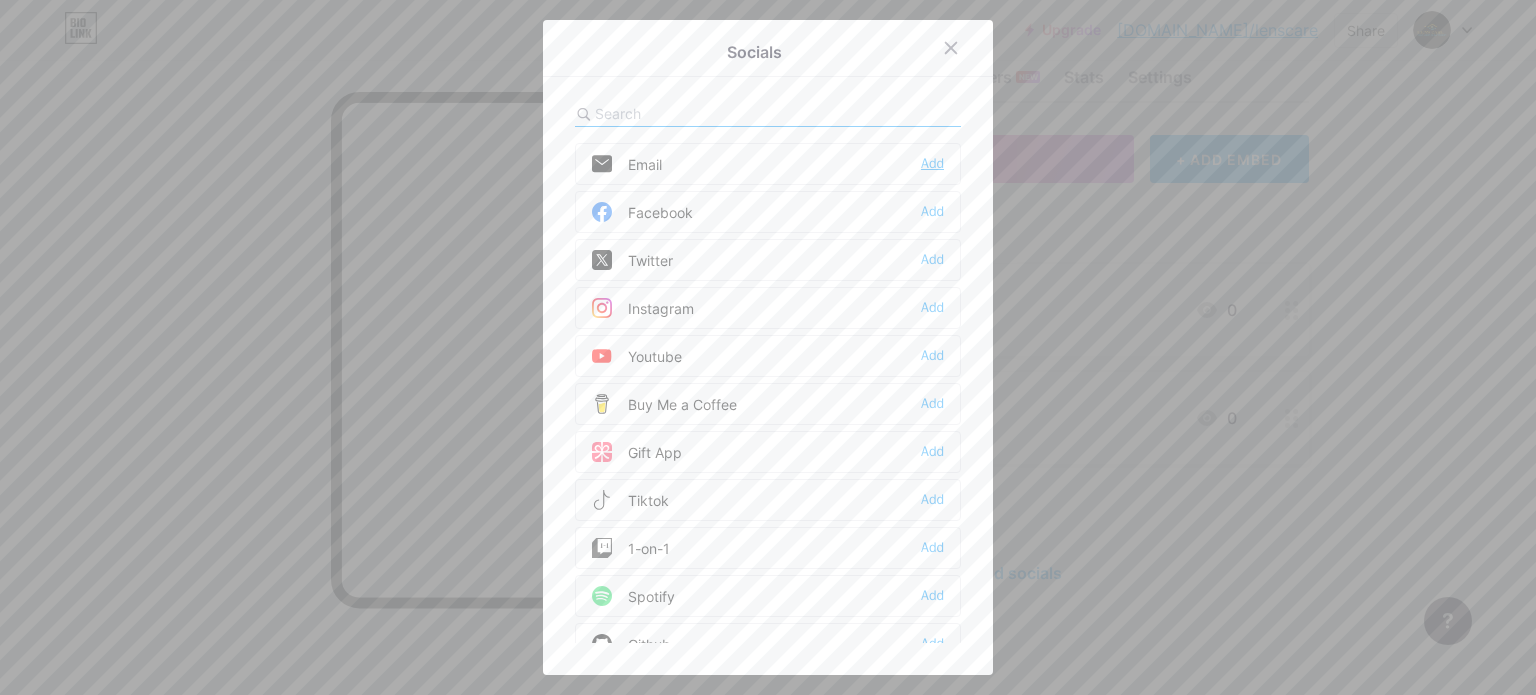 click on "Add" at bounding box center (932, 164) 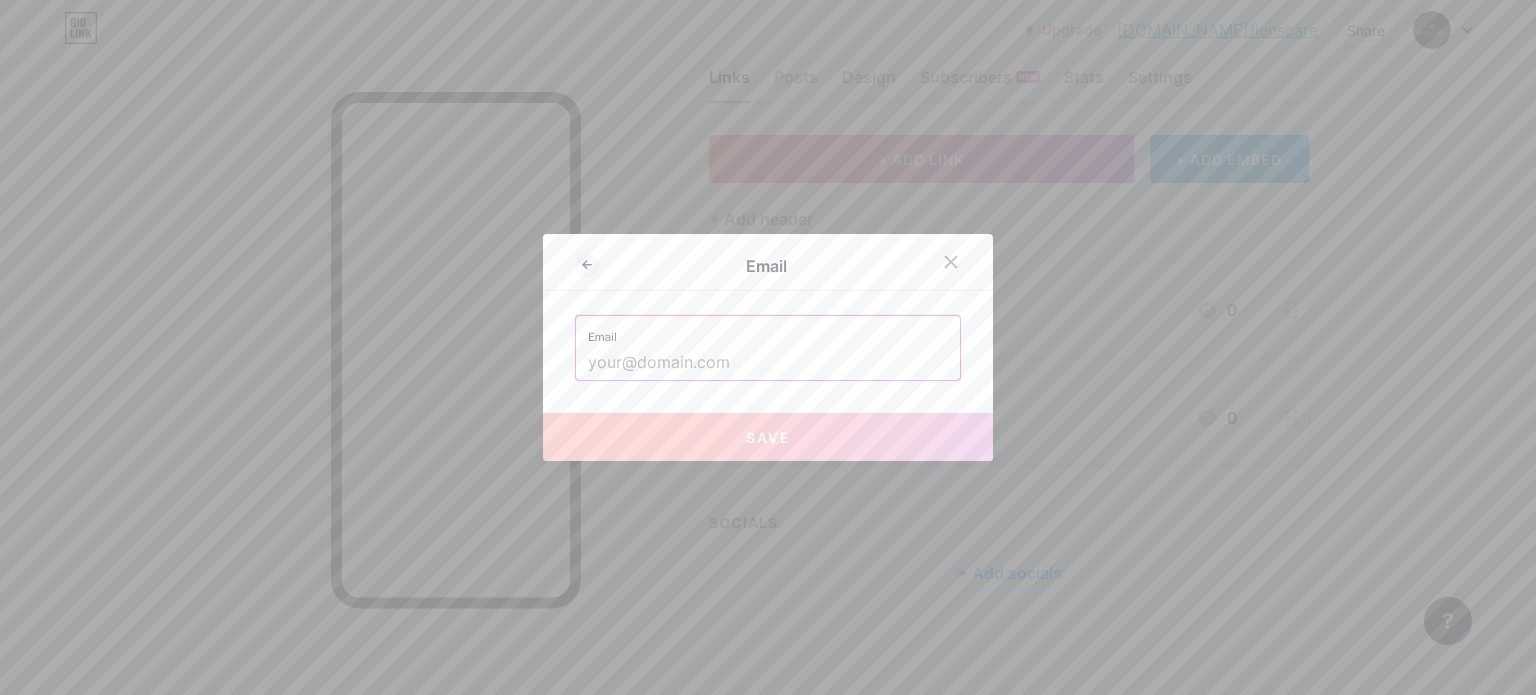 click at bounding box center (768, 363) 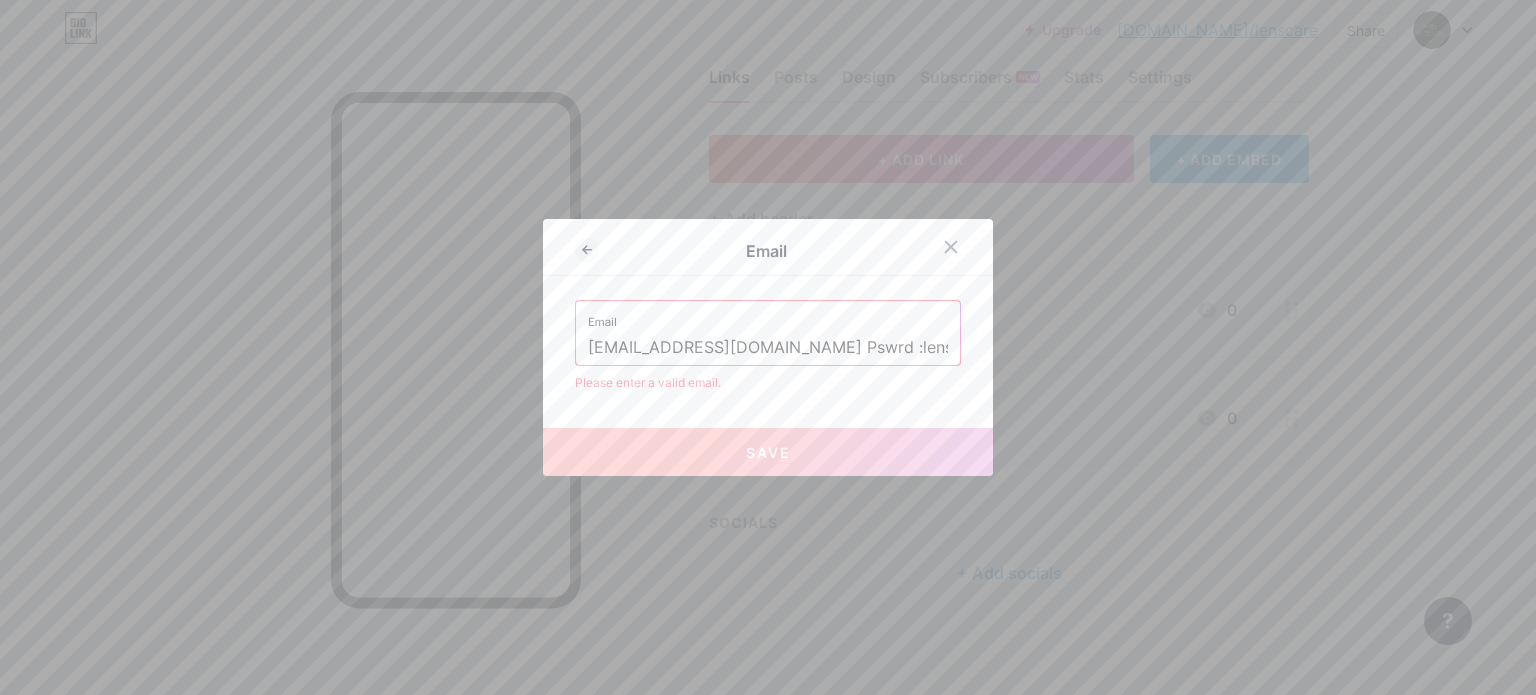 drag, startPoint x: 748, startPoint y: 336, endPoint x: 1043, endPoint y: 336, distance: 295 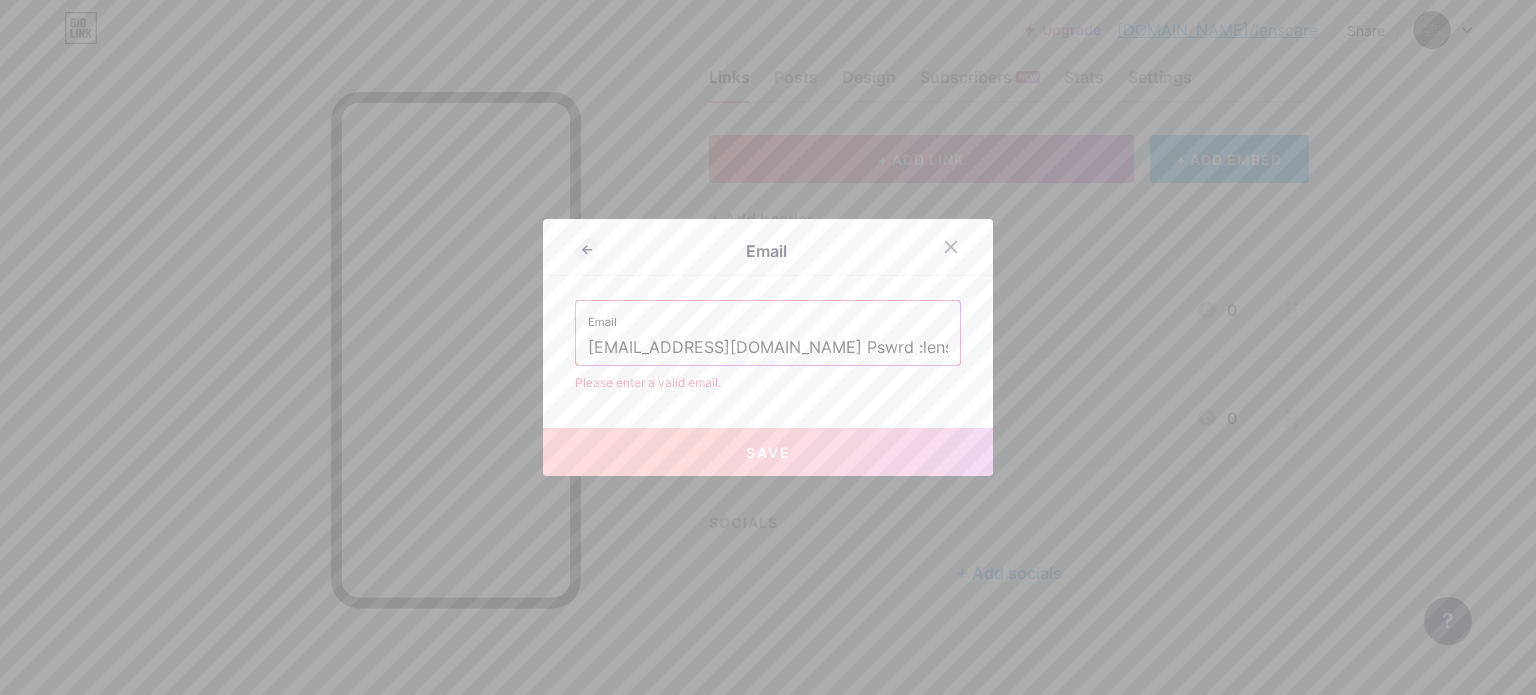 click on "Email       Email   [EMAIL_ADDRESS][DOMAIN_NAME] Pswrd :lenscae098765   Please enter a valid email.       Save" at bounding box center (768, 347) 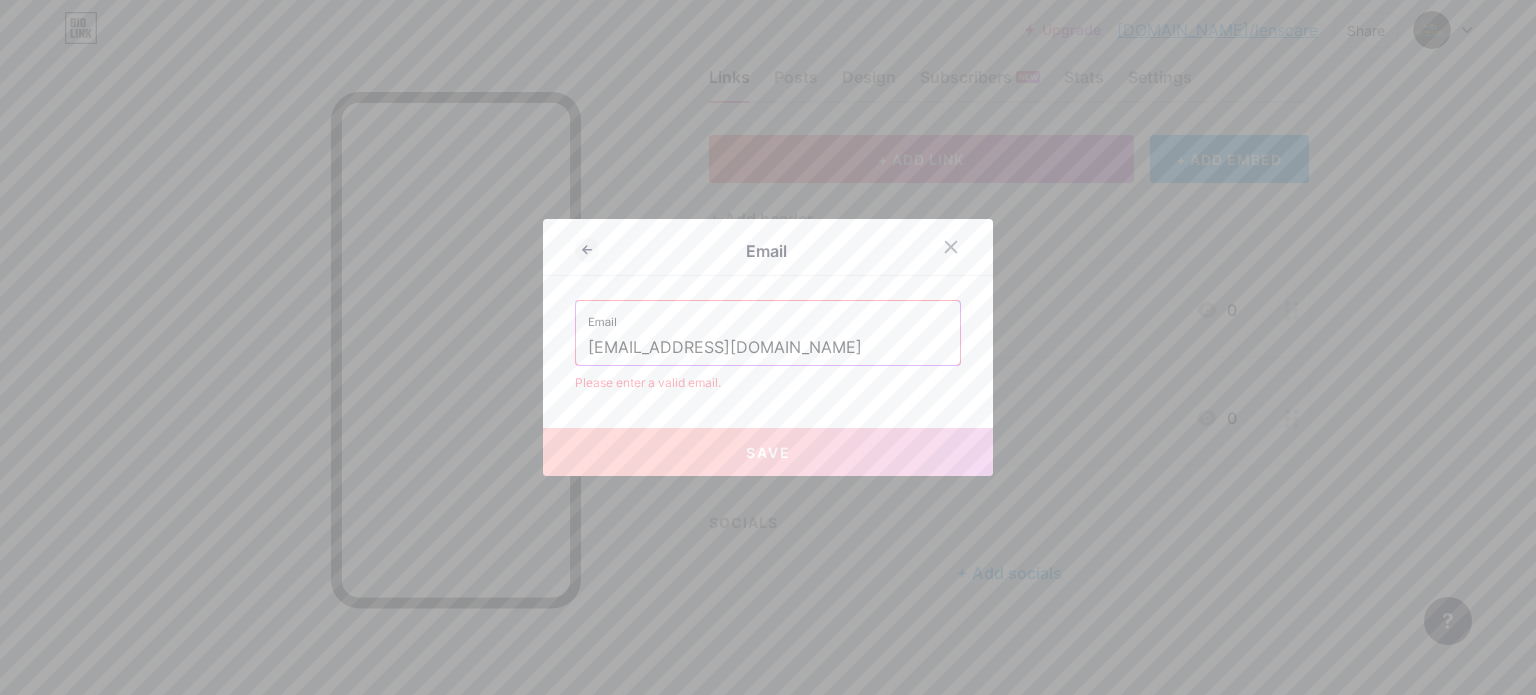 type on "[EMAIL_ADDRESS][DOMAIN_NAME]" 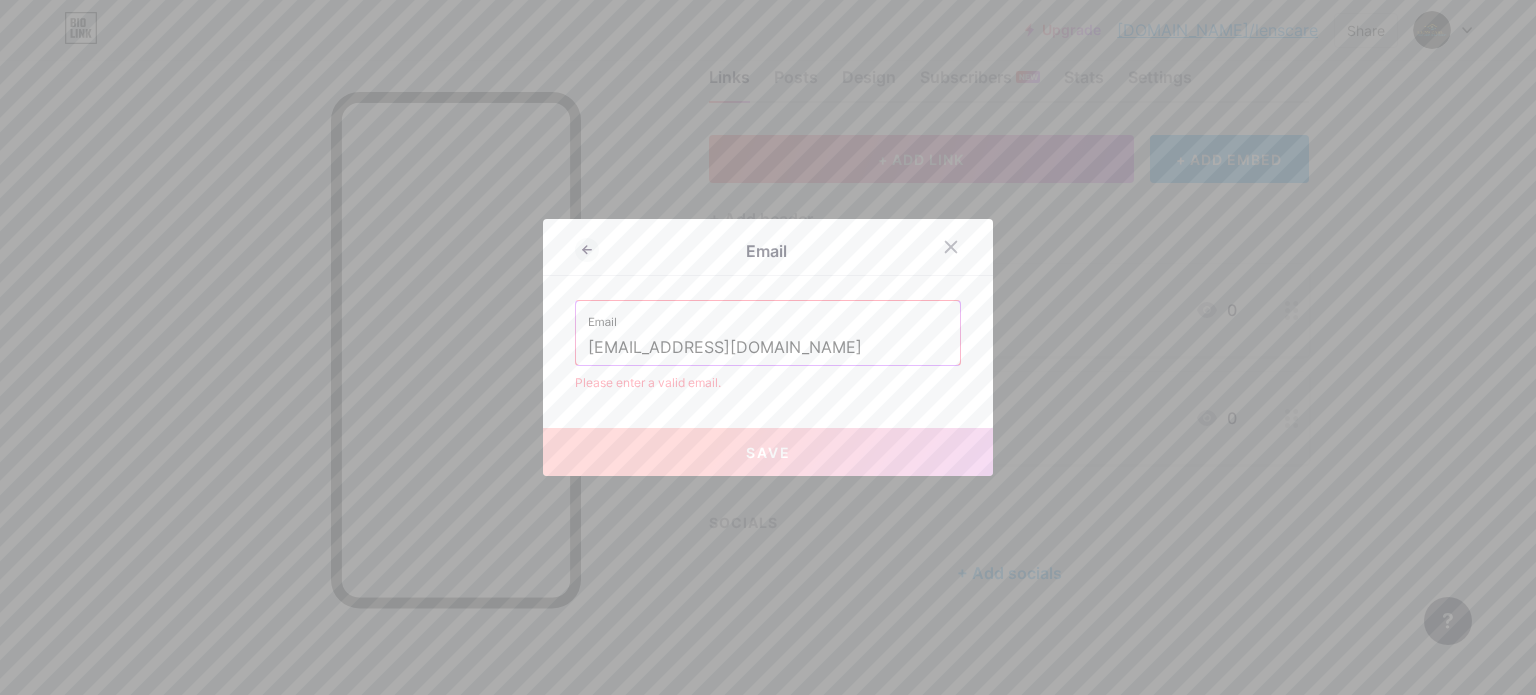 click on "Email   [EMAIL_ADDRESS][DOMAIN_NAME]" at bounding box center [768, 333] 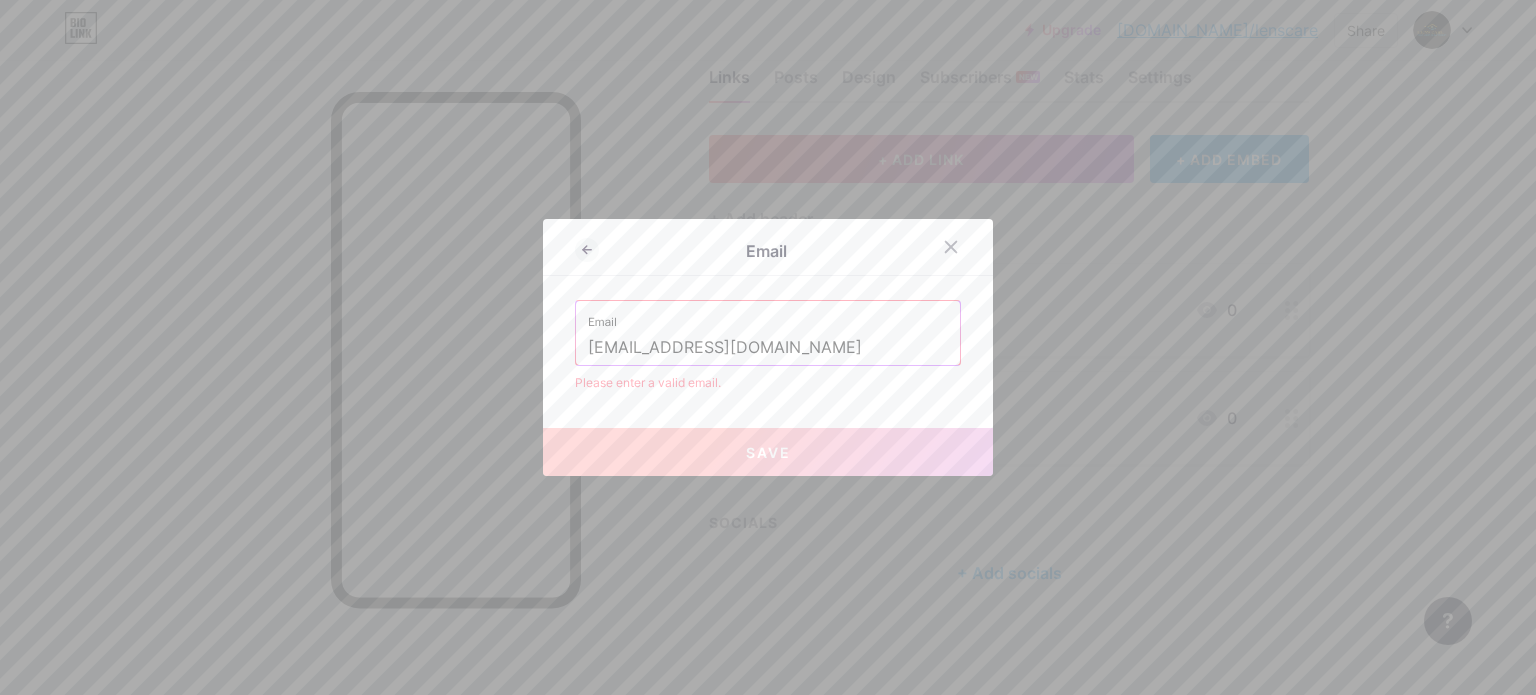 click on "[EMAIL_ADDRESS][DOMAIN_NAME]" at bounding box center [768, 348] 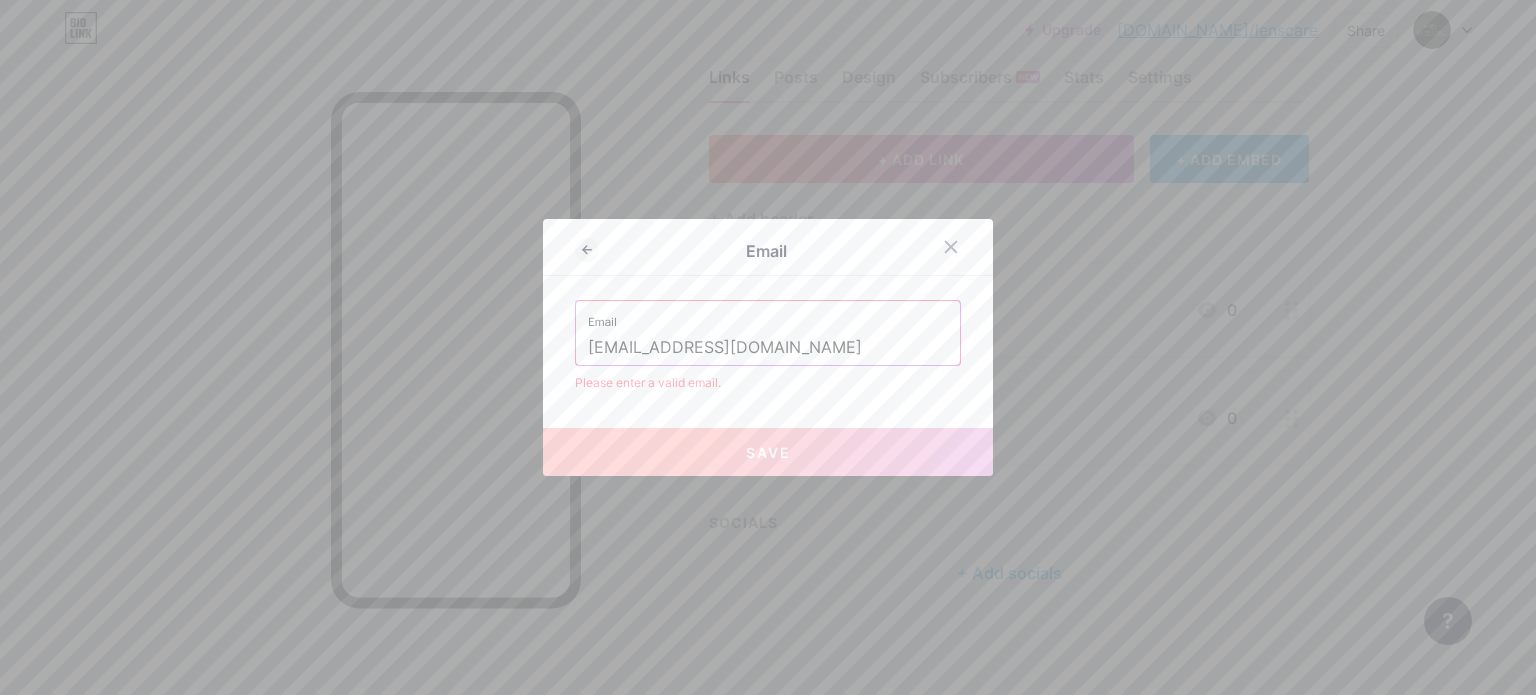 click on "Email   [EMAIL_ADDRESS][DOMAIN_NAME]" at bounding box center [768, 333] 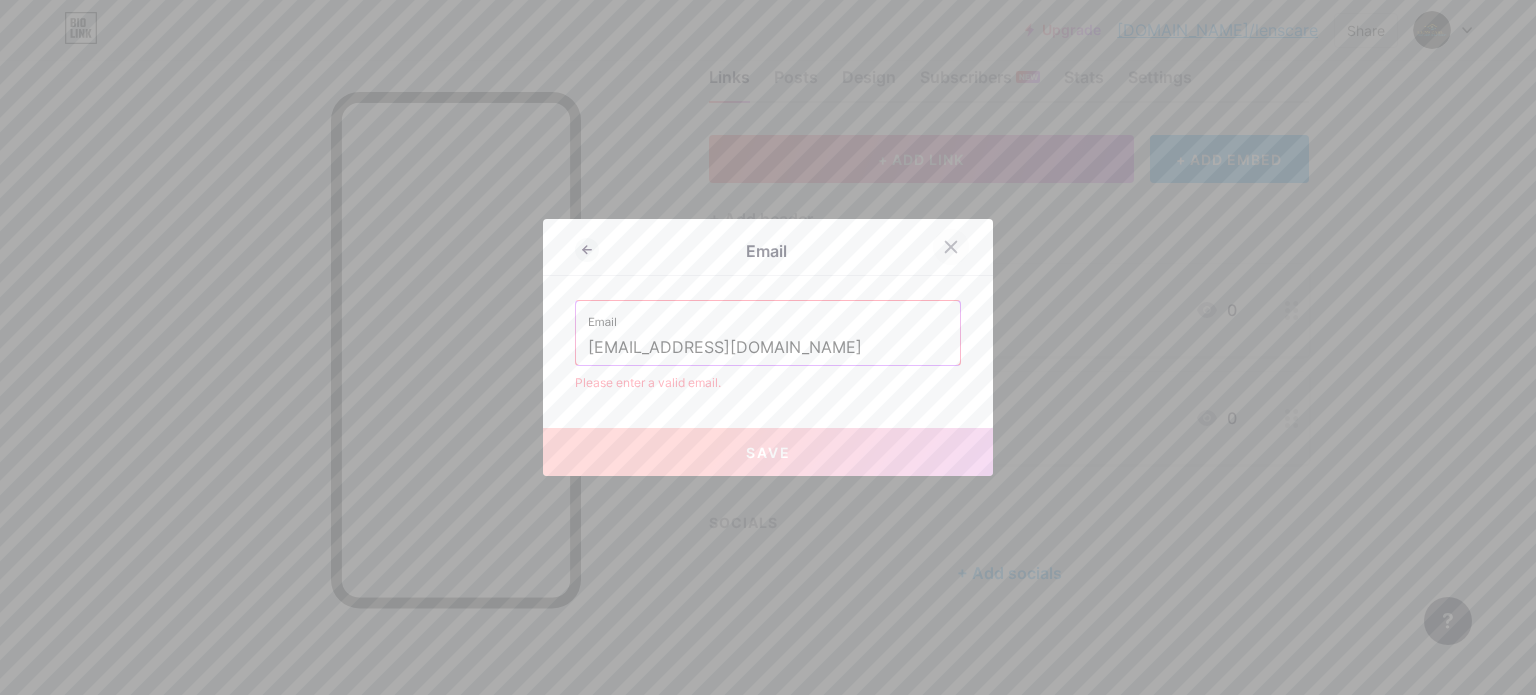 click at bounding box center [951, 247] 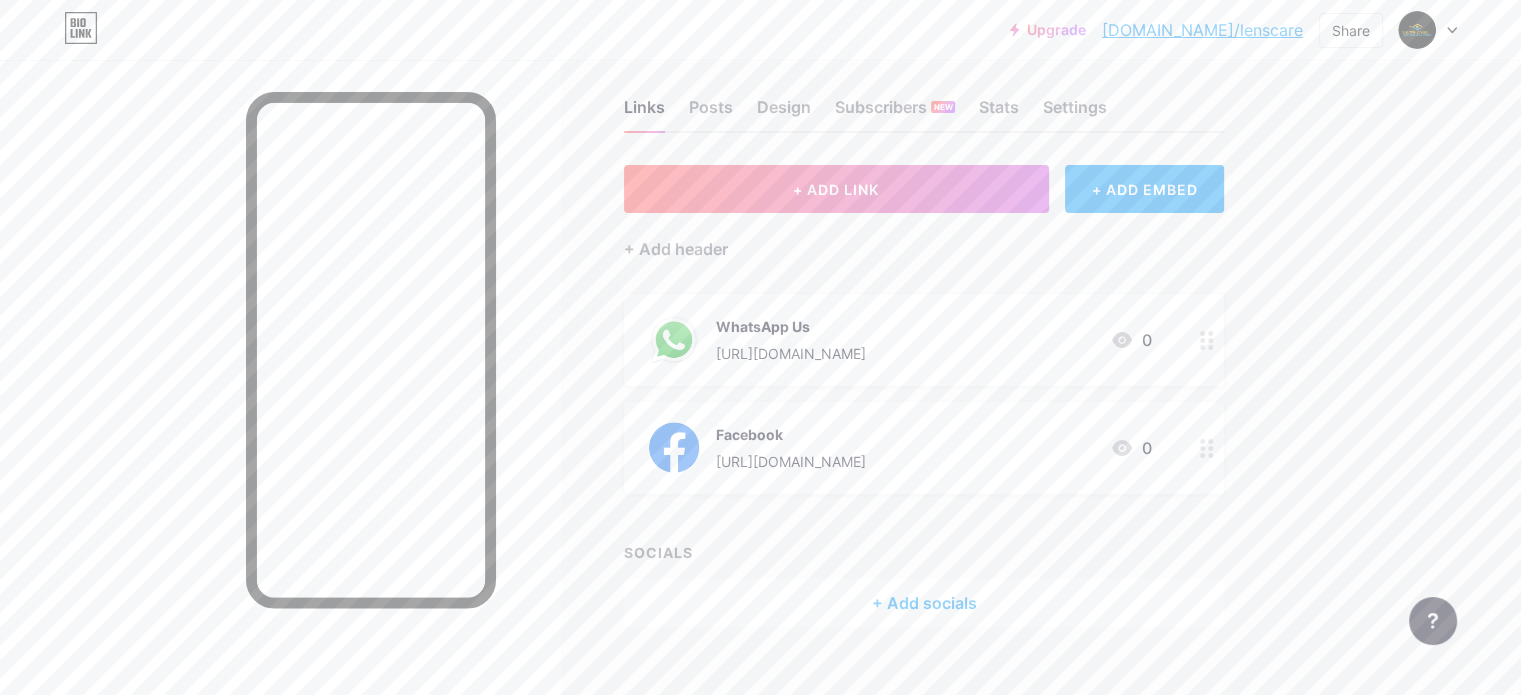 scroll, scrollTop: 51, scrollLeft: 0, axis: vertical 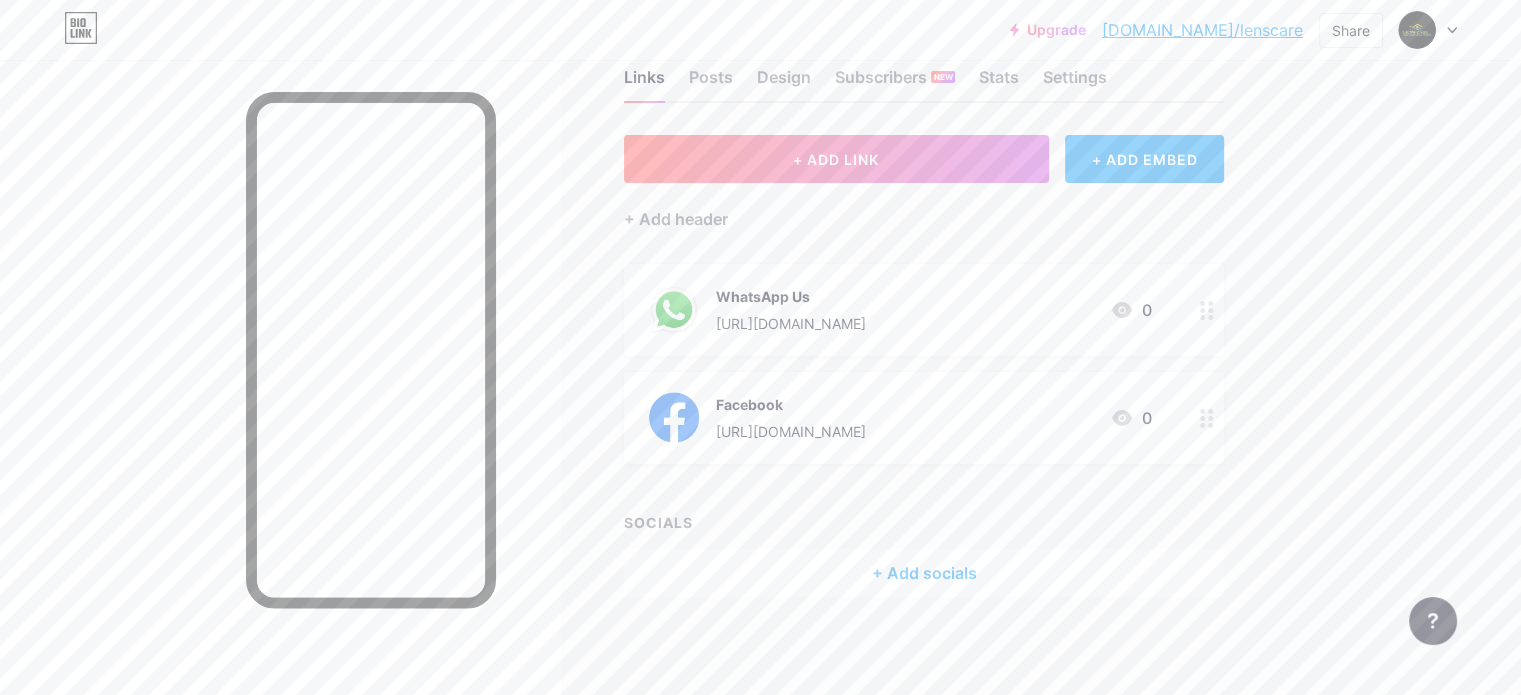 click on "+ Add socials" at bounding box center (924, 573) 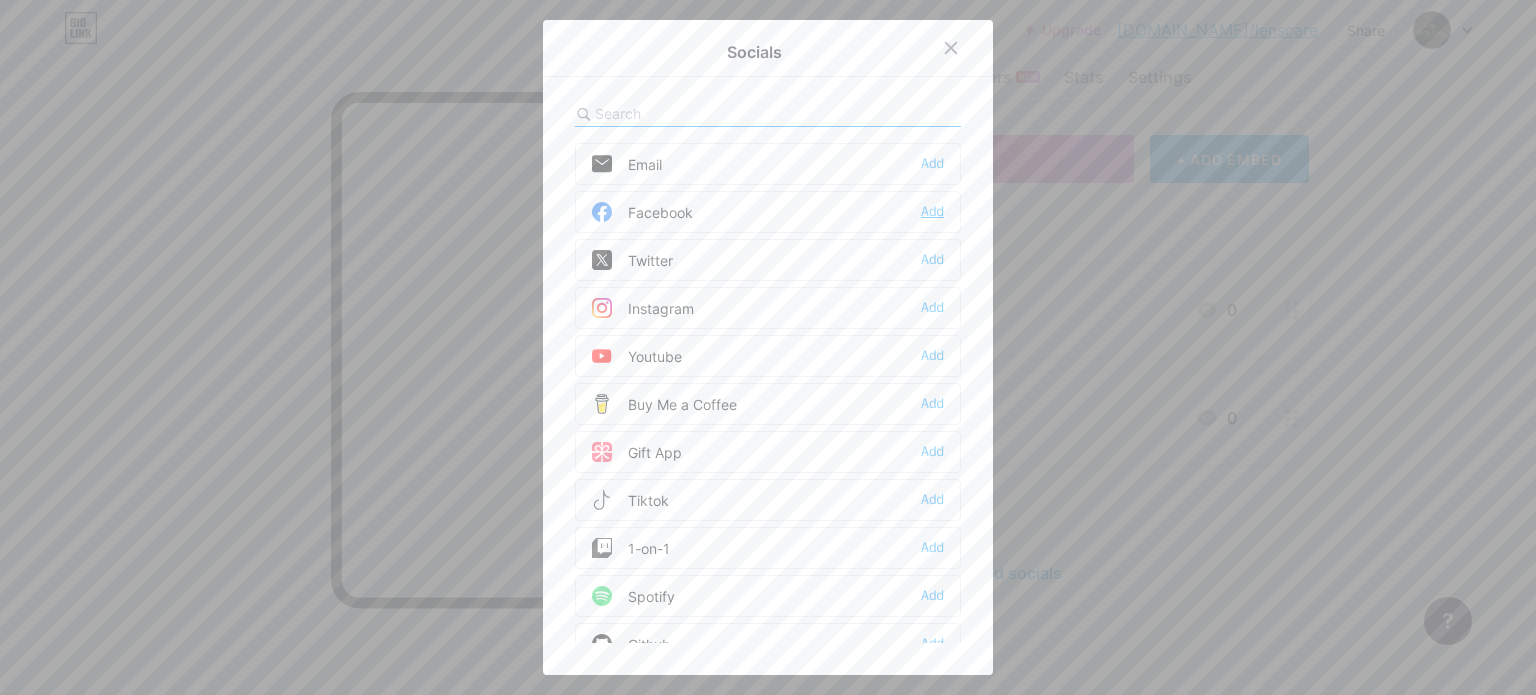 click on "Add" at bounding box center (932, 212) 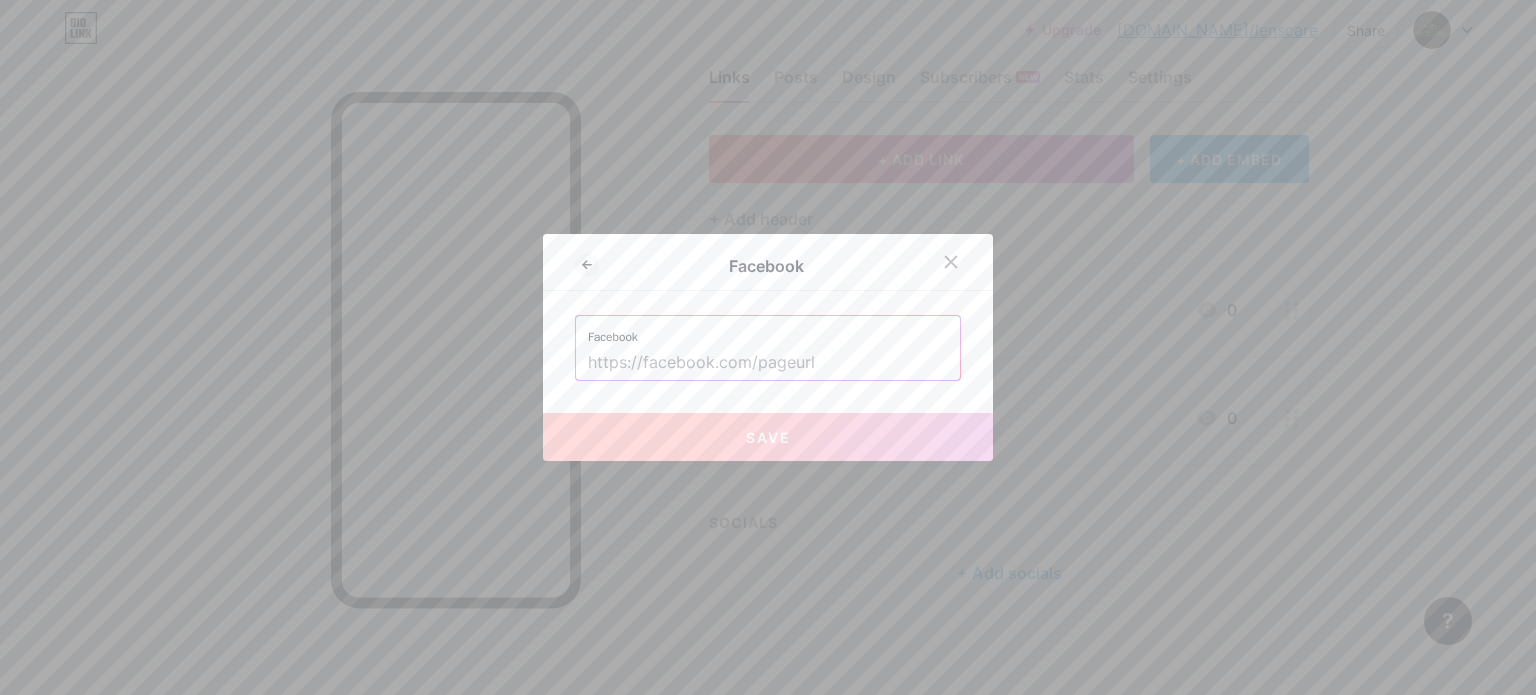 click at bounding box center (768, 363) 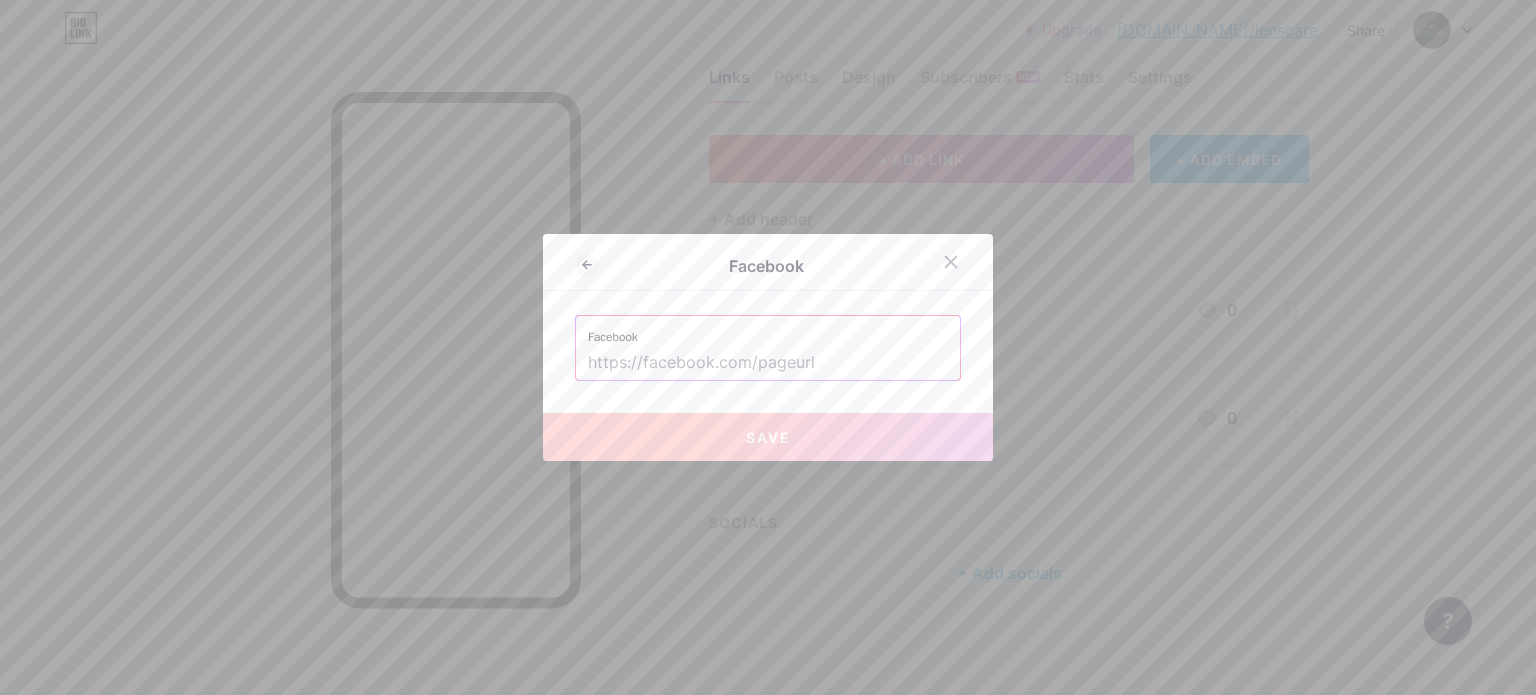 paste on "[EMAIL_ADDRESS][DOMAIN_NAME] Pswrd :lenscae098765" 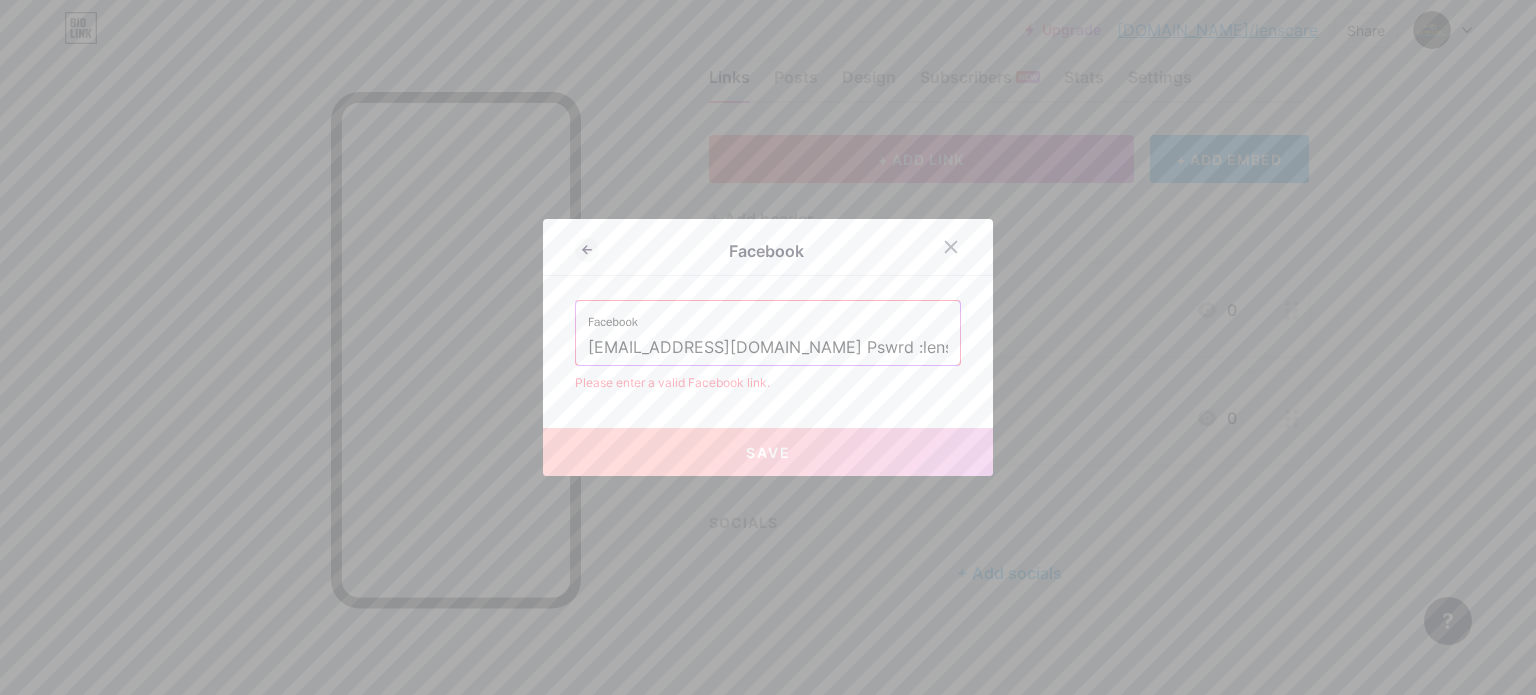 click on "Facebook" at bounding box center (768, 316) 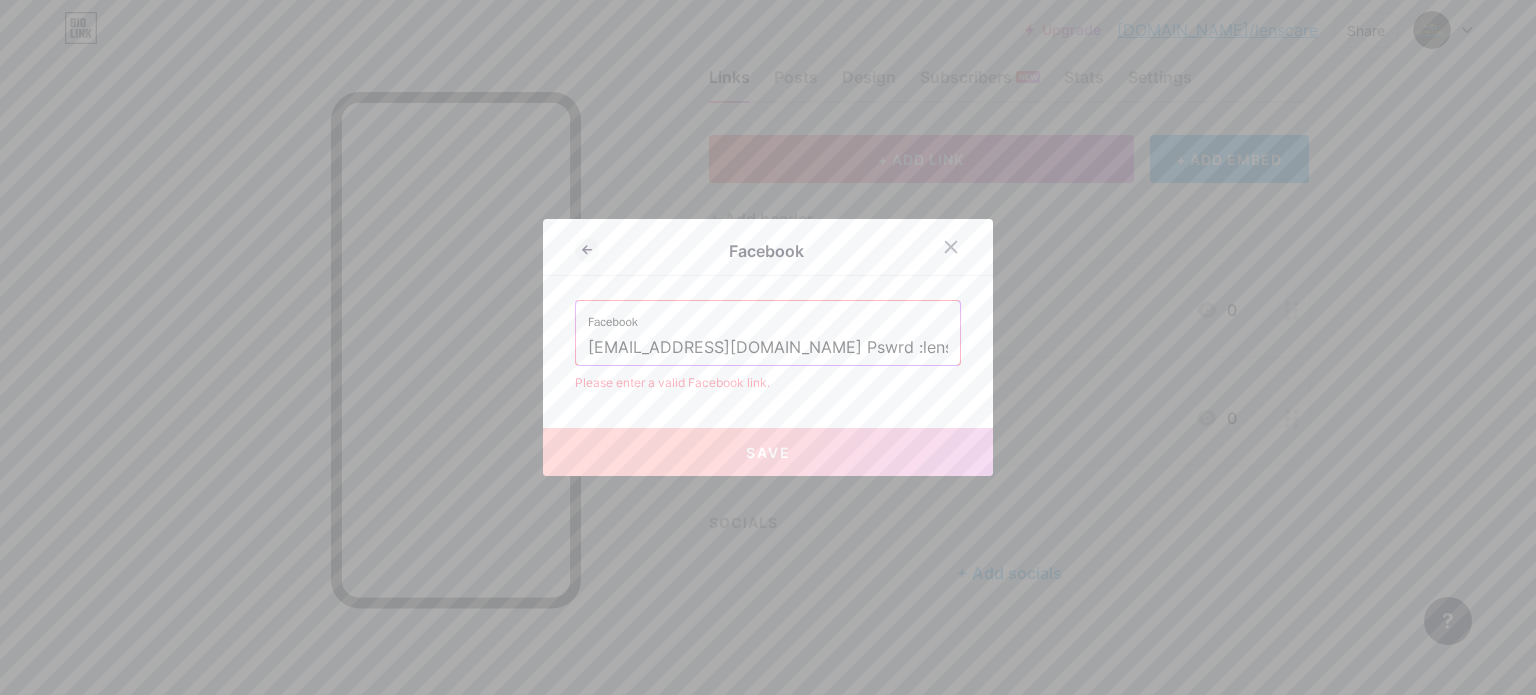 click on "[EMAIL_ADDRESS][DOMAIN_NAME] Pswrd :lenscae098765" at bounding box center [768, 348] 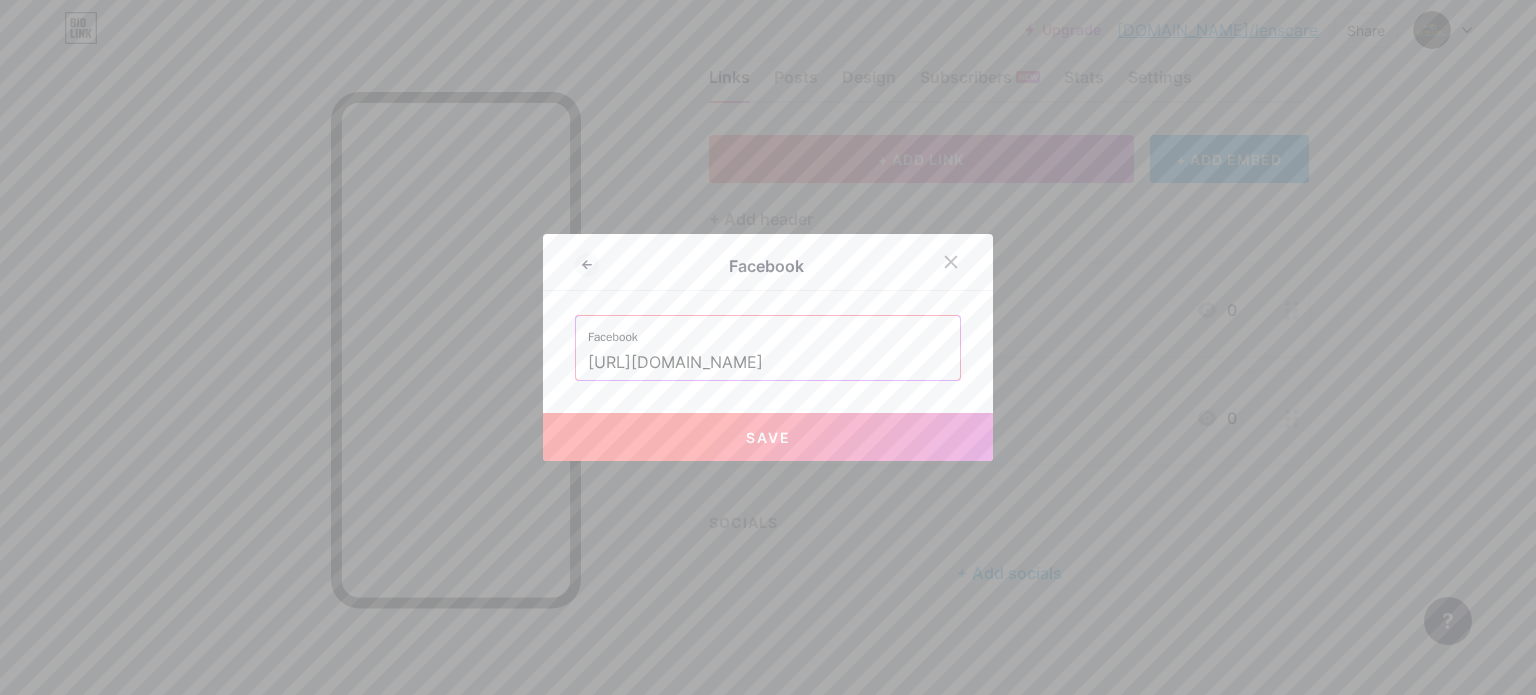 type on "[URL][DOMAIN_NAME]" 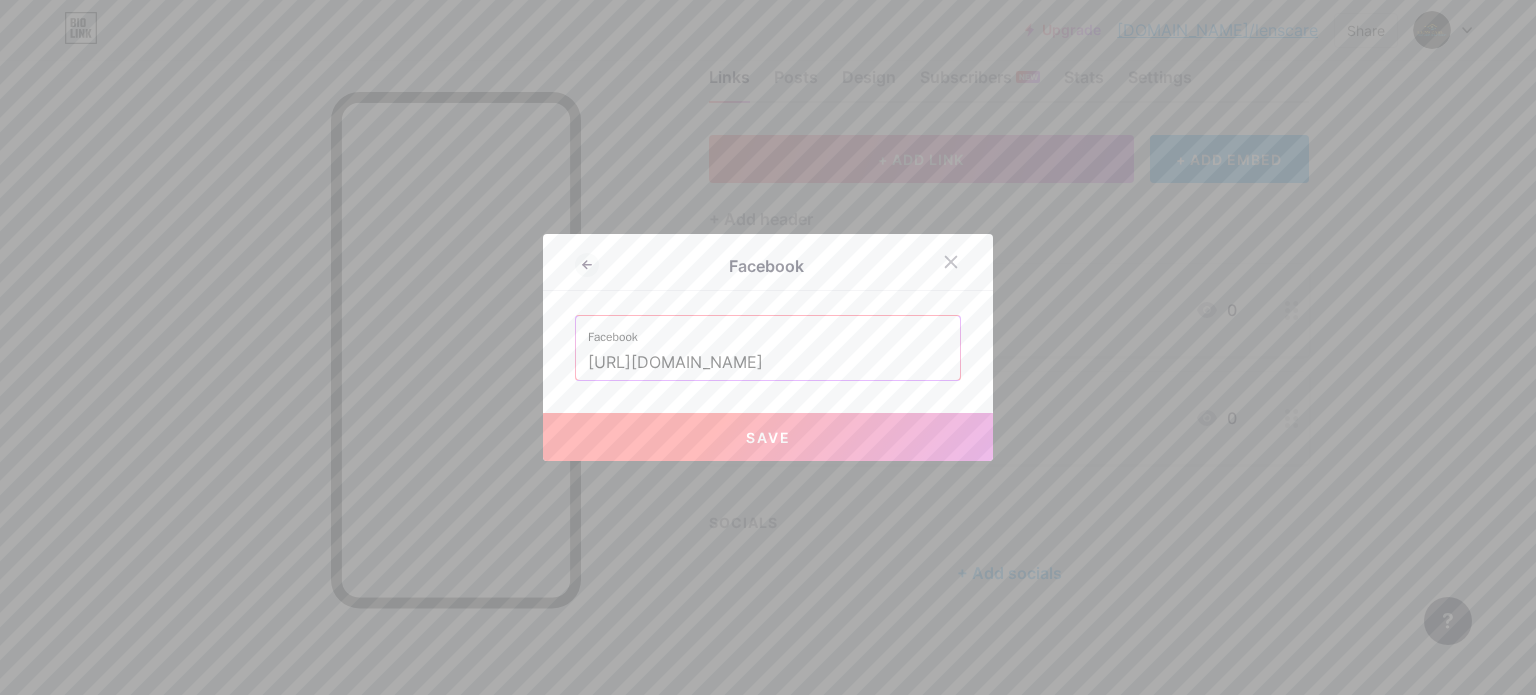 click on "Save" at bounding box center [768, 437] 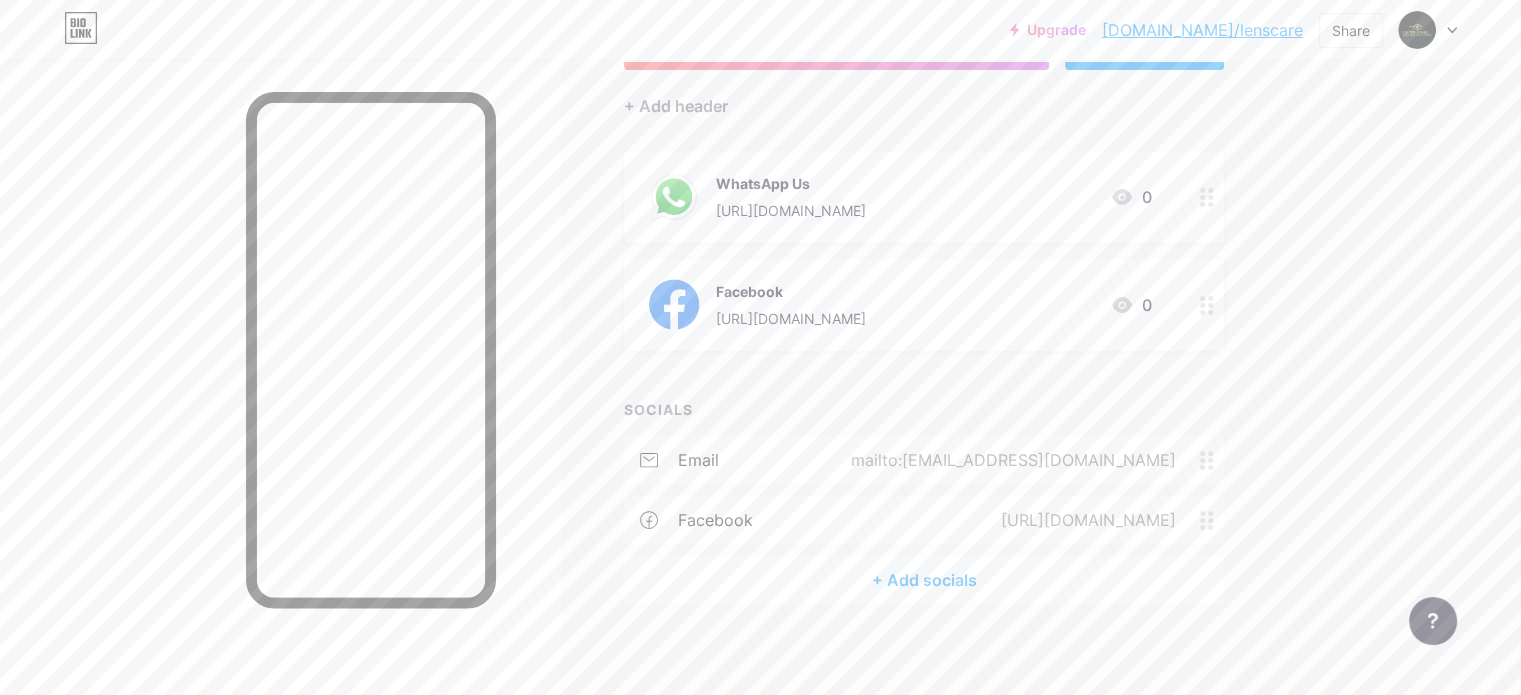 scroll, scrollTop: 171, scrollLeft: 0, axis: vertical 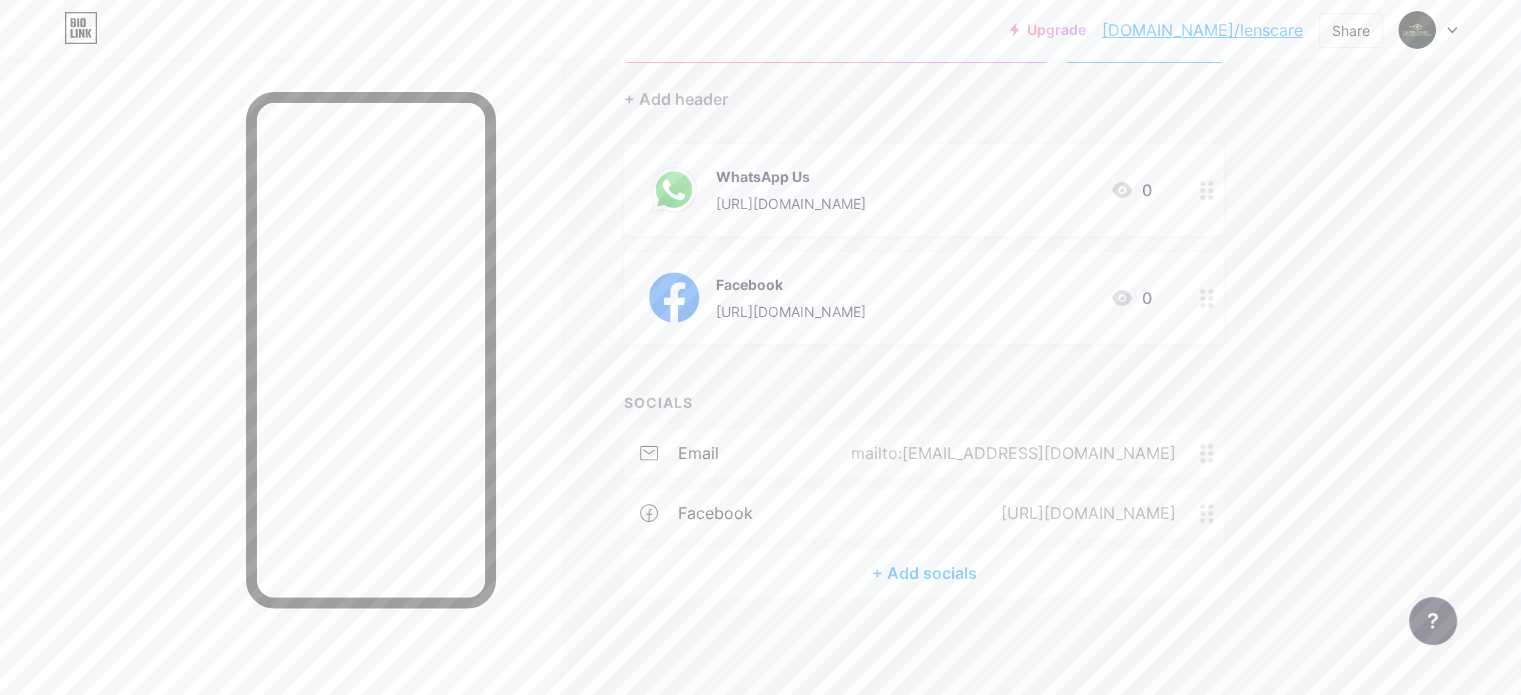 click on "mailto:[EMAIL_ADDRESS][DOMAIN_NAME]" at bounding box center [1009, 453] 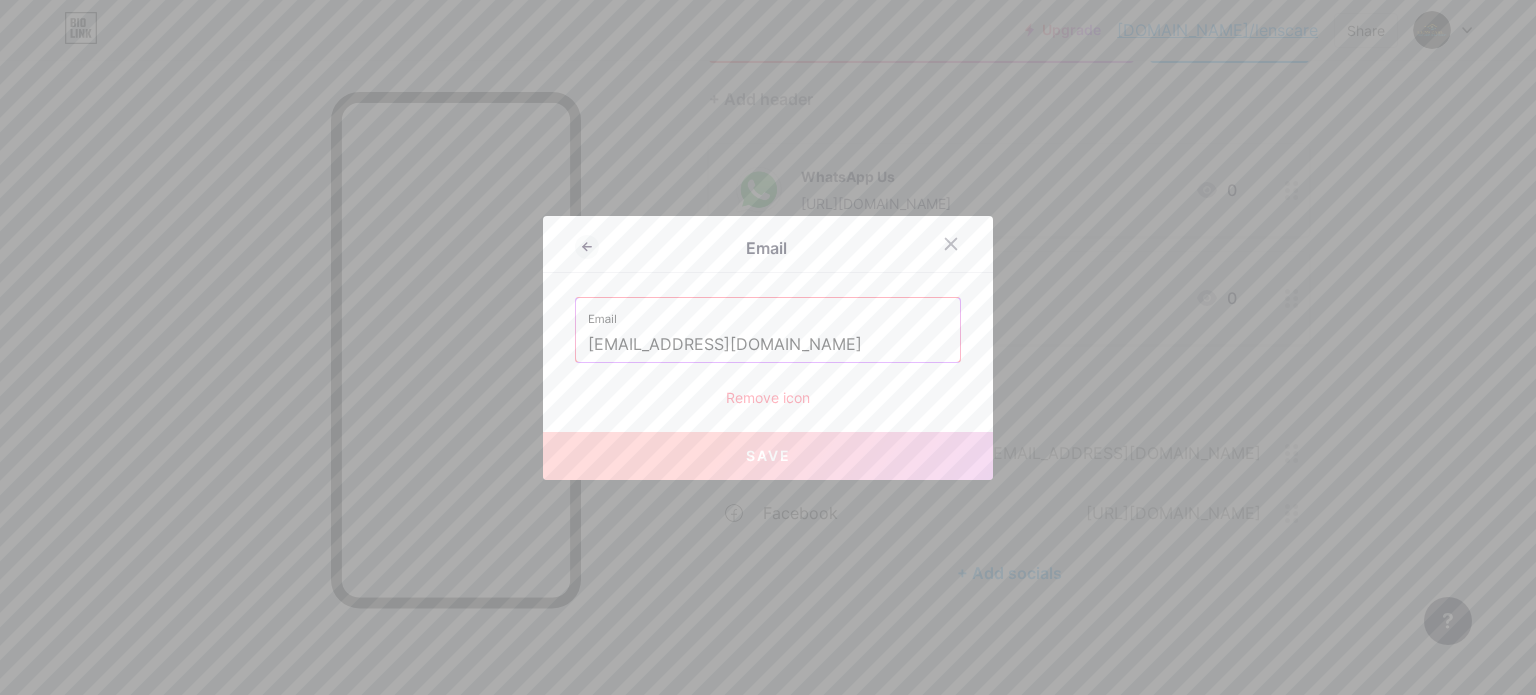 drag, startPoint x: 775, startPoint y: 347, endPoint x: 464, endPoint y: 339, distance: 311.10287 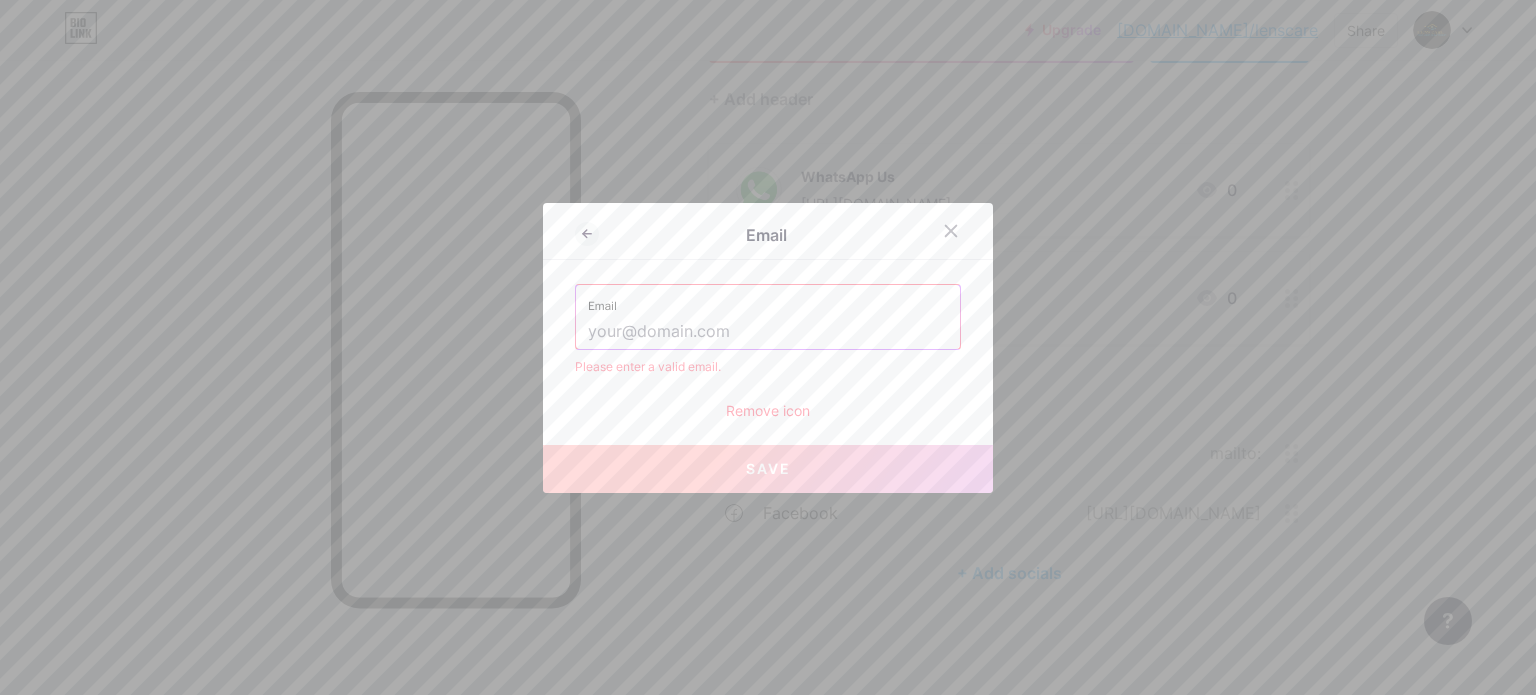 paste on "[EMAIL_ADDRESS][DOMAIN_NAME] Pswrd :lenscae098765" 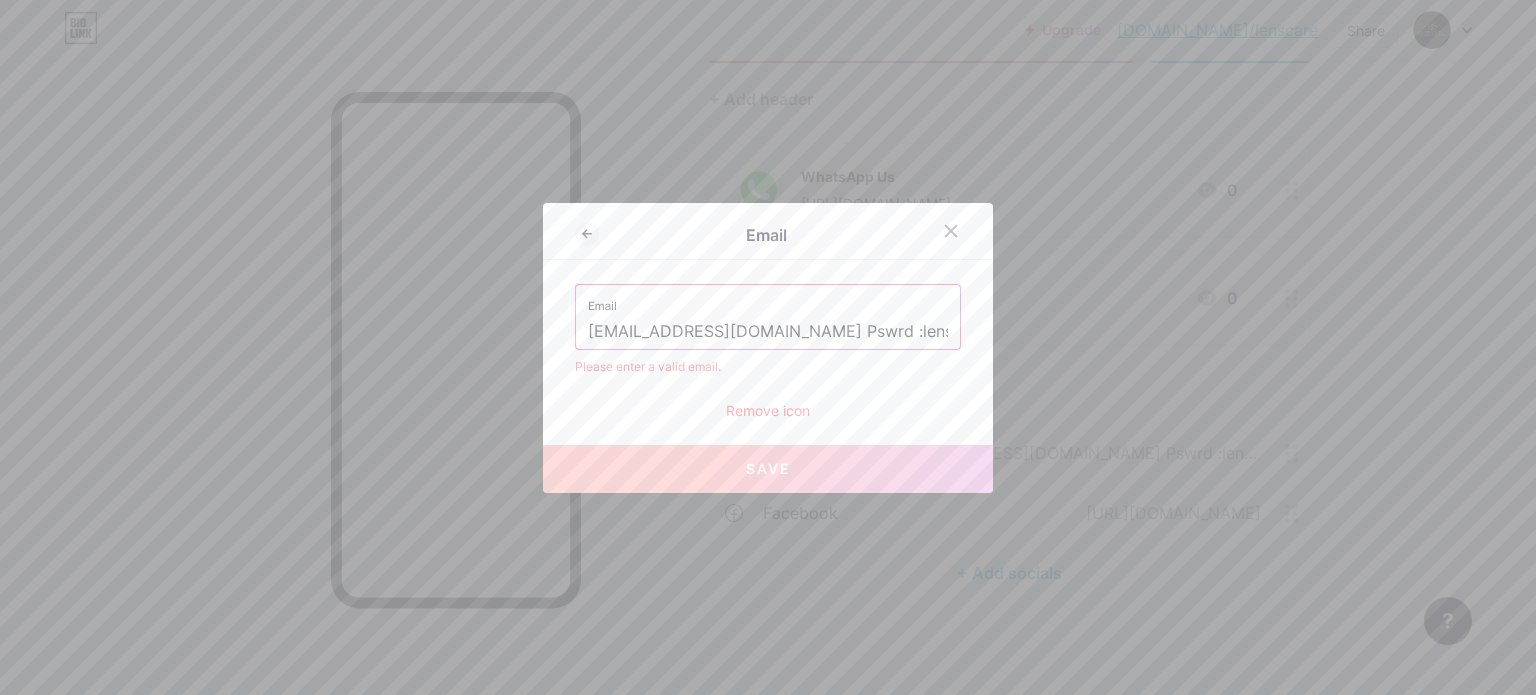 drag, startPoint x: 749, startPoint y: 322, endPoint x: 976, endPoint y: 324, distance: 227.0088 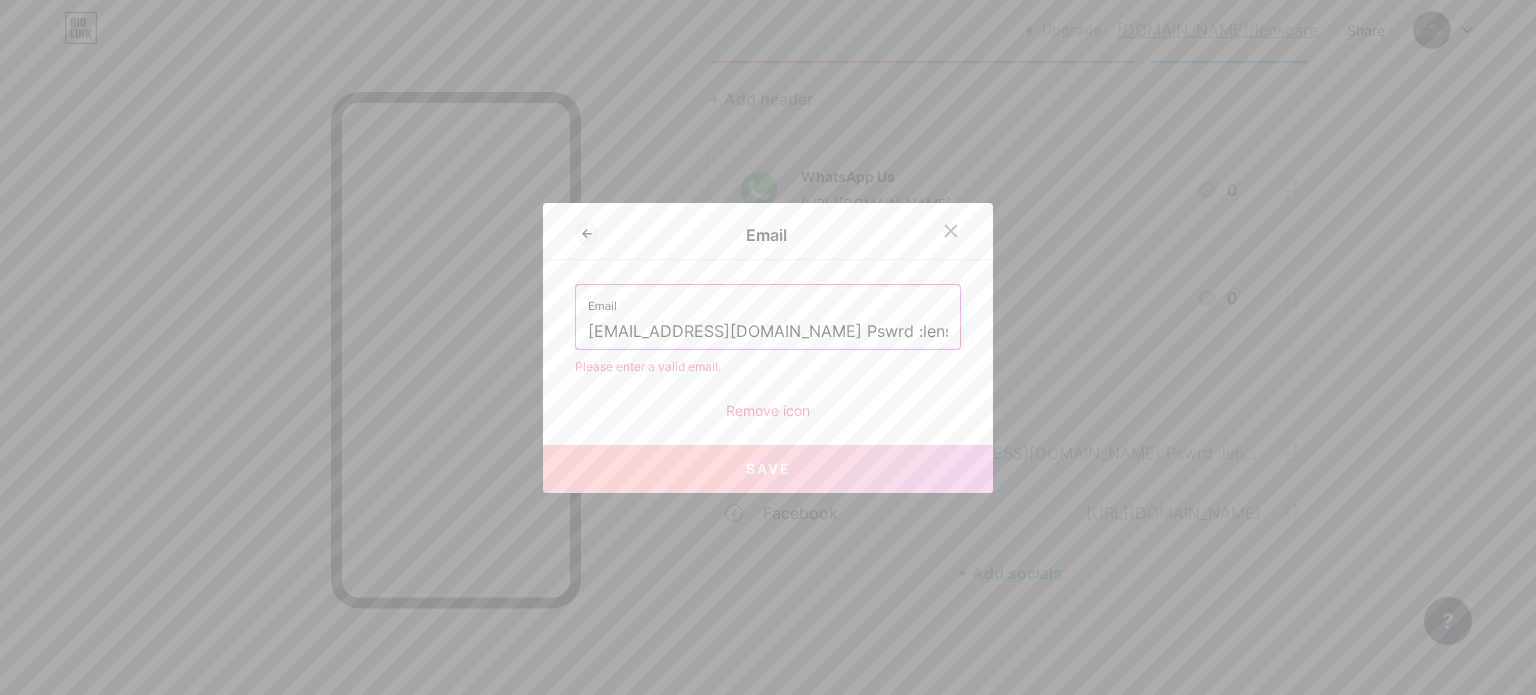 click on "Email       Email   [EMAIL_ADDRESS][DOMAIN_NAME] Pswrd :lenscae098765   Please enter a valid email.
Remove icon
Save" at bounding box center (768, 348) 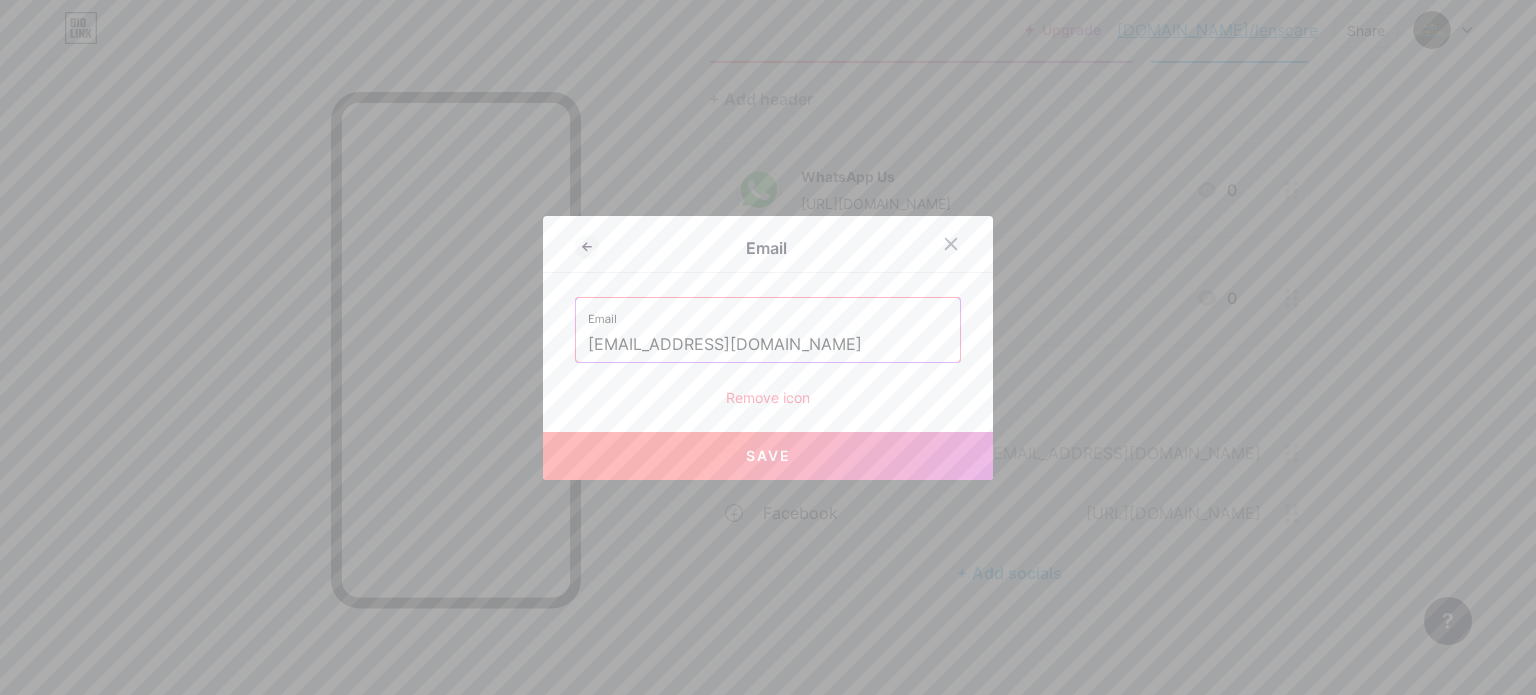 click on "[EMAIL_ADDRESS][DOMAIN_NAME]" at bounding box center [768, 345] 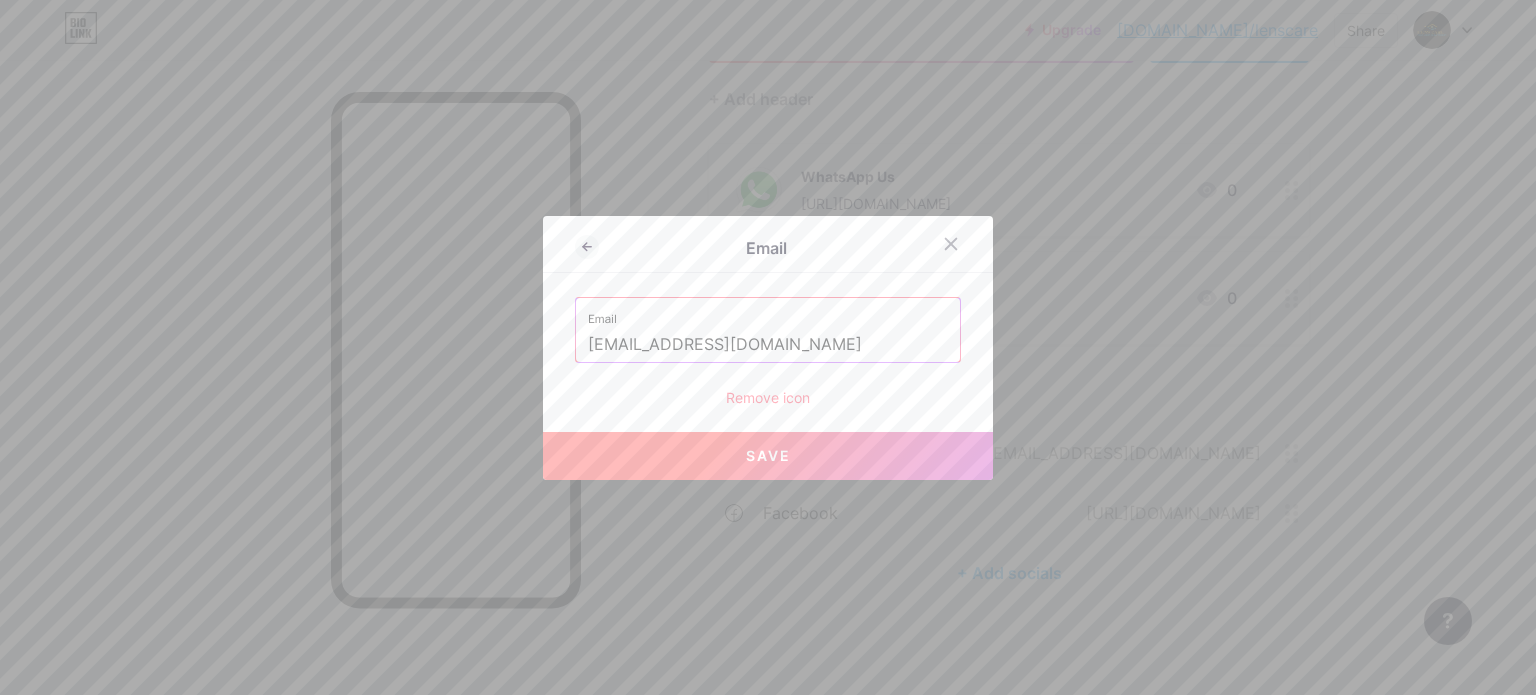 click on "Save" at bounding box center (768, 456) 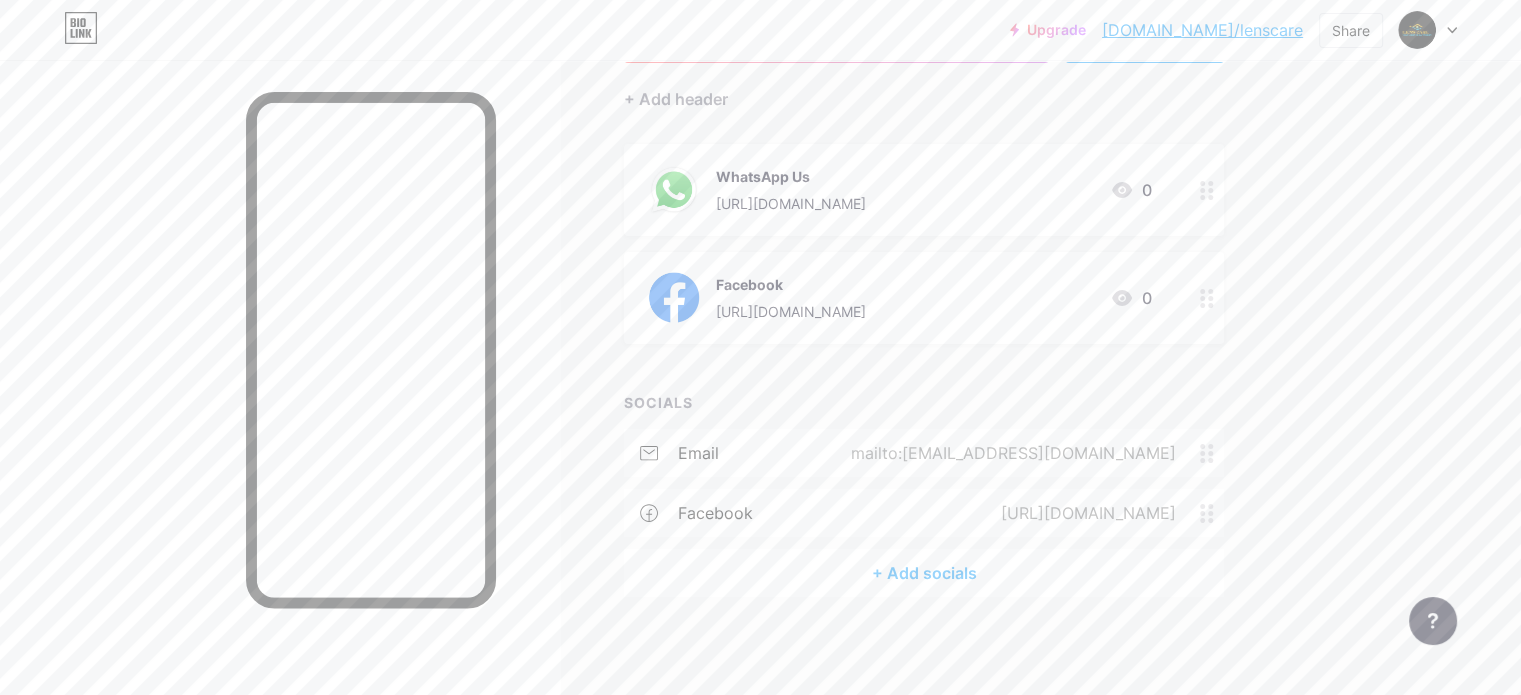 click on "+ Add socials" at bounding box center [924, 573] 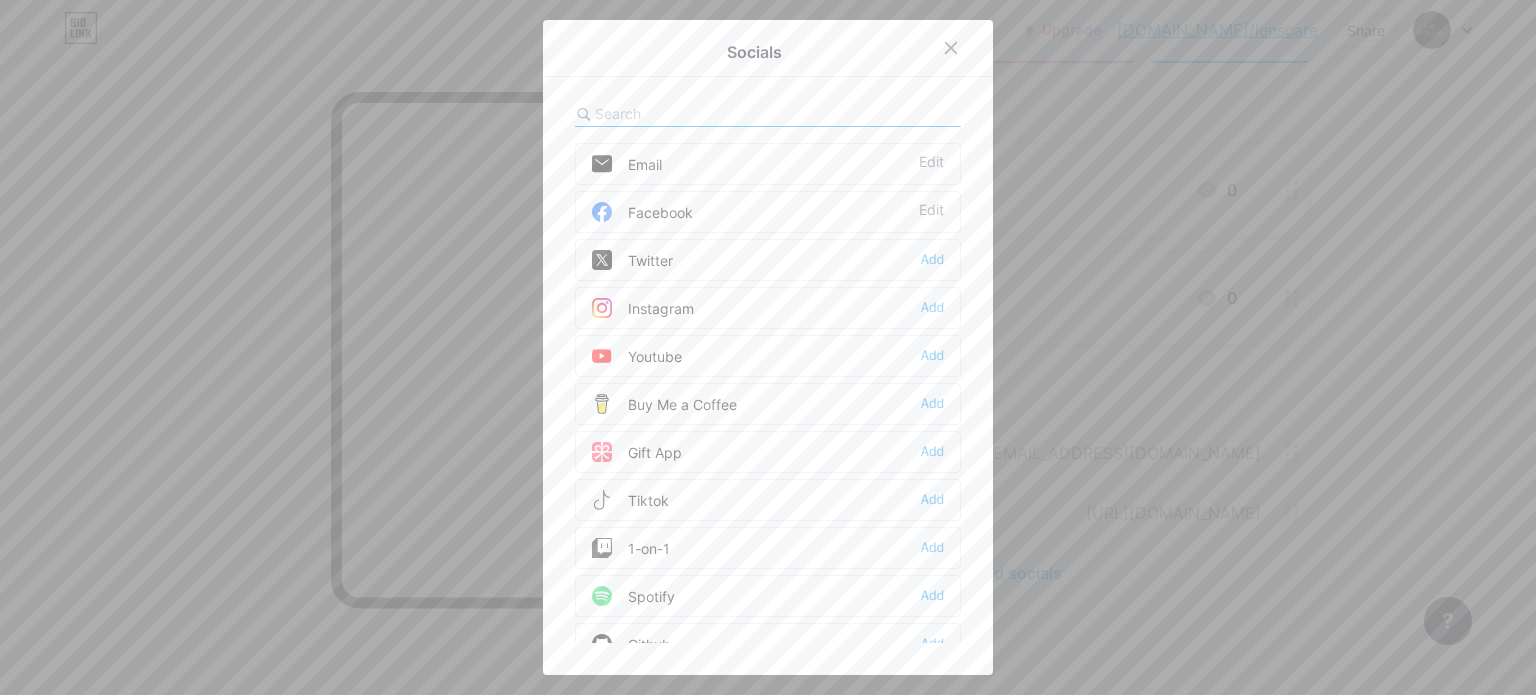 click on "Instagram
Add" at bounding box center [768, 308] 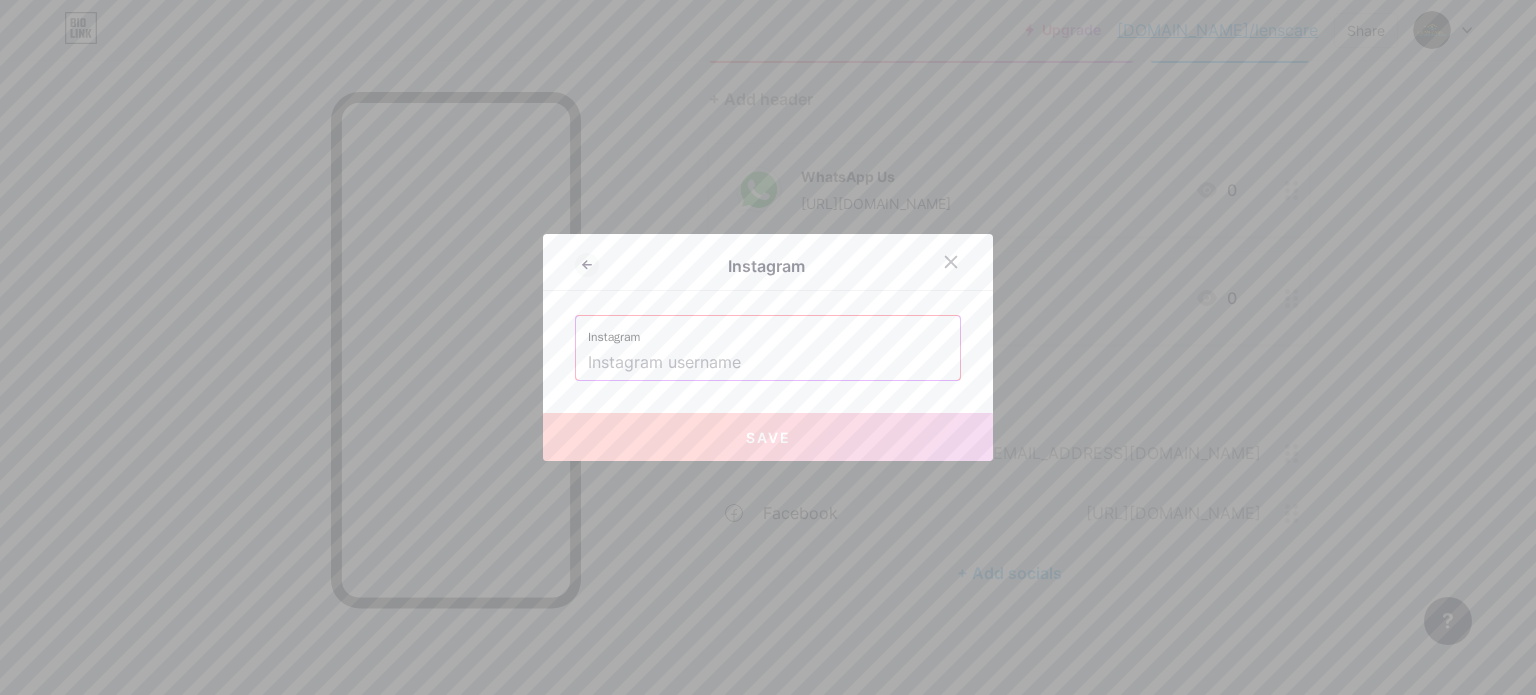click at bounding box center [768, 363] 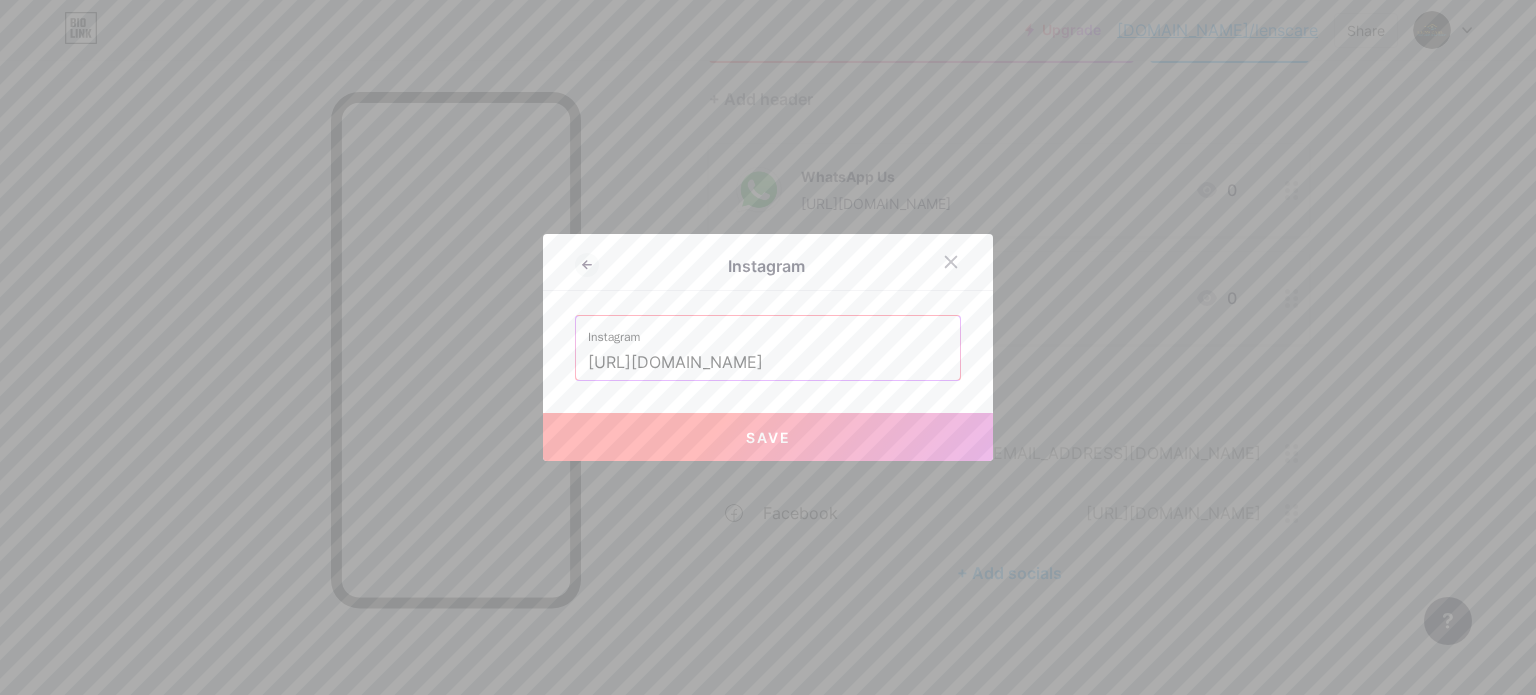 click on "Save" at bounding box center (768, 437) 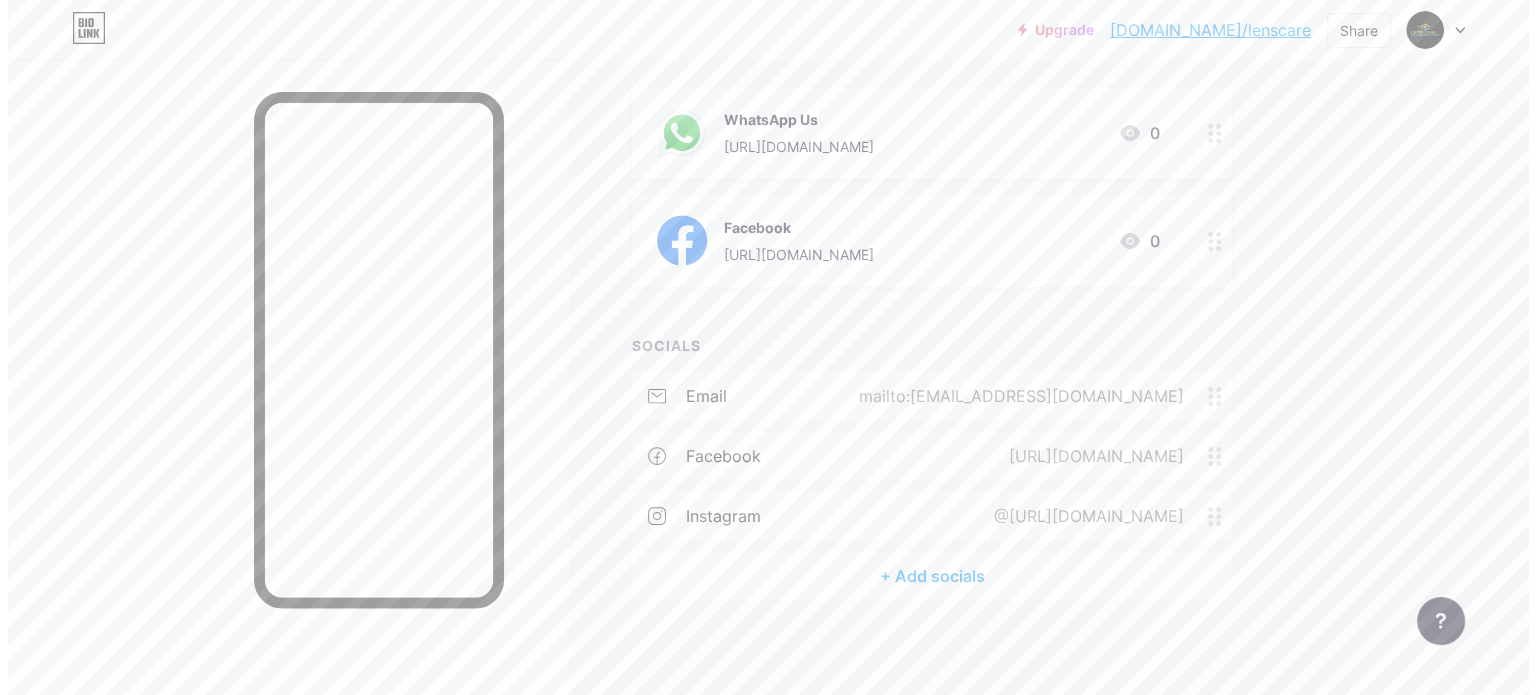 scroll, scrollTop: 231, scrollLeft: 0, axis: vertical 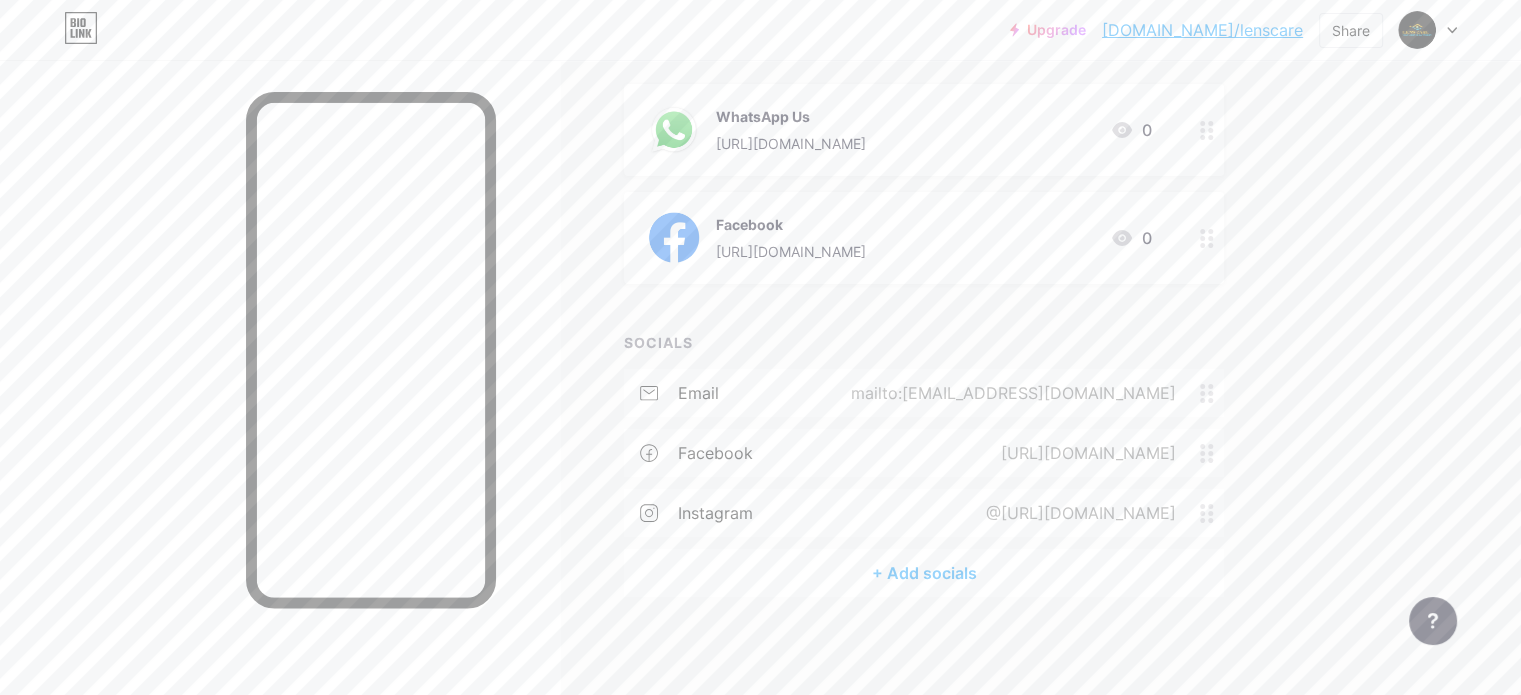click on "+ Add socials" at bounding box center [924, 573] 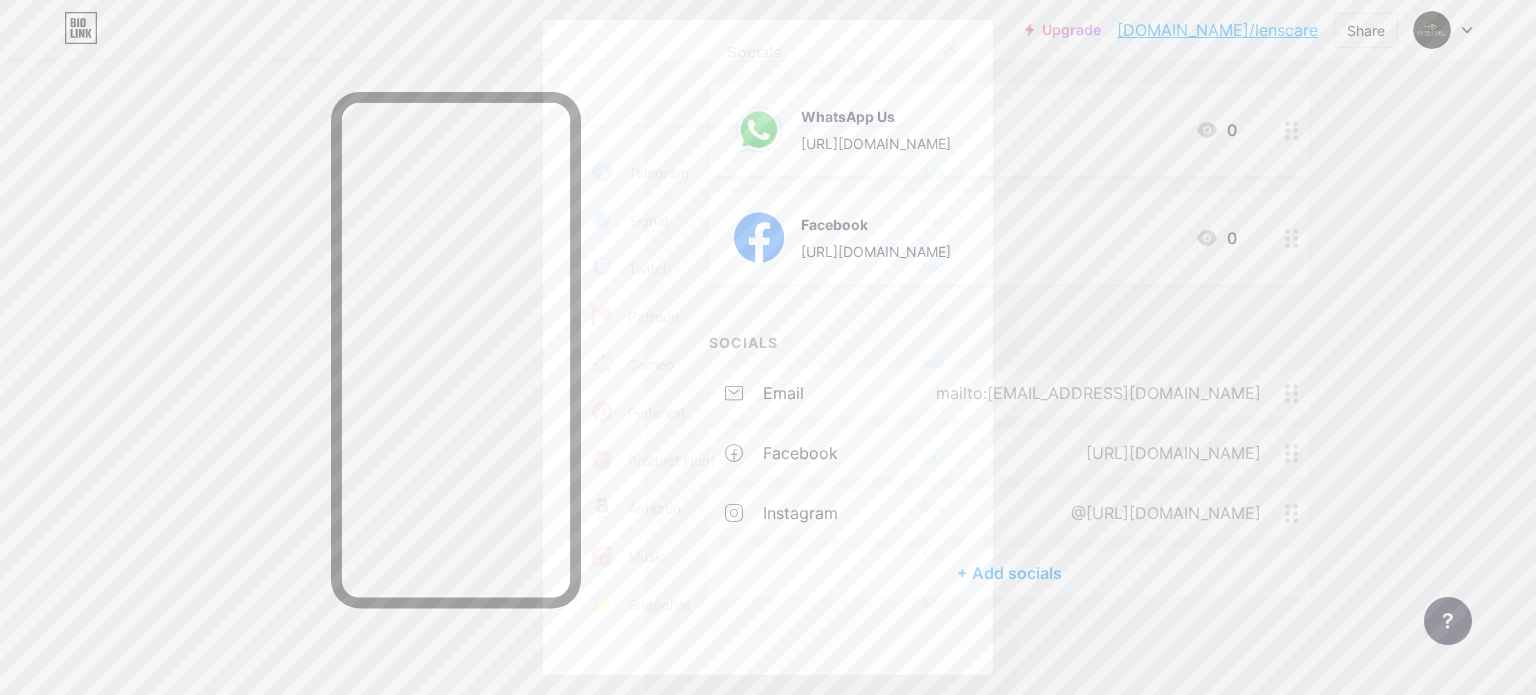 scroll, scrollTop: 1500, scrollLeft: 0, axis: vertical 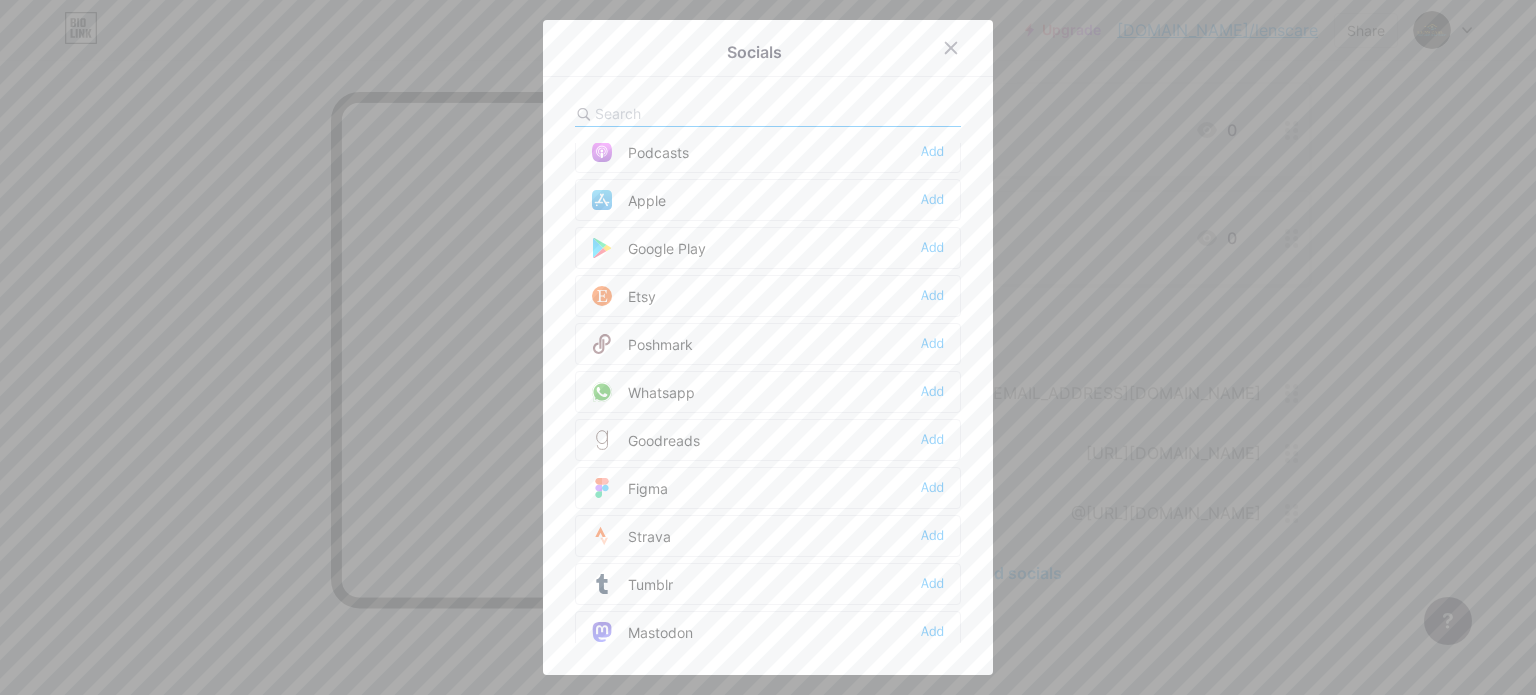 click on "Whatsapp
Add" at bounding box center (768, 392) 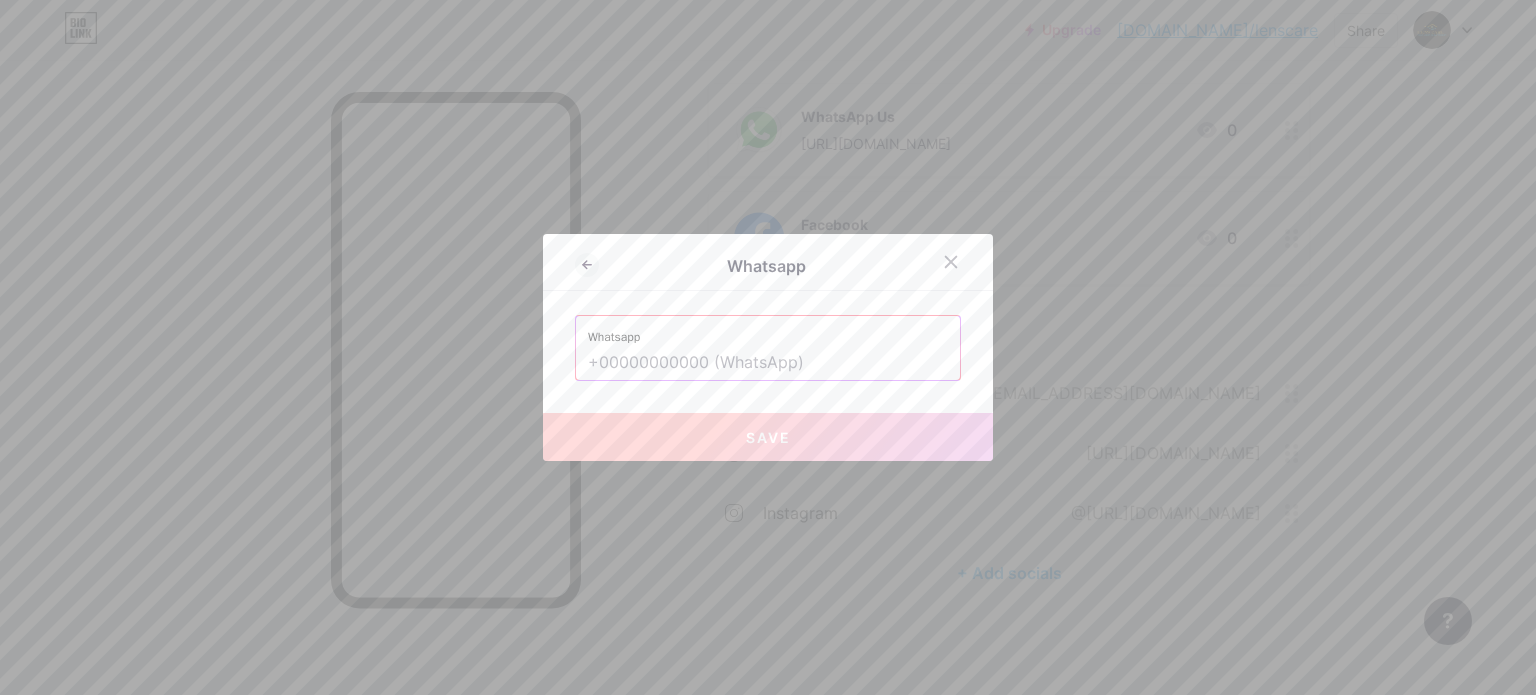 click at bounding box center (768, 363) 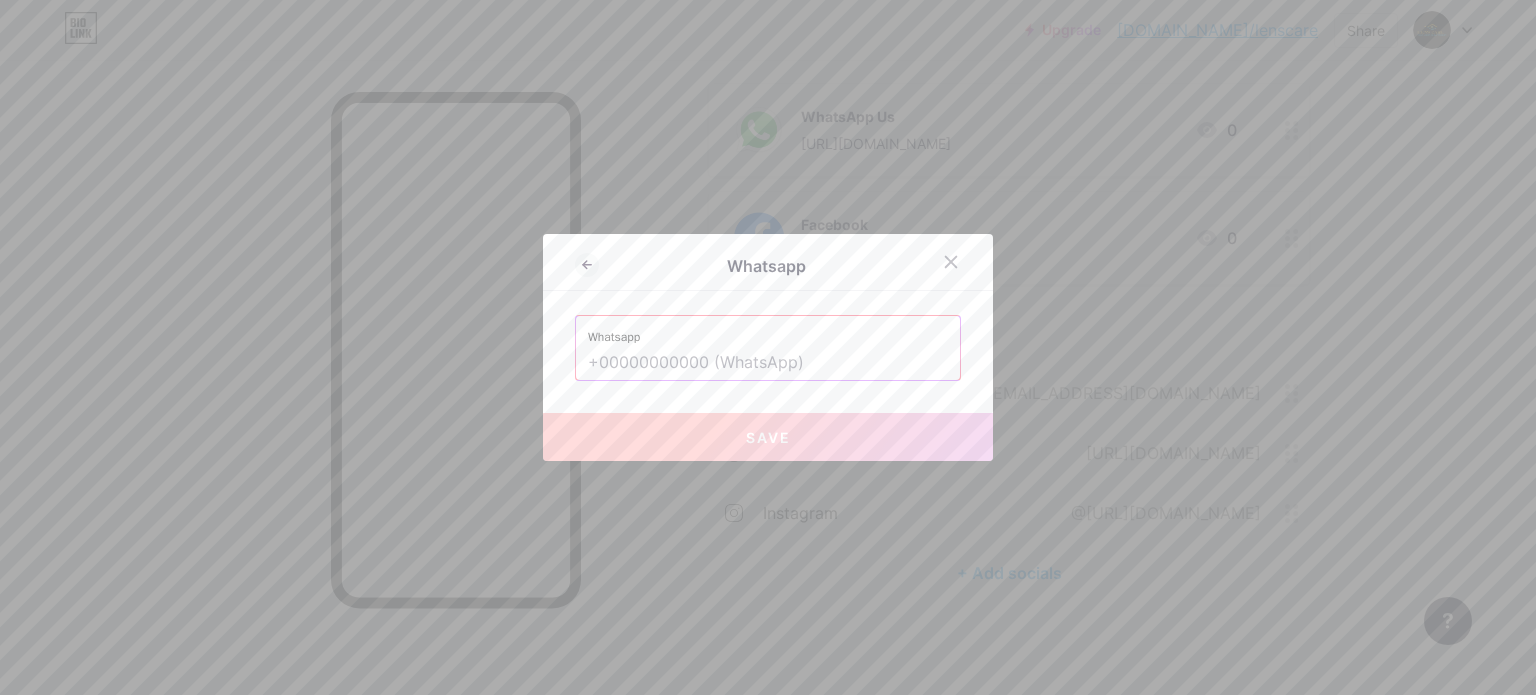 paste on "9072840060" 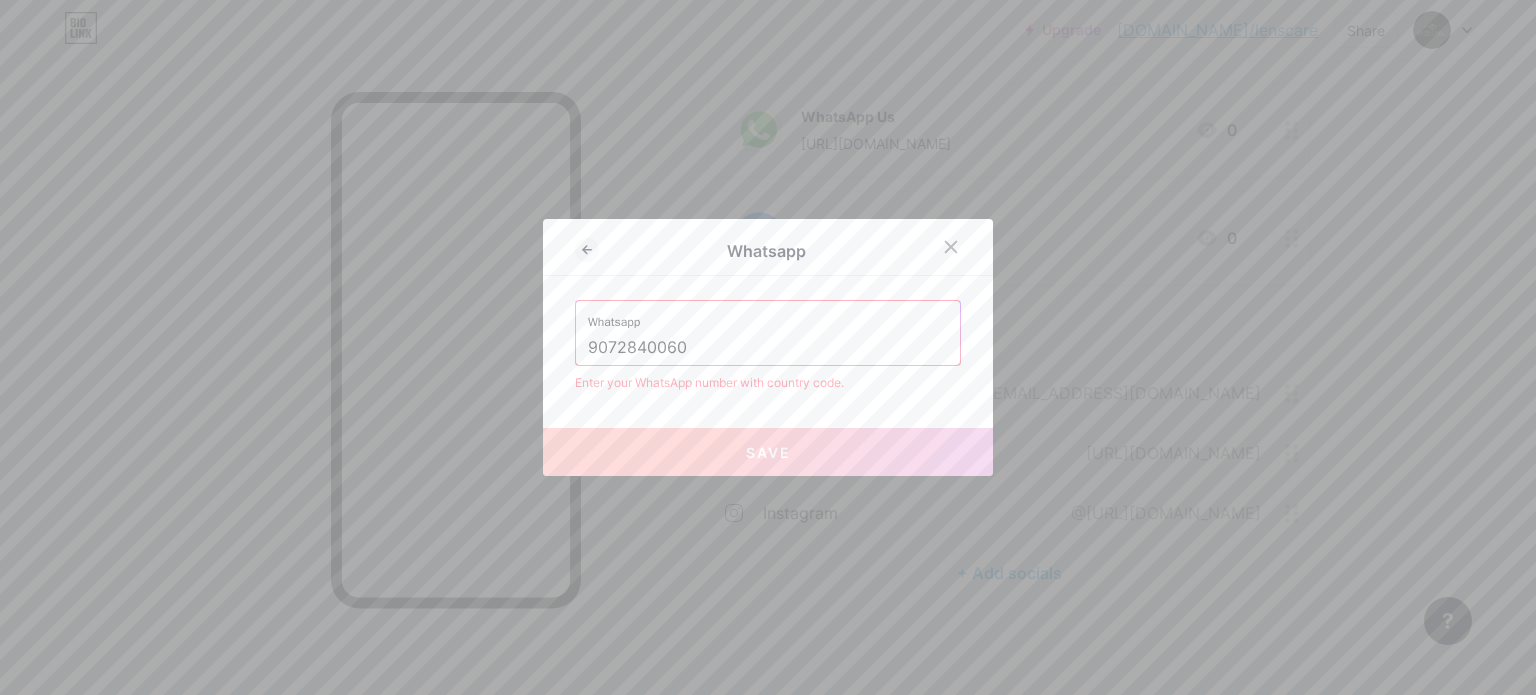 click on "9072840060" at bounding box center [768, 348] 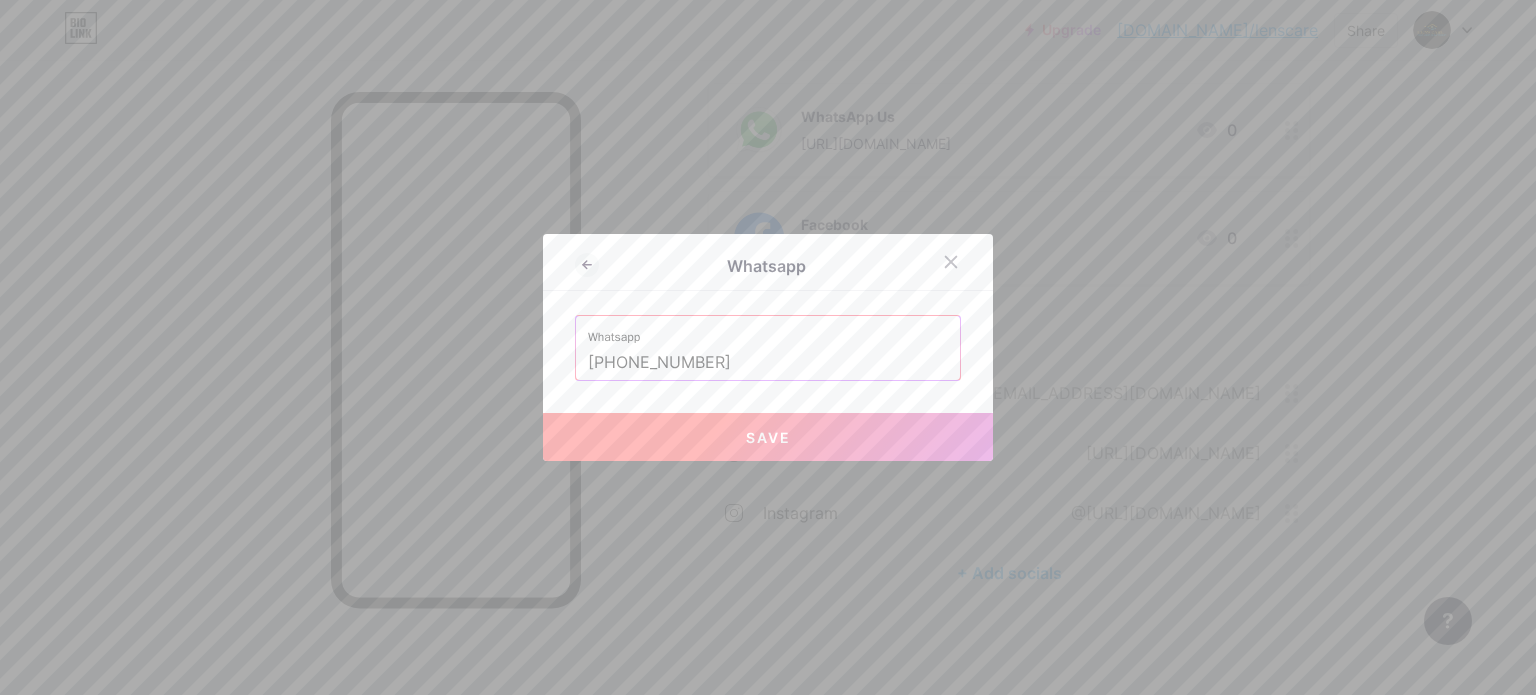 click on "Save" at bounding box center (768, 437) 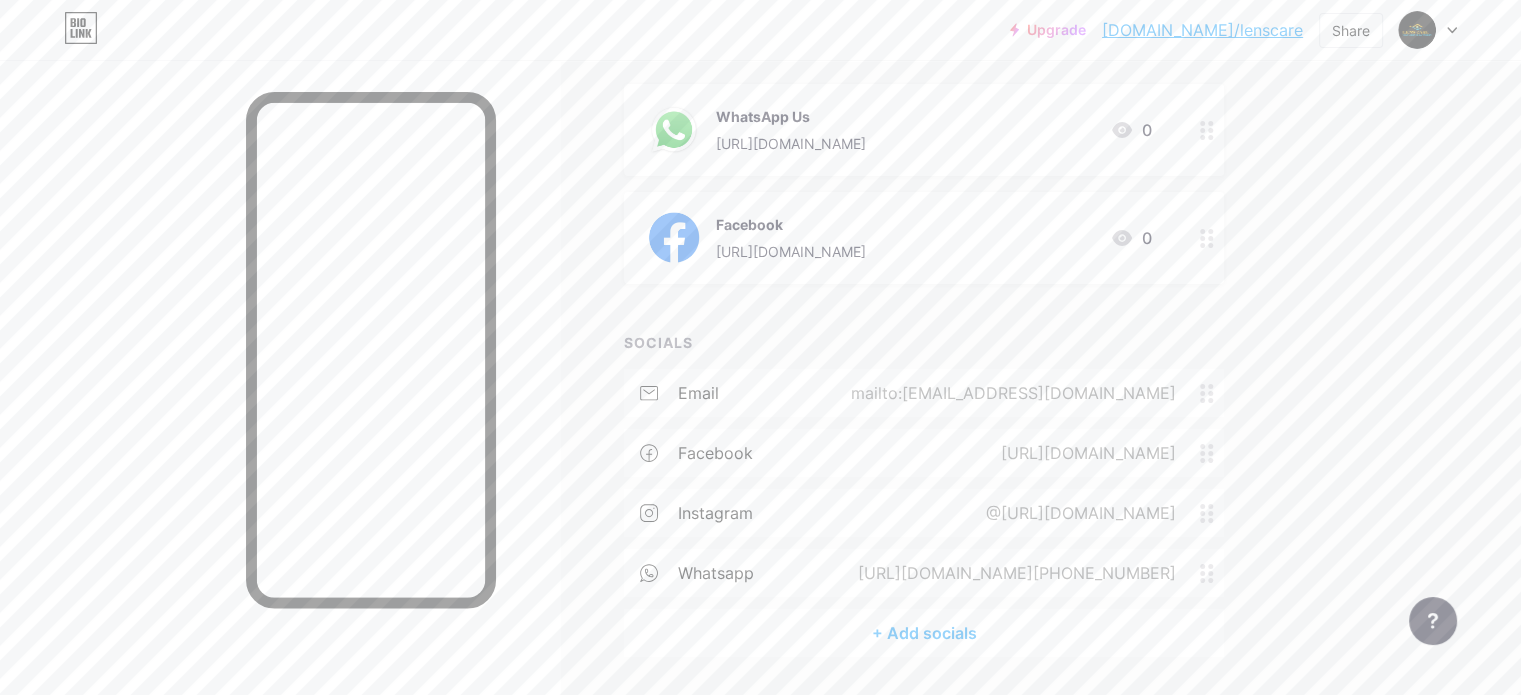 click 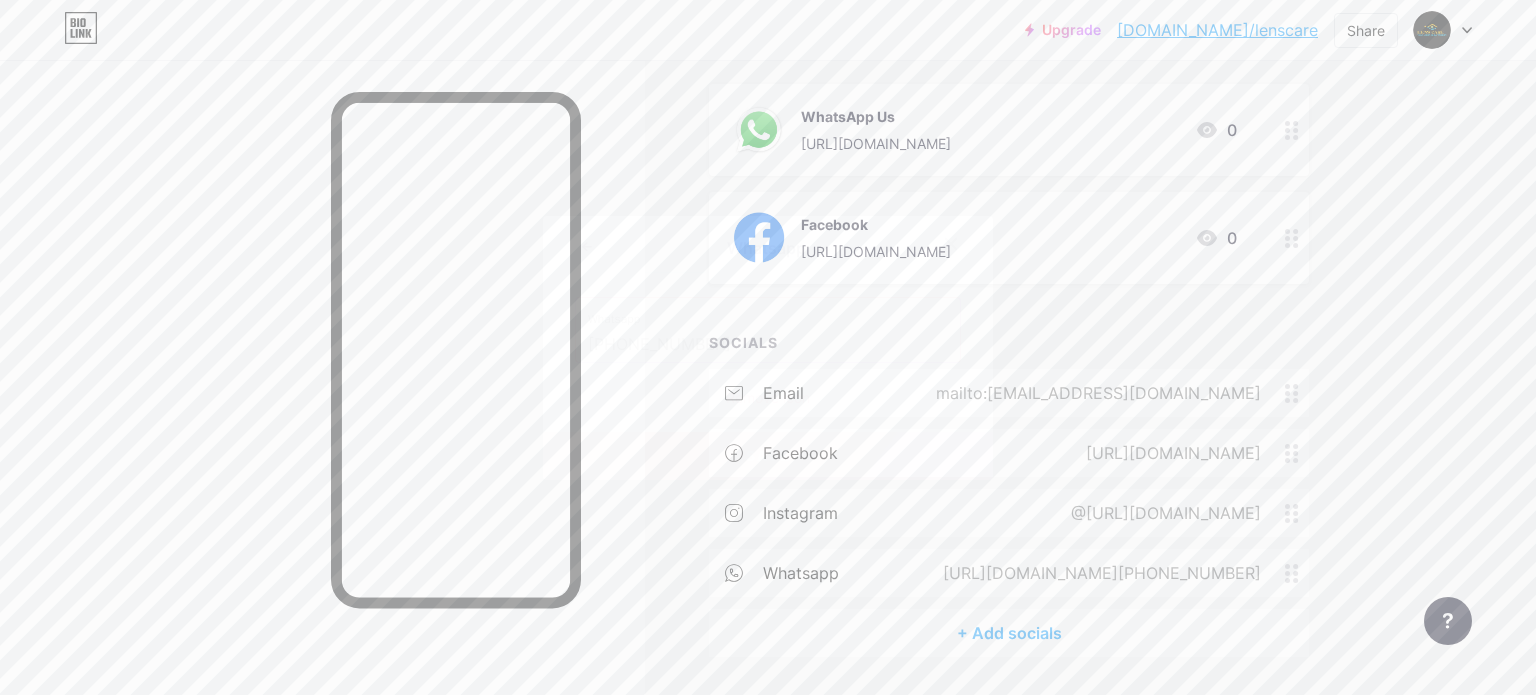 click 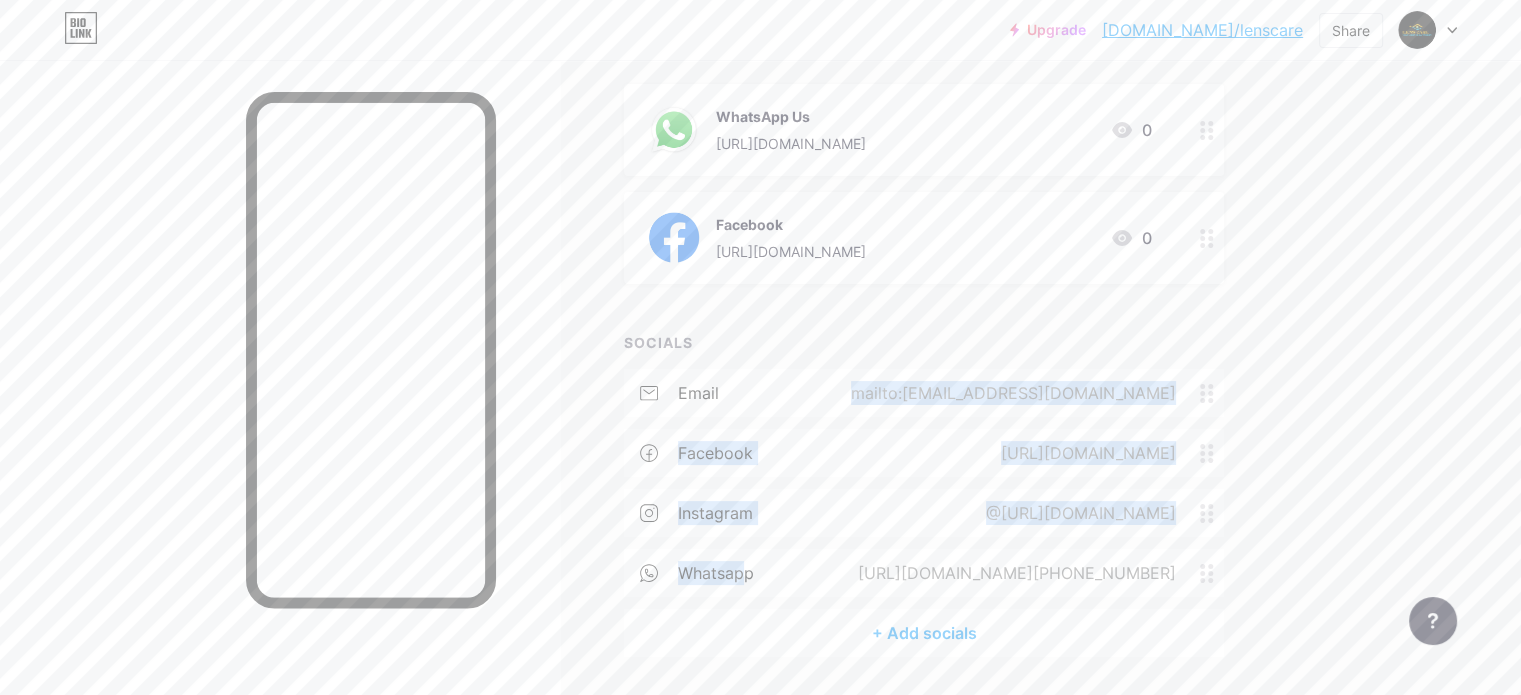 drag, startPoint x: 833, startPoint y: 578, endPoint x: 888, endPoint y: 457, distance: 132.91351 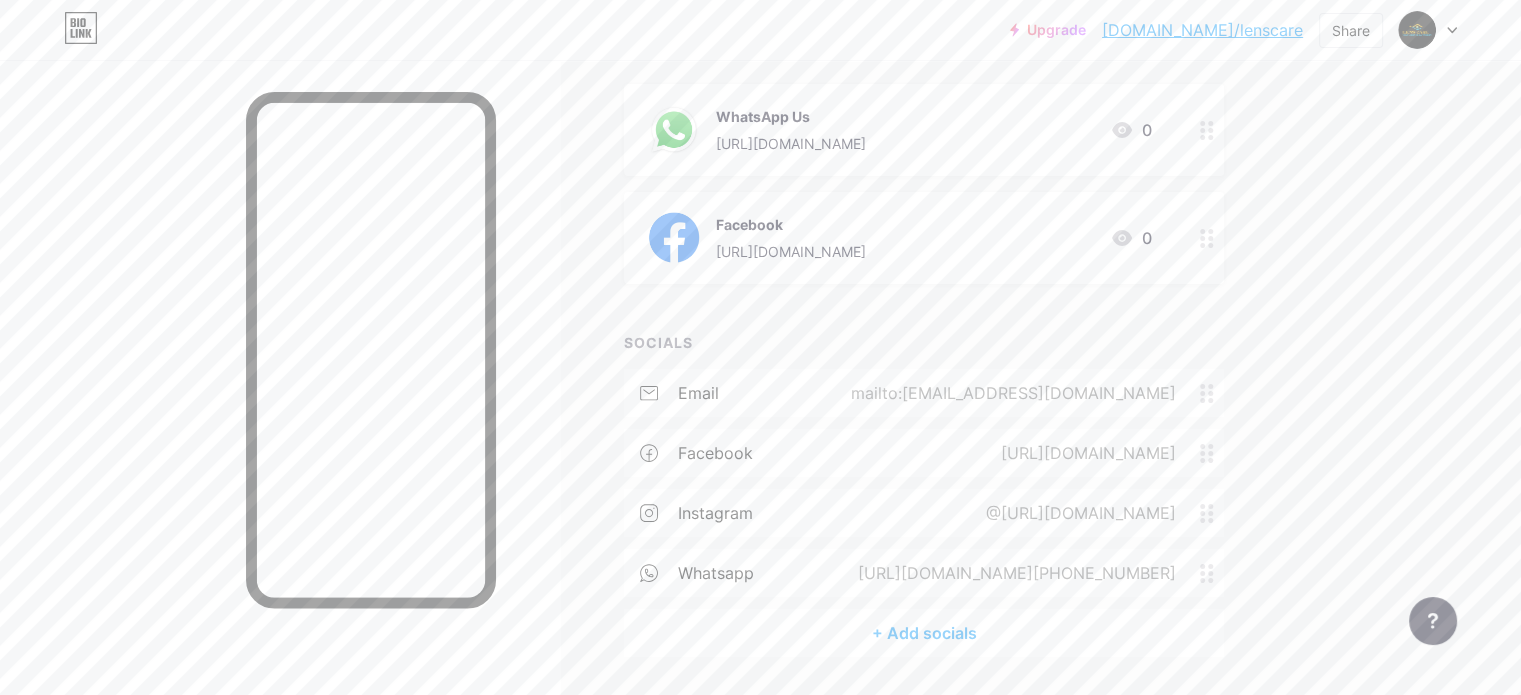 click on "Links
Posts
Design
Subscribers
NEW
Stats
Settings       + ADD LINK     + ADD EMBED
+ Add header
WhatsApp Us
[URL][DOMAIN_NAME]
0
Facebook
[URL][DOMAIN_NAME]
0
SOCIALS
email
mailto:[EMAIL_ADDRESS][DOMAIN_NAME]
facebook
[URL][DOMAIN_NAME]
instagram
@[URL][DOMAIN_NAME]
whatsapp
[URL][DOMAIN_NAME][PHONE_NUMBER]               + Add socials                       Feature requests             Help center         Contact support" at bounding box center [654, 293] 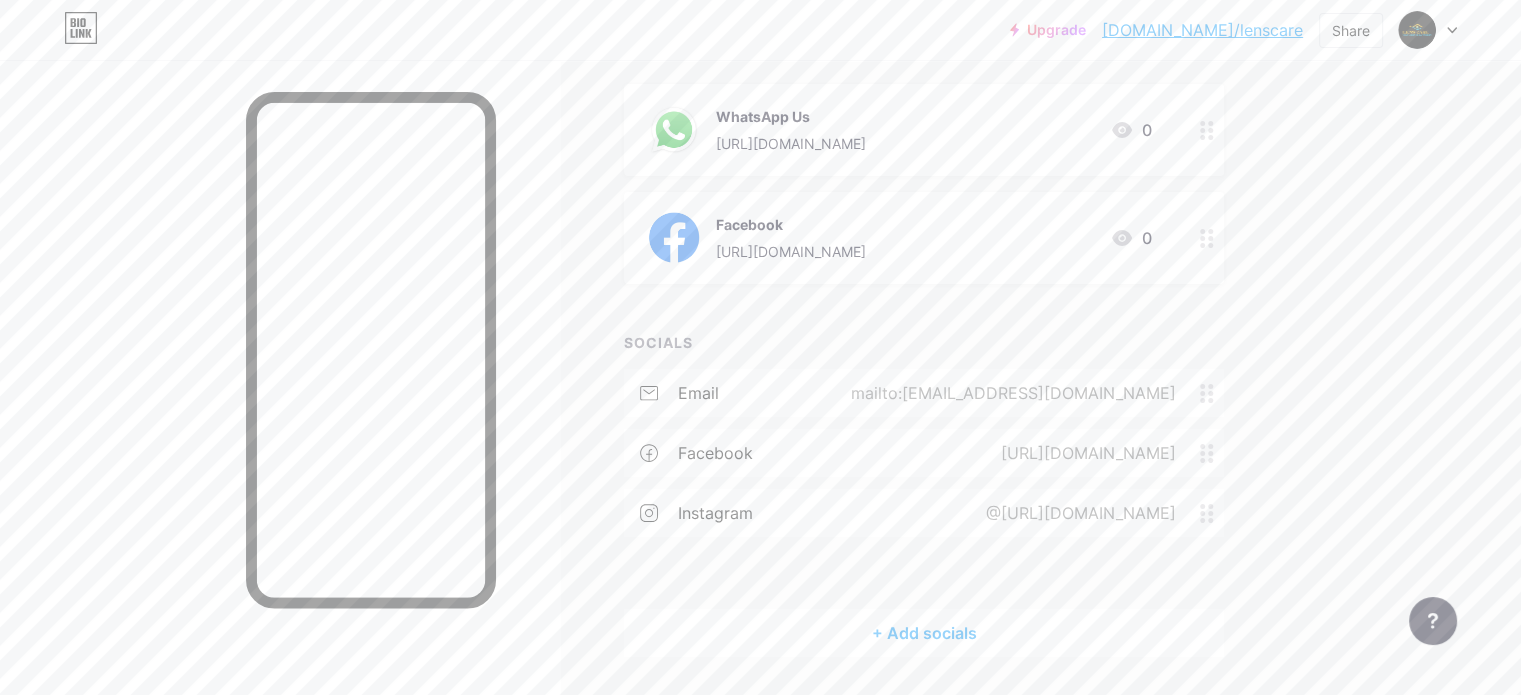 type 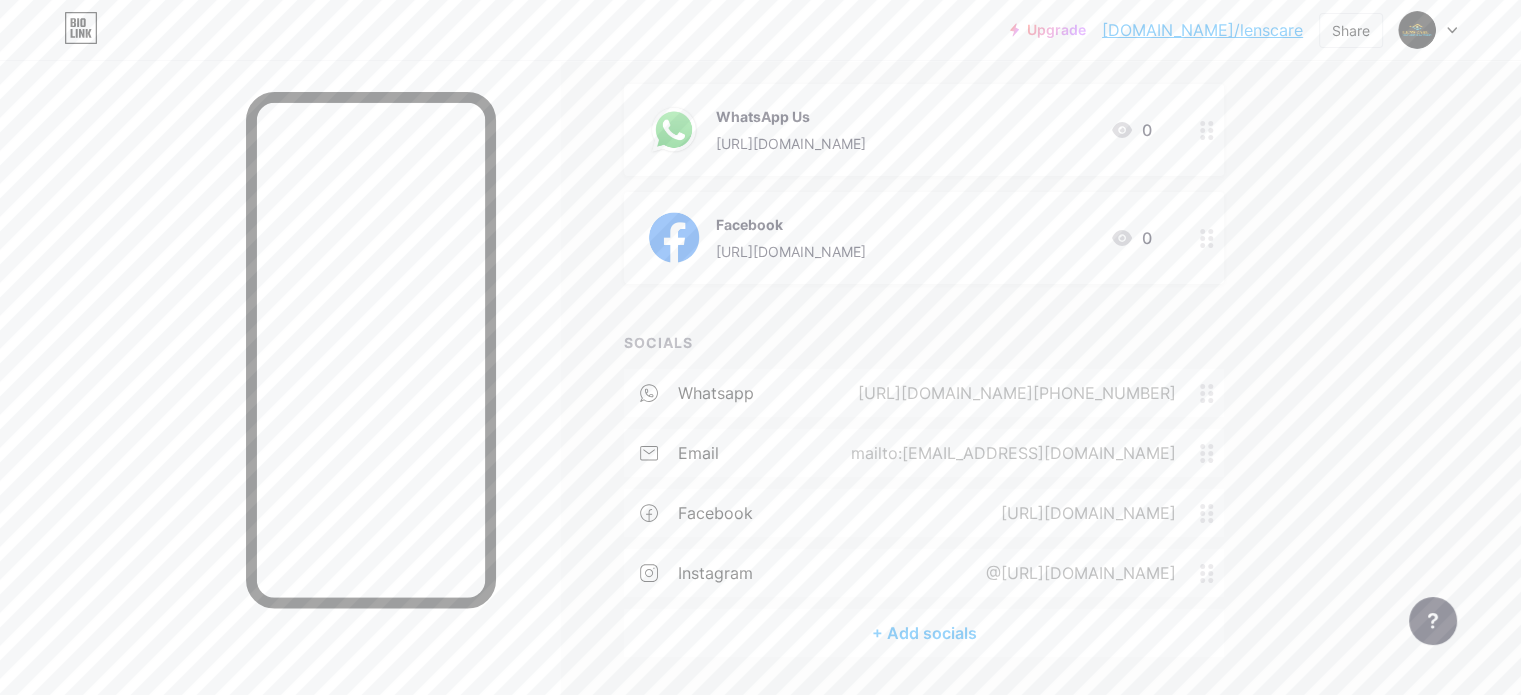 click on "+ Add socials" at bounding box center [924, 633] 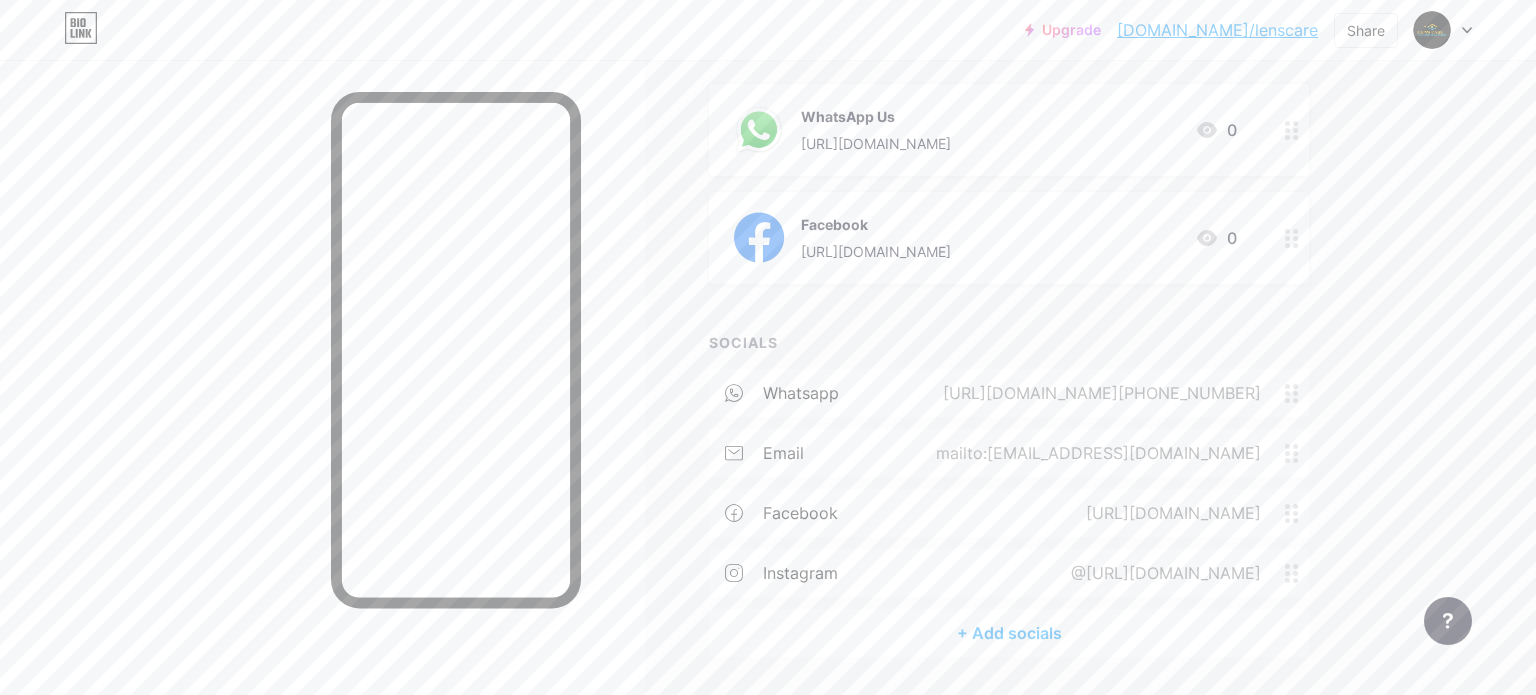 scroll, scrollTop: 1784, scrollLeft: 0, axis: vertical 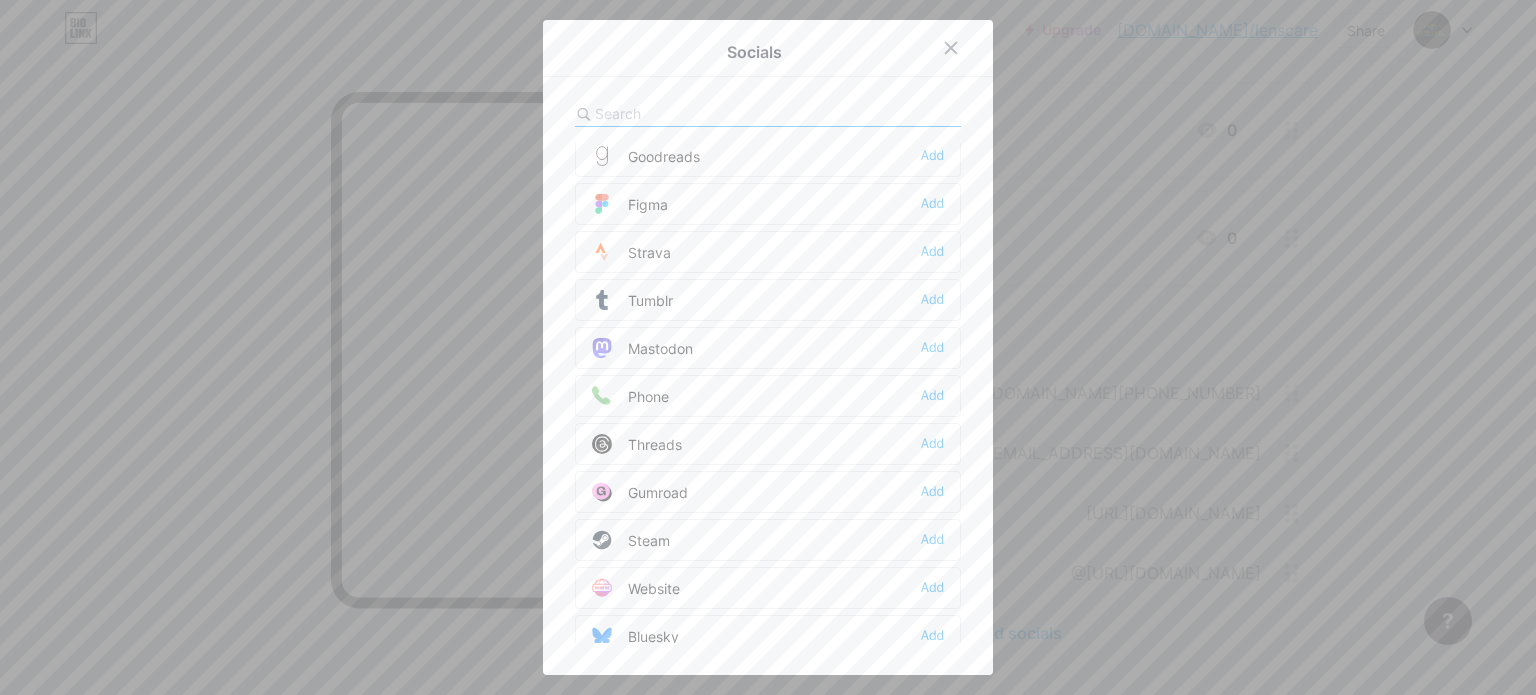 click on "Phone
Add" at bounding box center (768, 396) 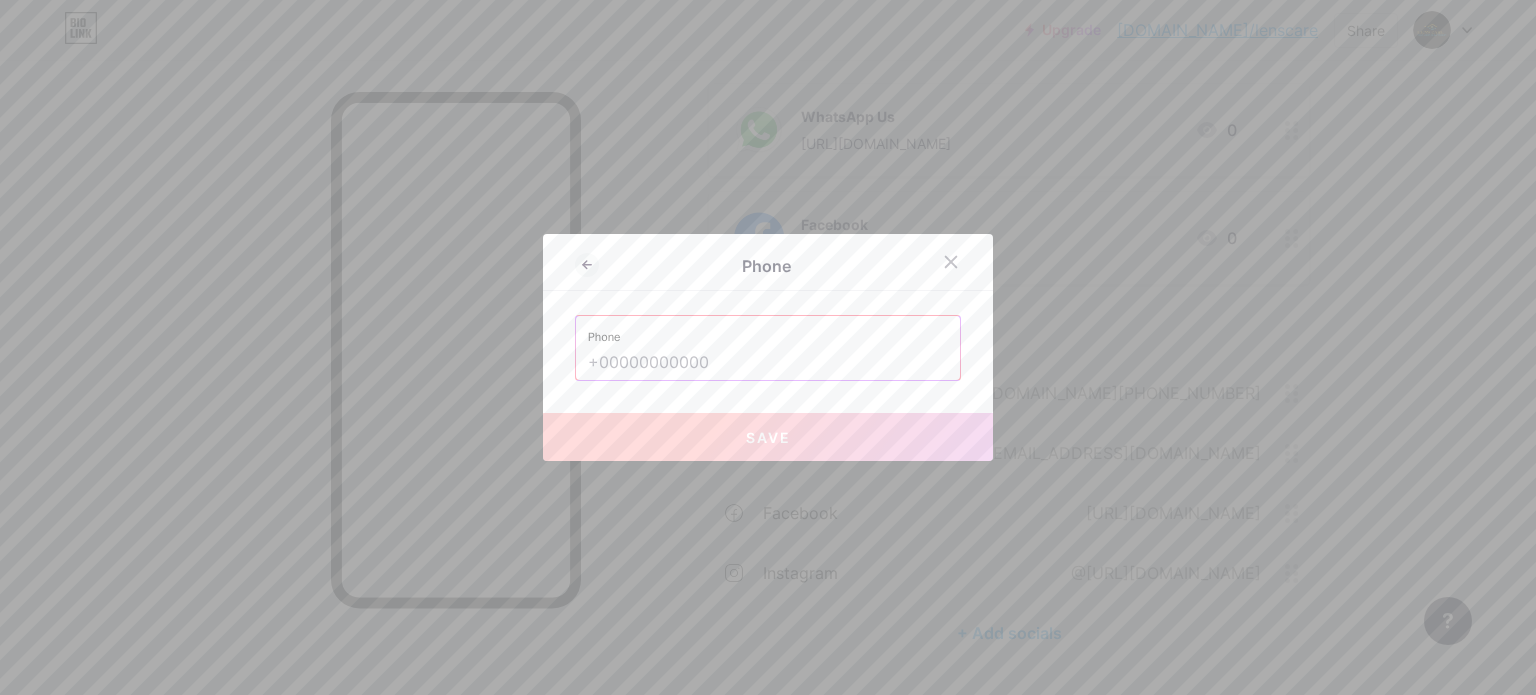 click at bounding box center [768, 363] 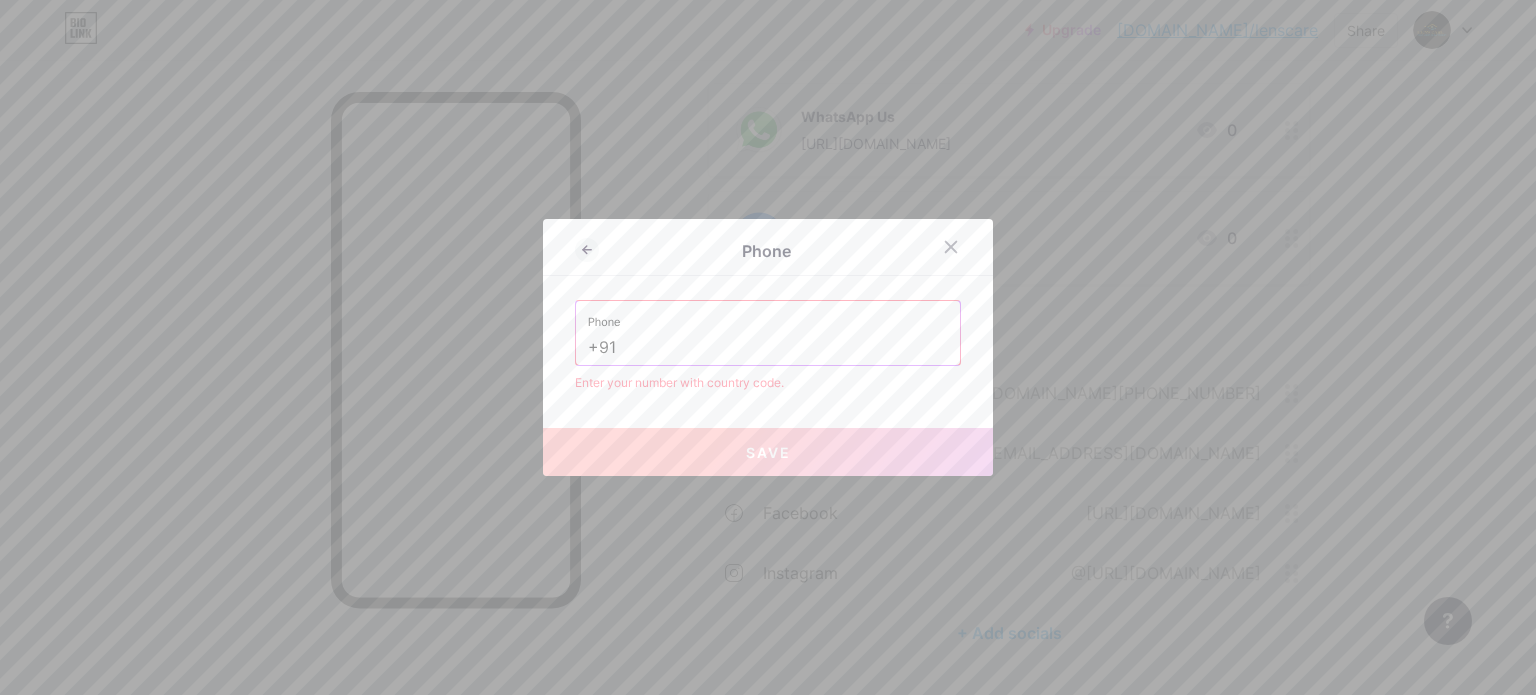 paste on "9072840060" 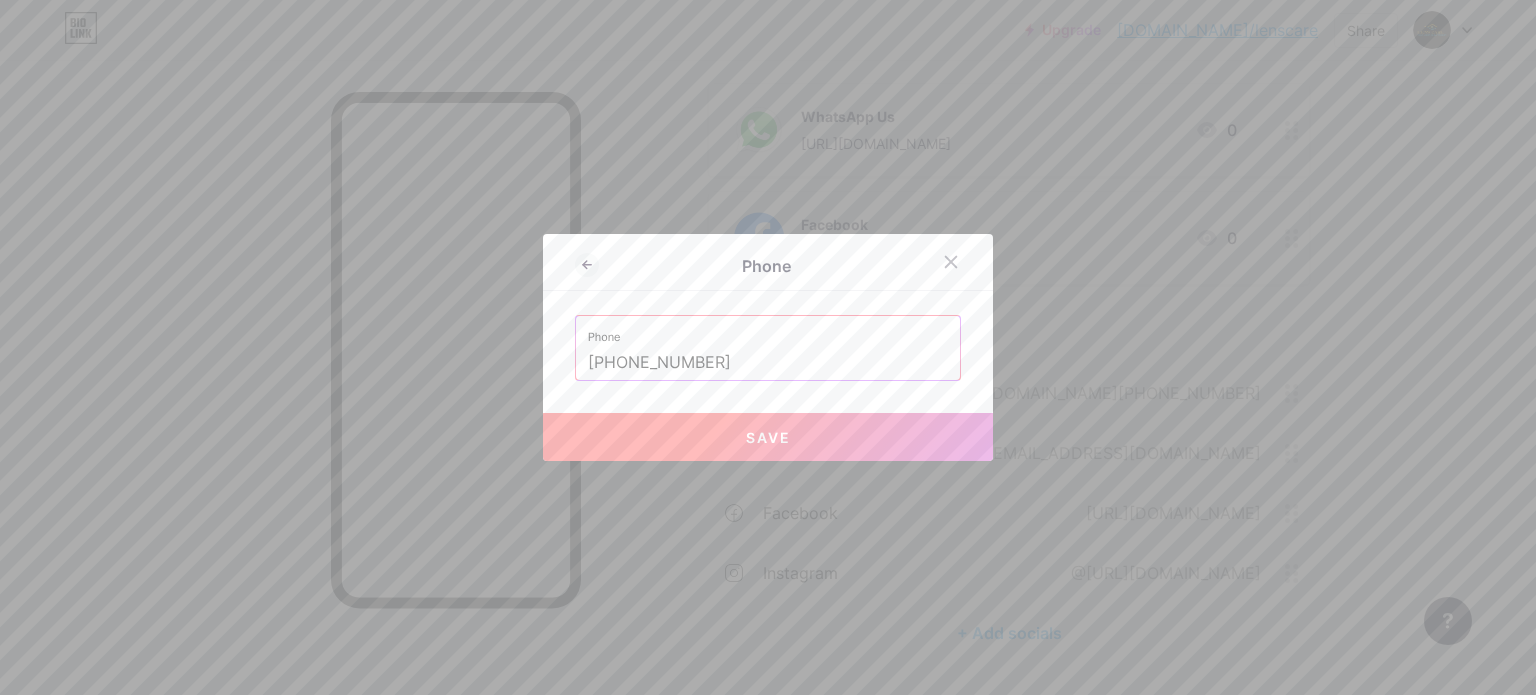click on "[PHONE_NUMBER]" at bounding box center (768, 363) 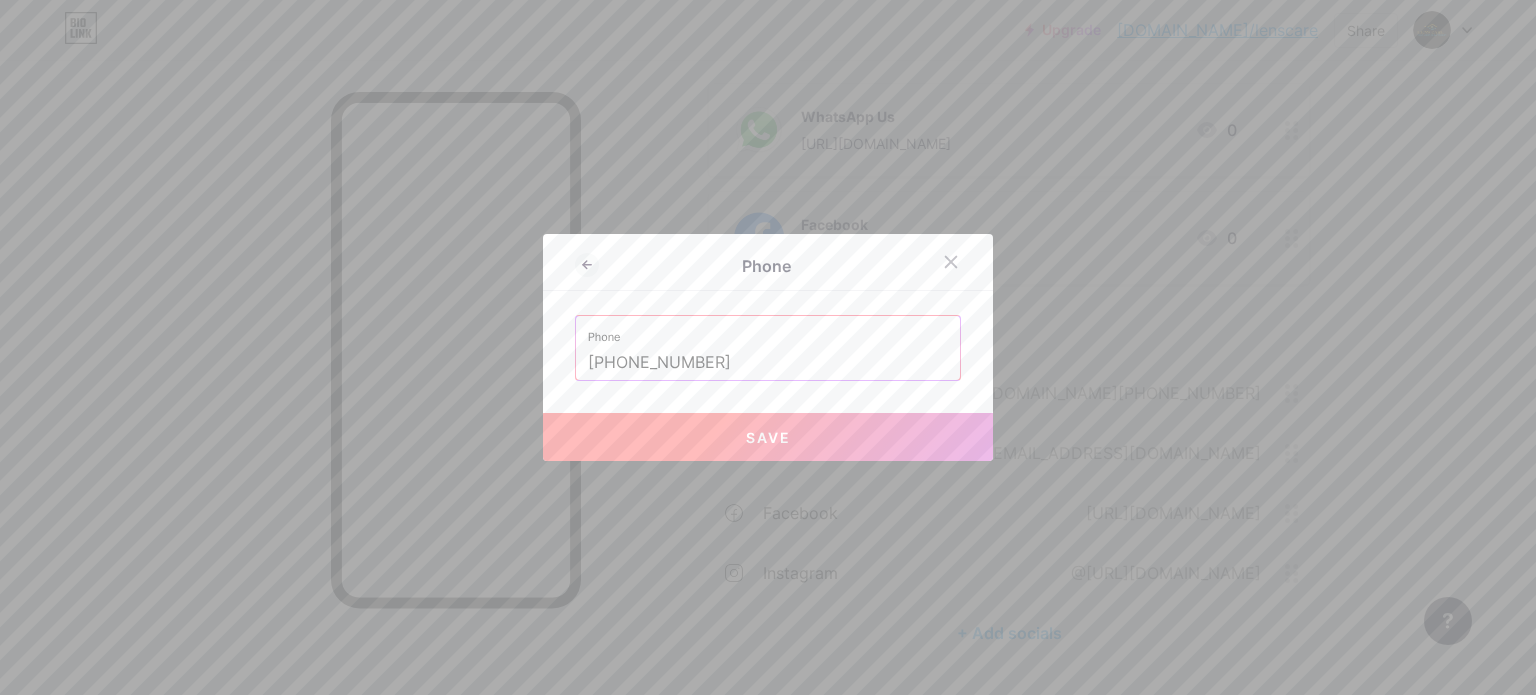 click on "Save" at bounding box center (768, 437) 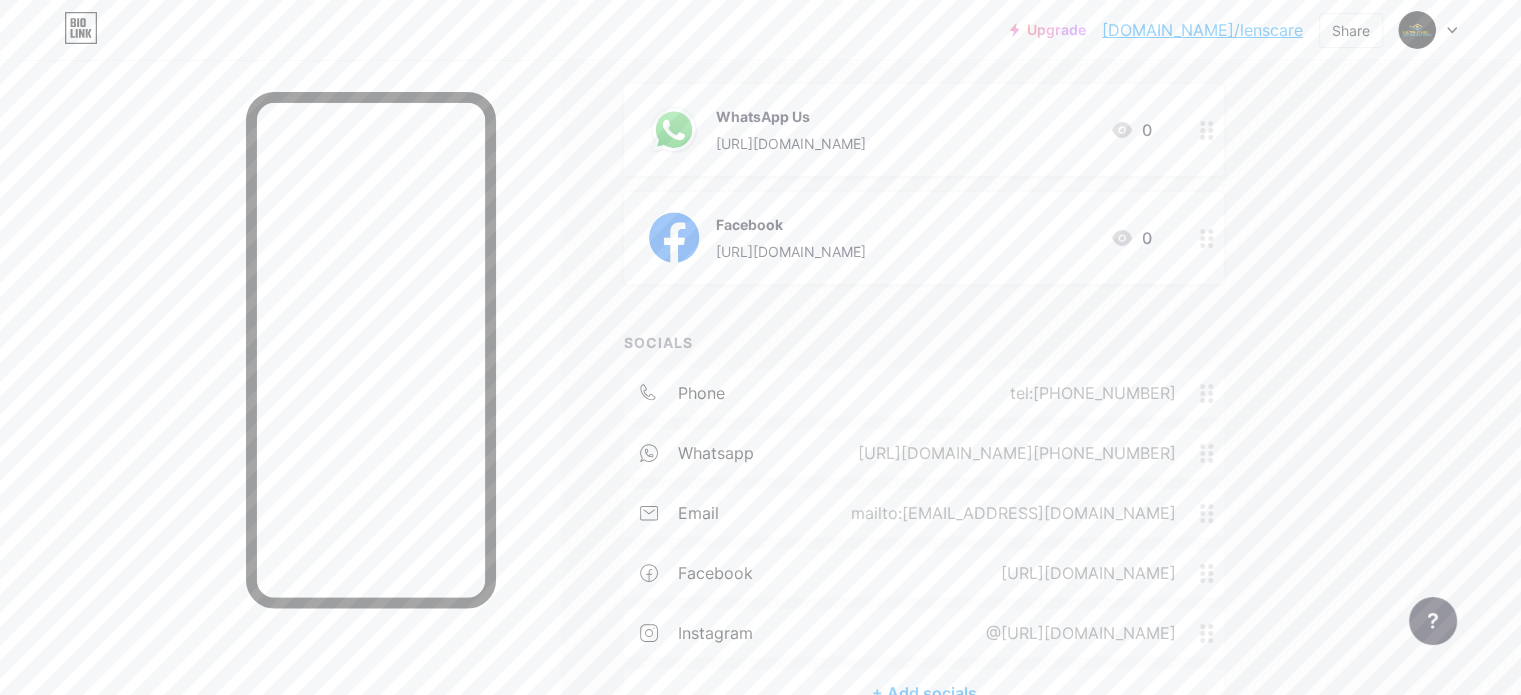 drag, startPoint x: 1284, startPoint y: 395, endPoint x: 1280, endPoint y: 463, distance: 68.117546 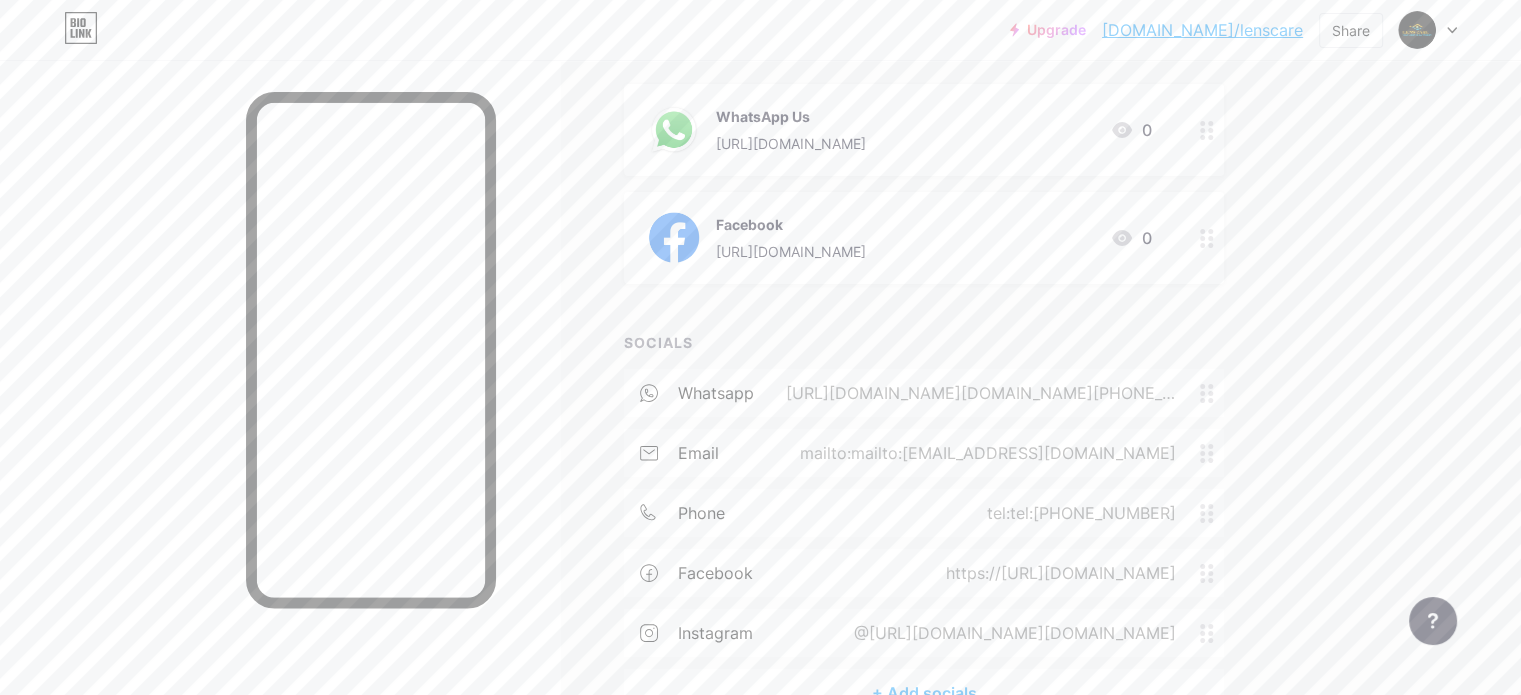 click on "+ Add socials" at bounding box center (924, 693) 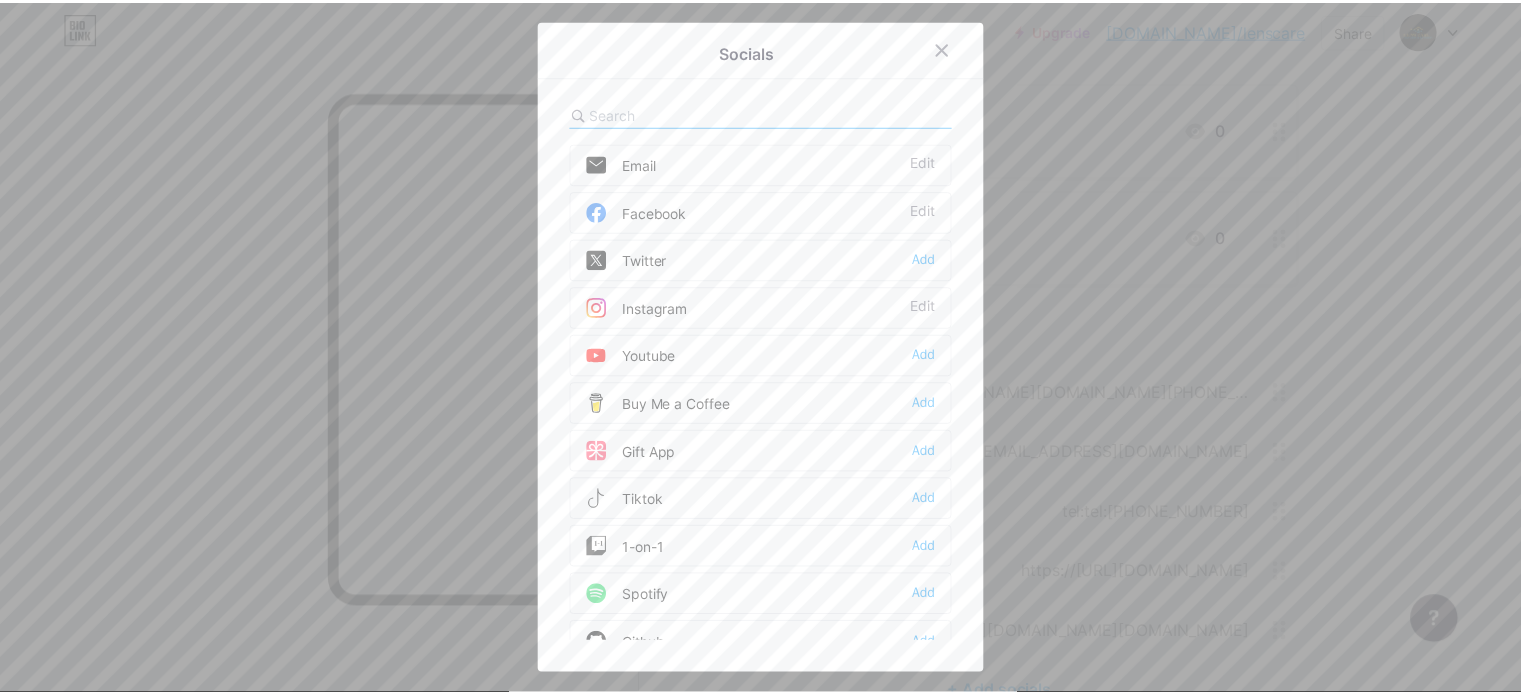 scroll, scrollTop: 1784, scrollLeft: 0, axis: vertical 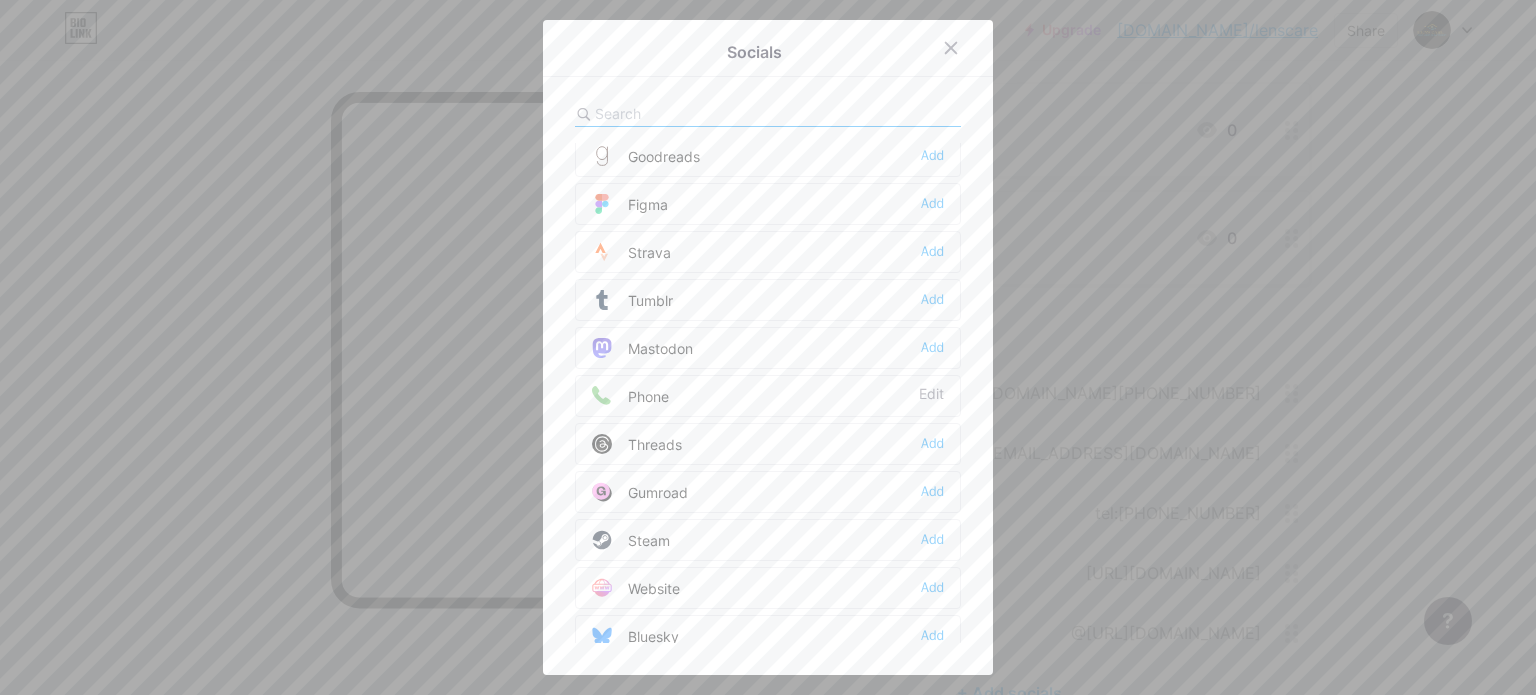 click at bounding box center [768, 347] 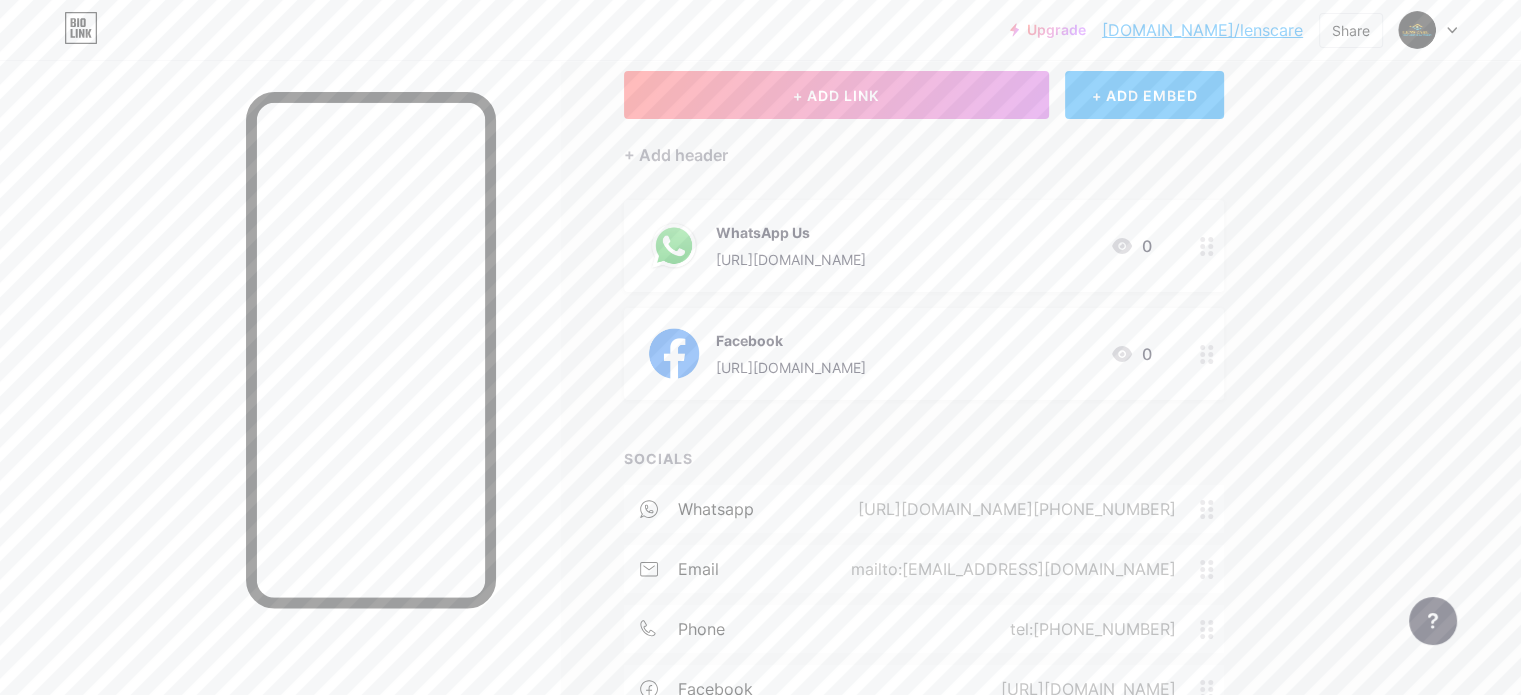 scroll, scrollTop: 0, scrollLeft: 0, axis: both 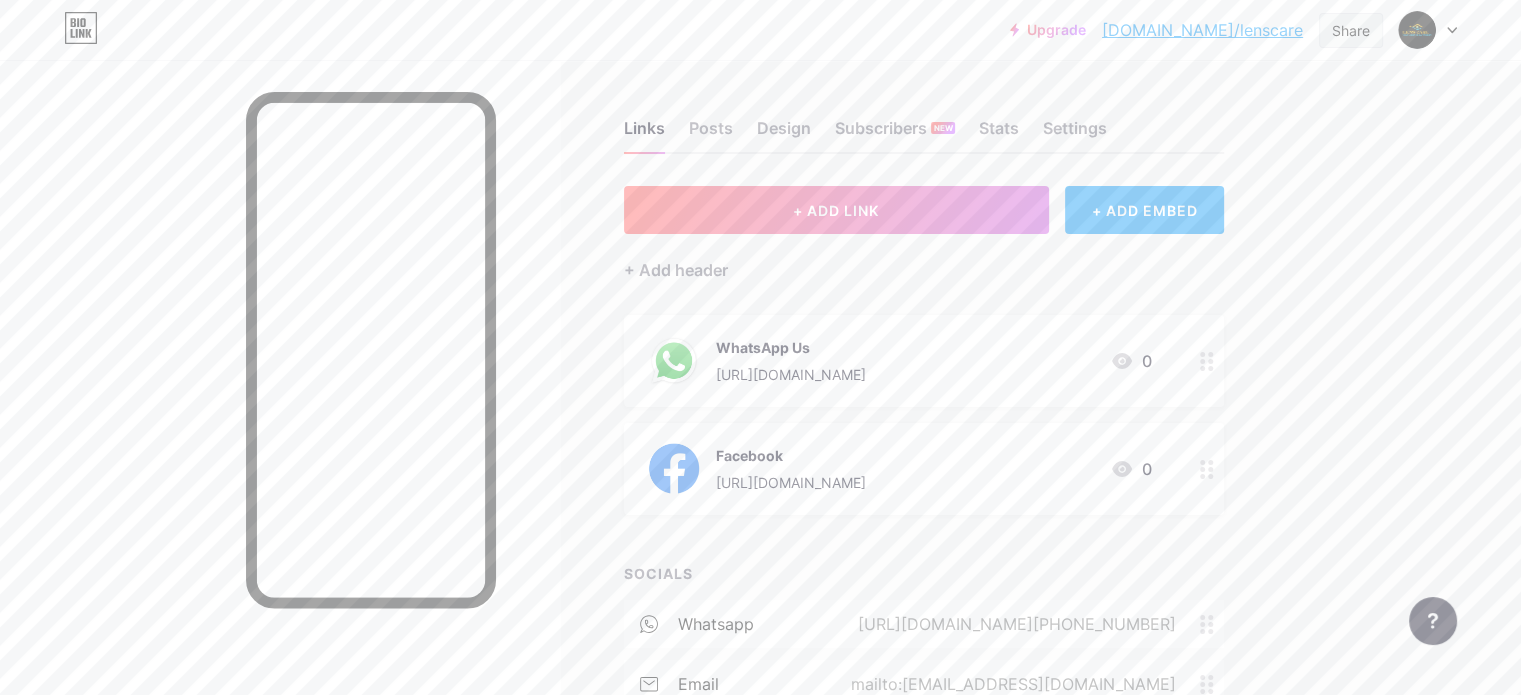 click on "Share" at bounding box center [1351, 30] 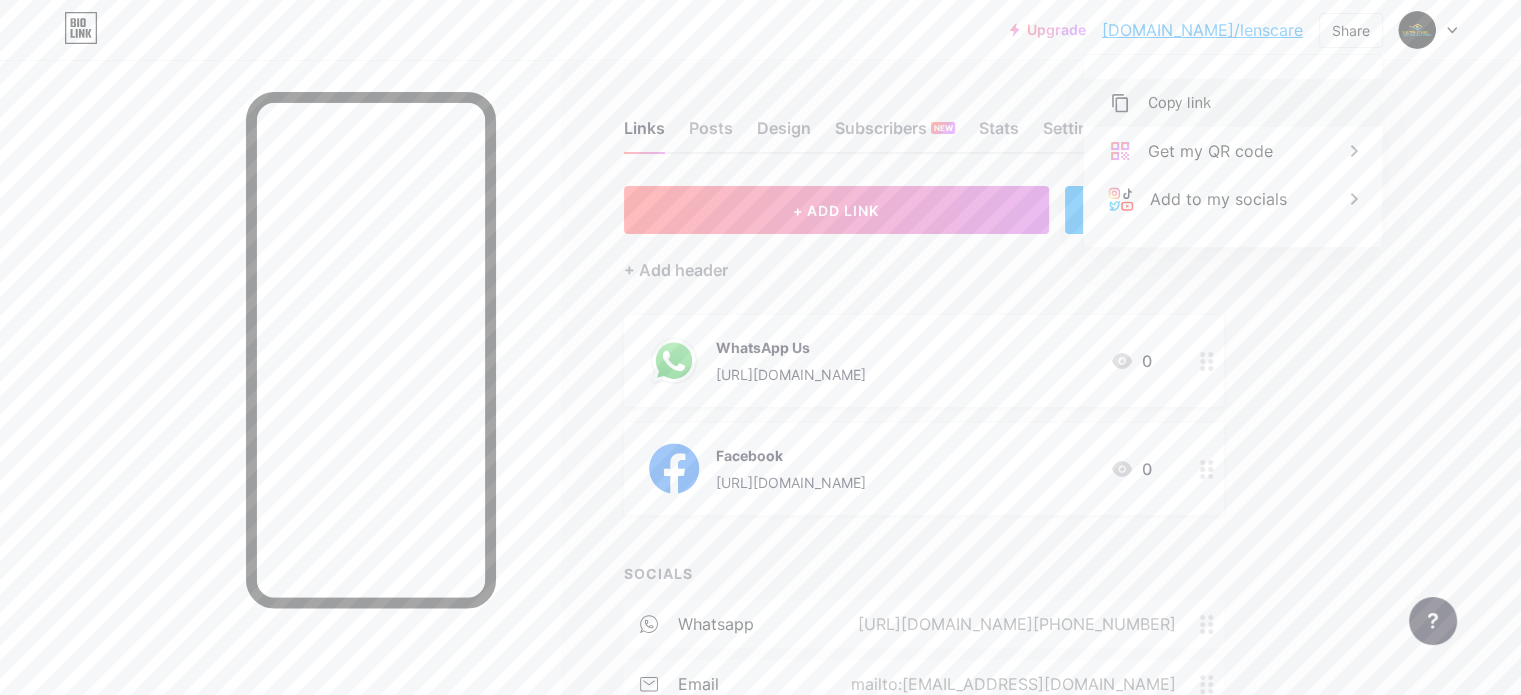 click on "Copy link" at bounding box center [1179, 103] 